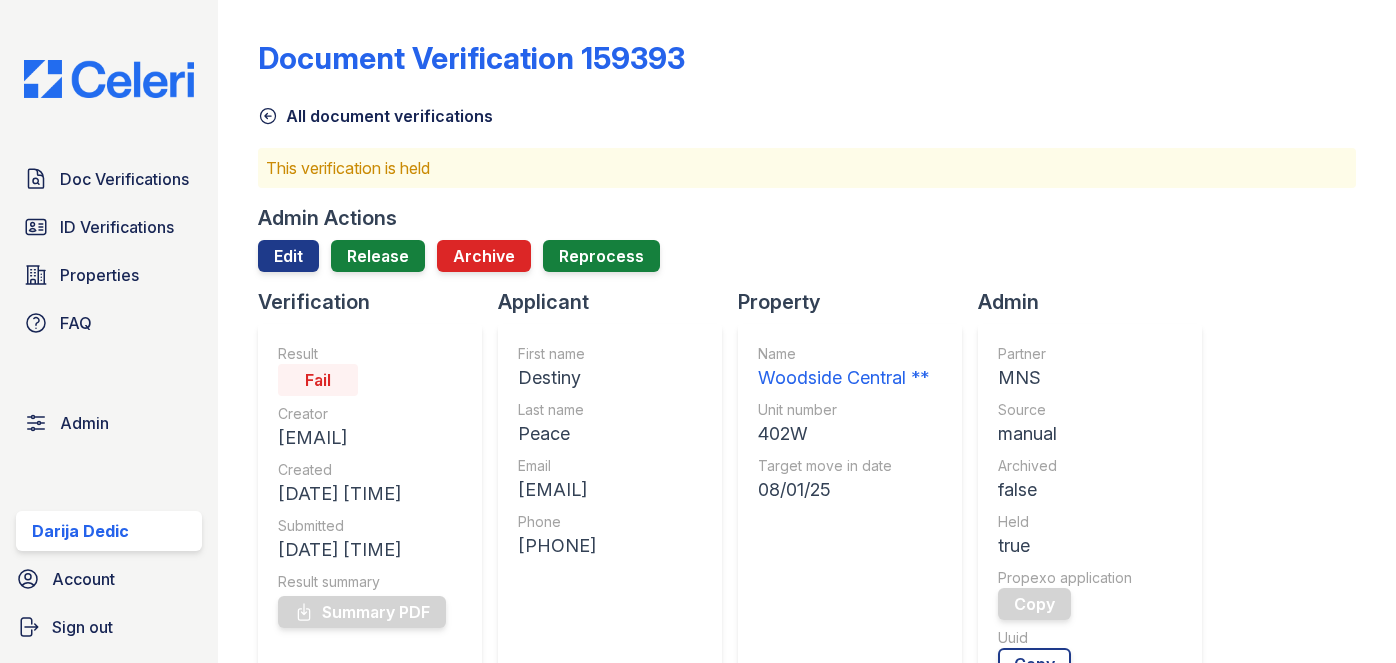 scroll, scrollTop: 0, scrollLeft: 0, axis: both 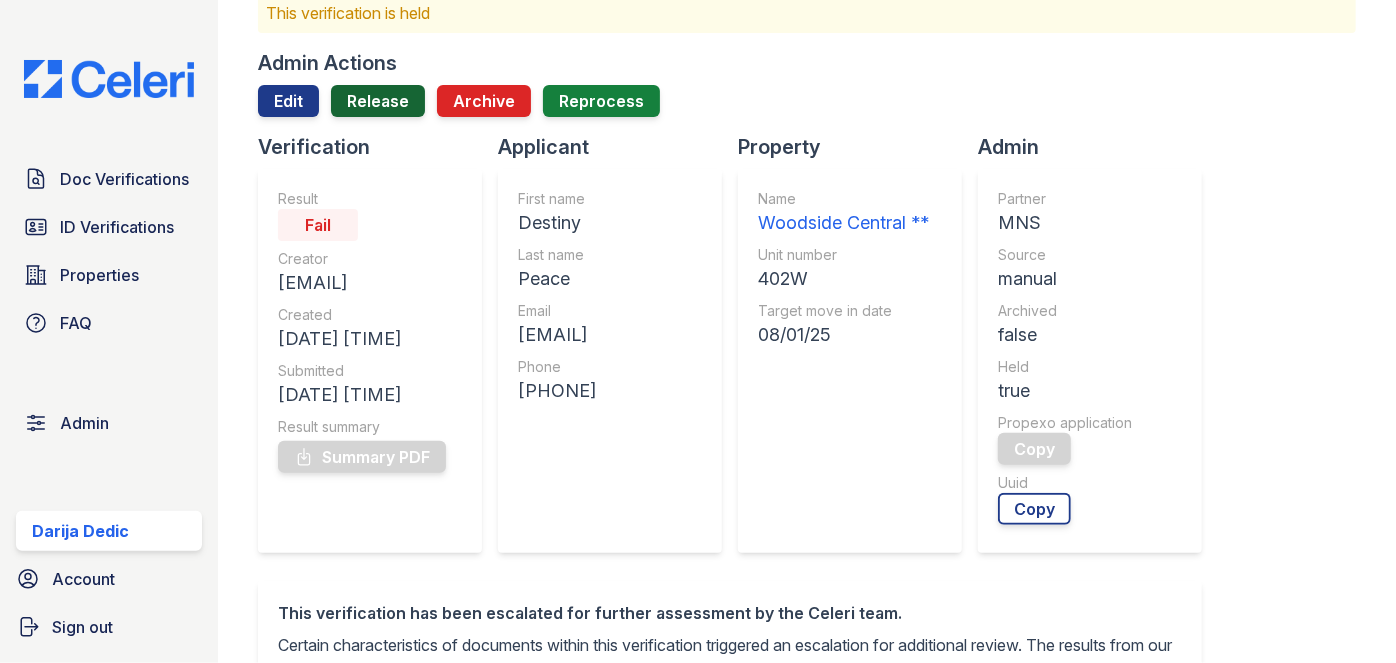 click on "Release" at bounding box center (378, 101) 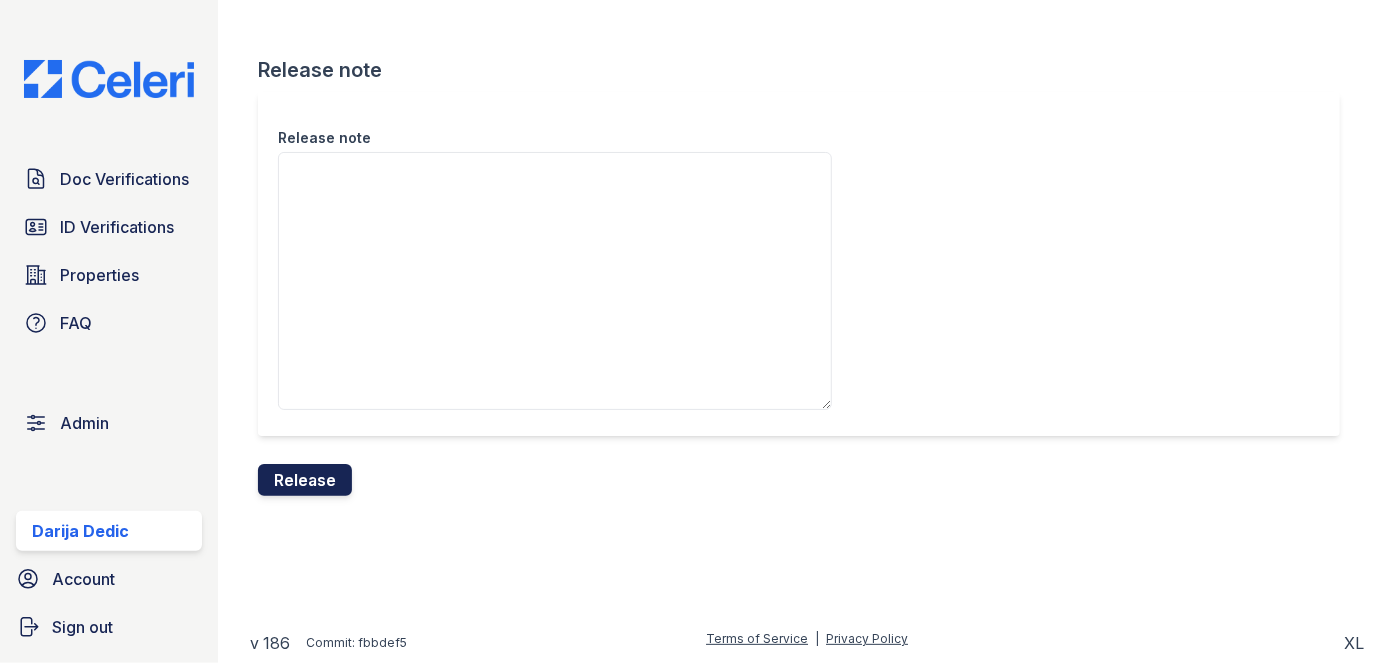 click on "Release" at bounding box center [305, 480] 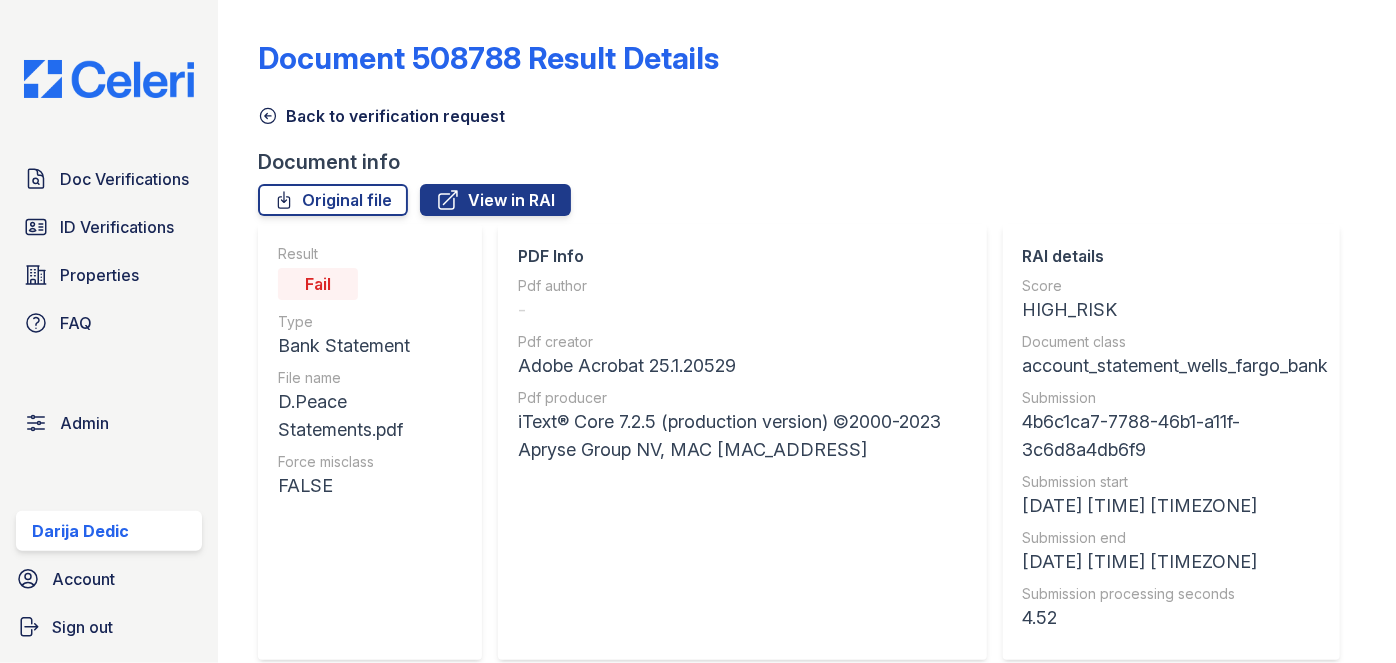 scroll, scrollTop: 0, scrollLeft: 0, axis: both 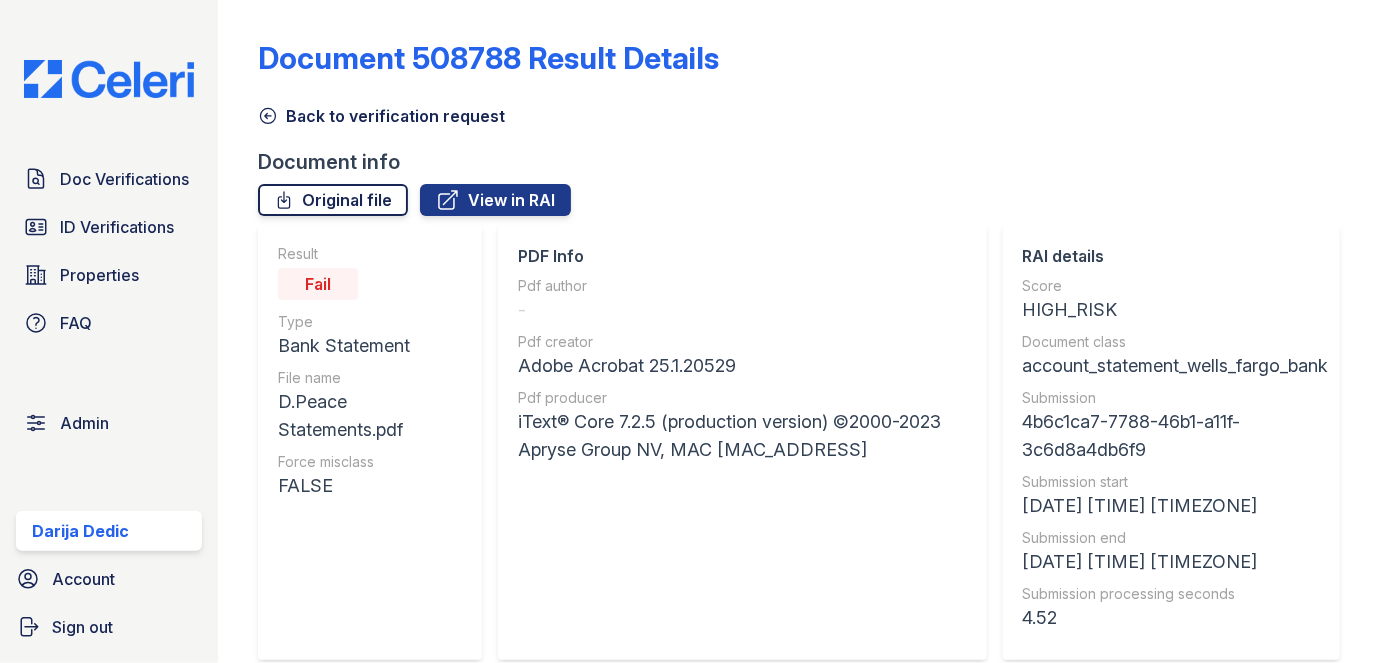 click on "Original file" at bounding box center (333, 200) 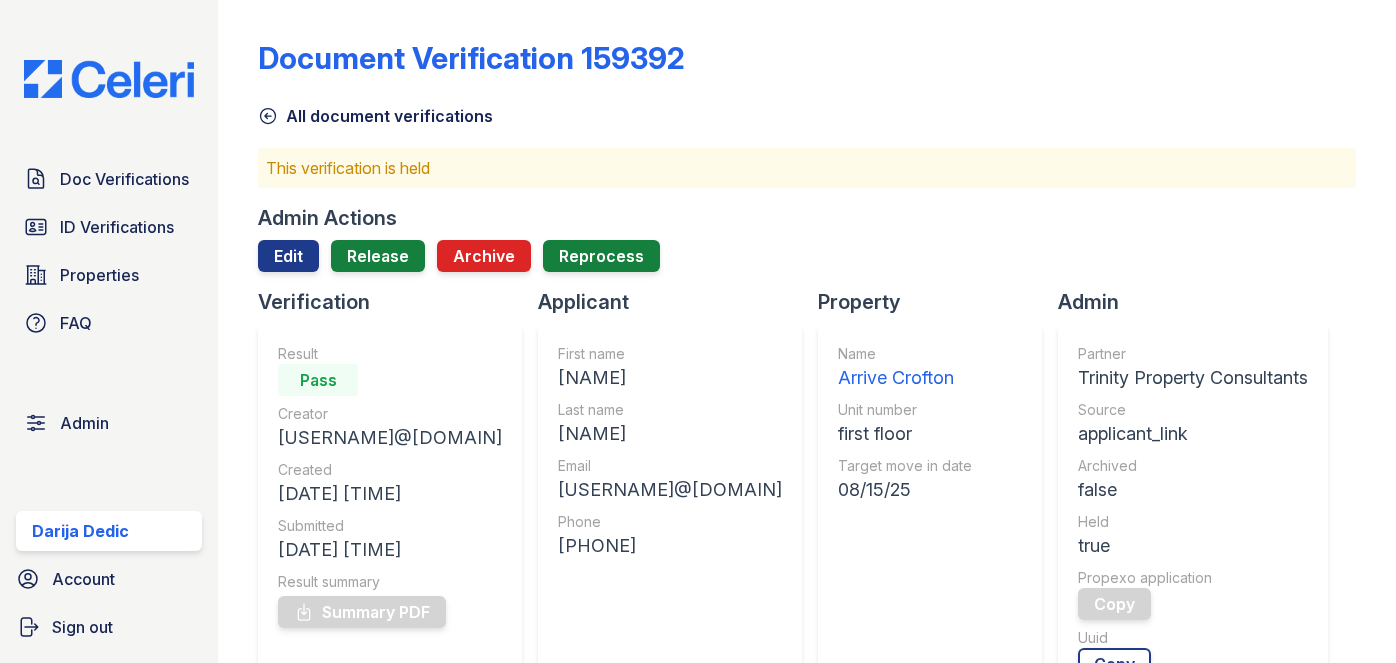 scroll, scrollTop: 0, scrollLeft: 0, axis: both 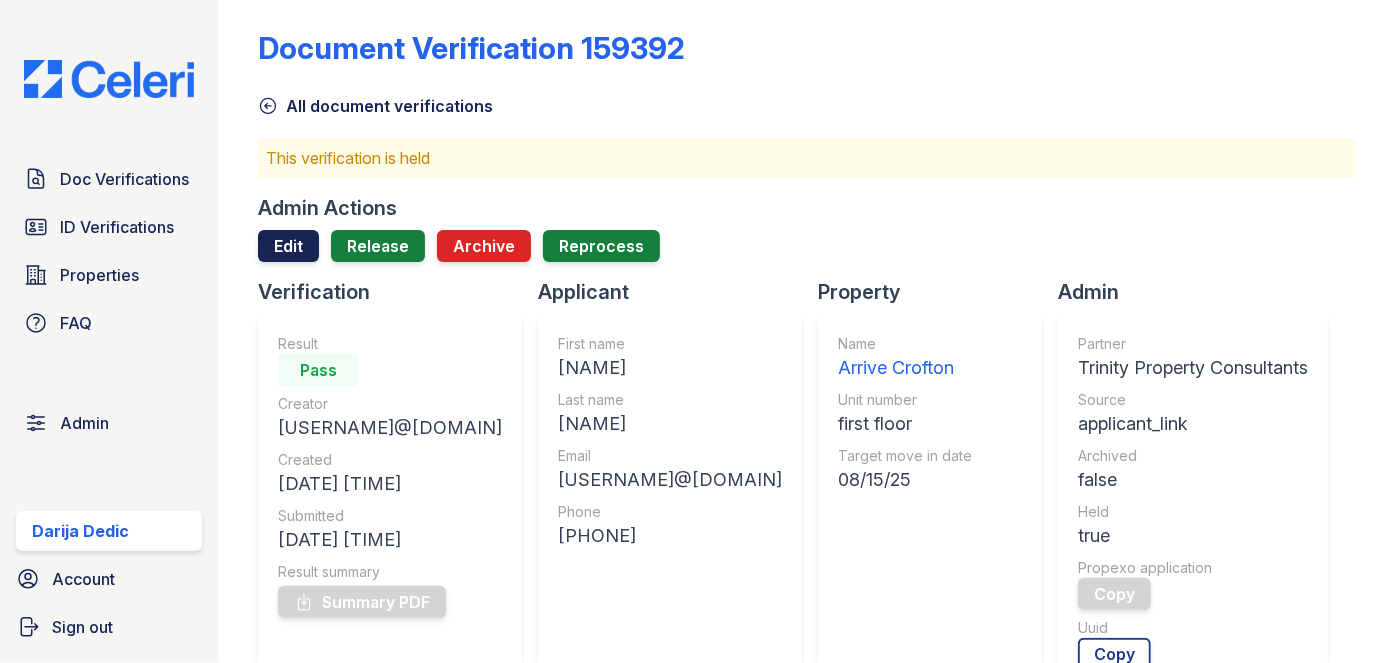 click on "Edit" at bounding box center (288, 246) 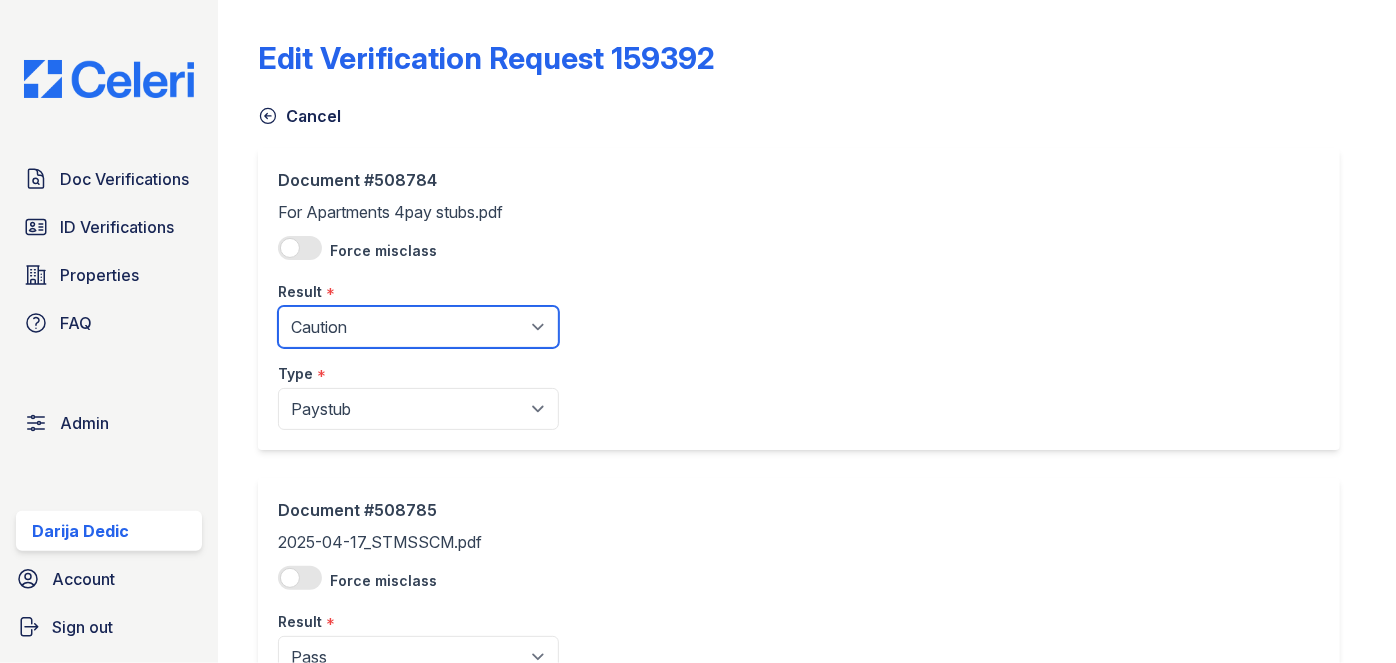 click on "Pending
Sent
Started
Processing
Pass
Fail
Caution
Error
N/A" at bounding box center (418, 327) 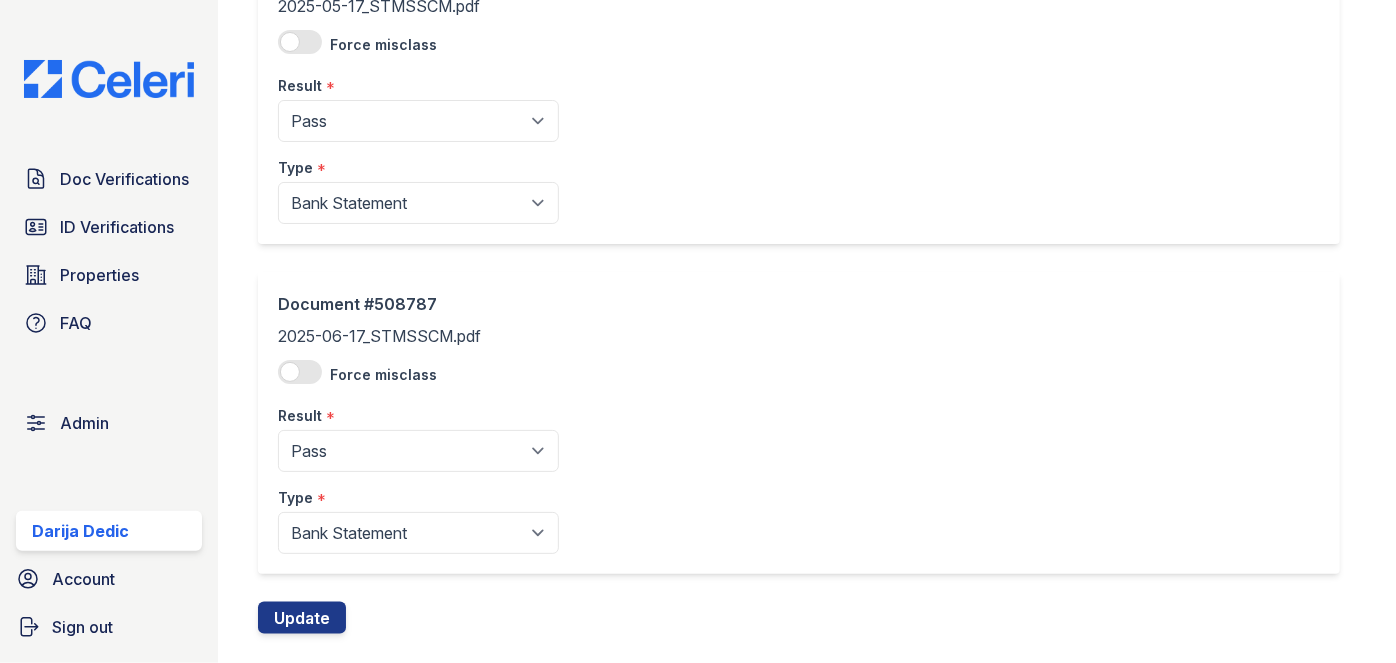 scroll, scrollTop: 902, scrollLeft: 0, axis: vertical 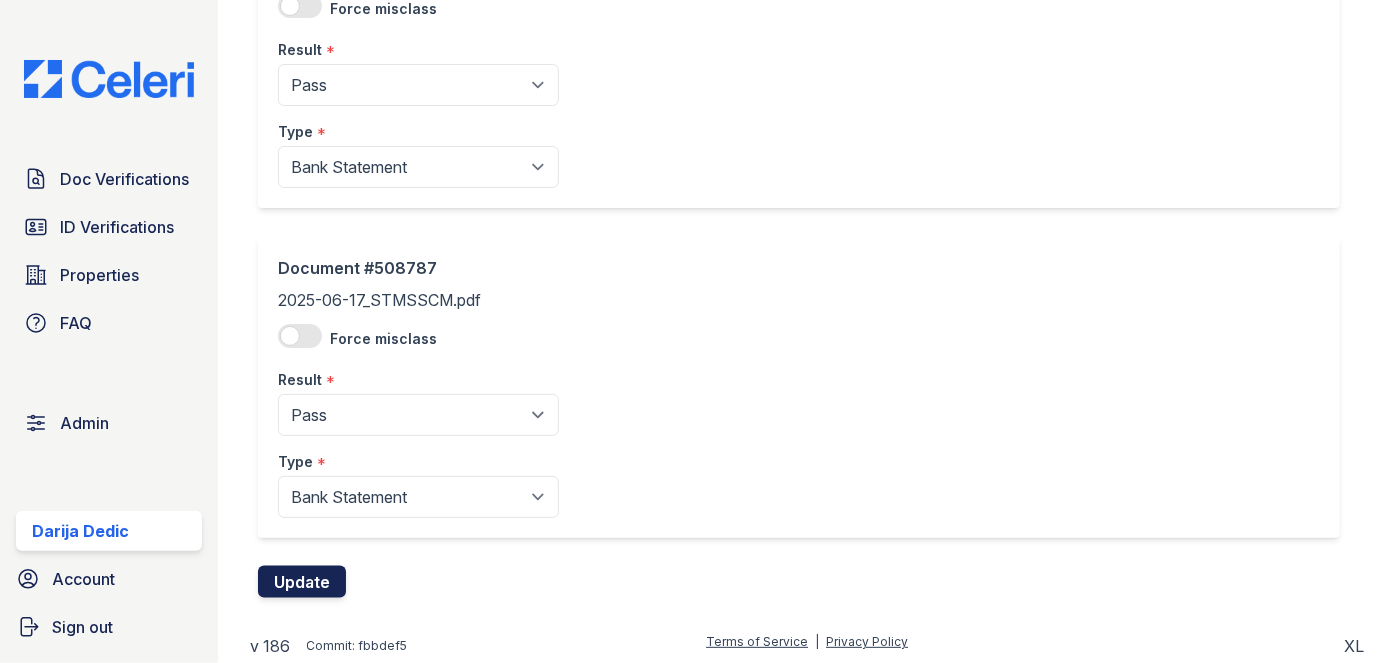 click on "Update" at bounding box center (302, 582) 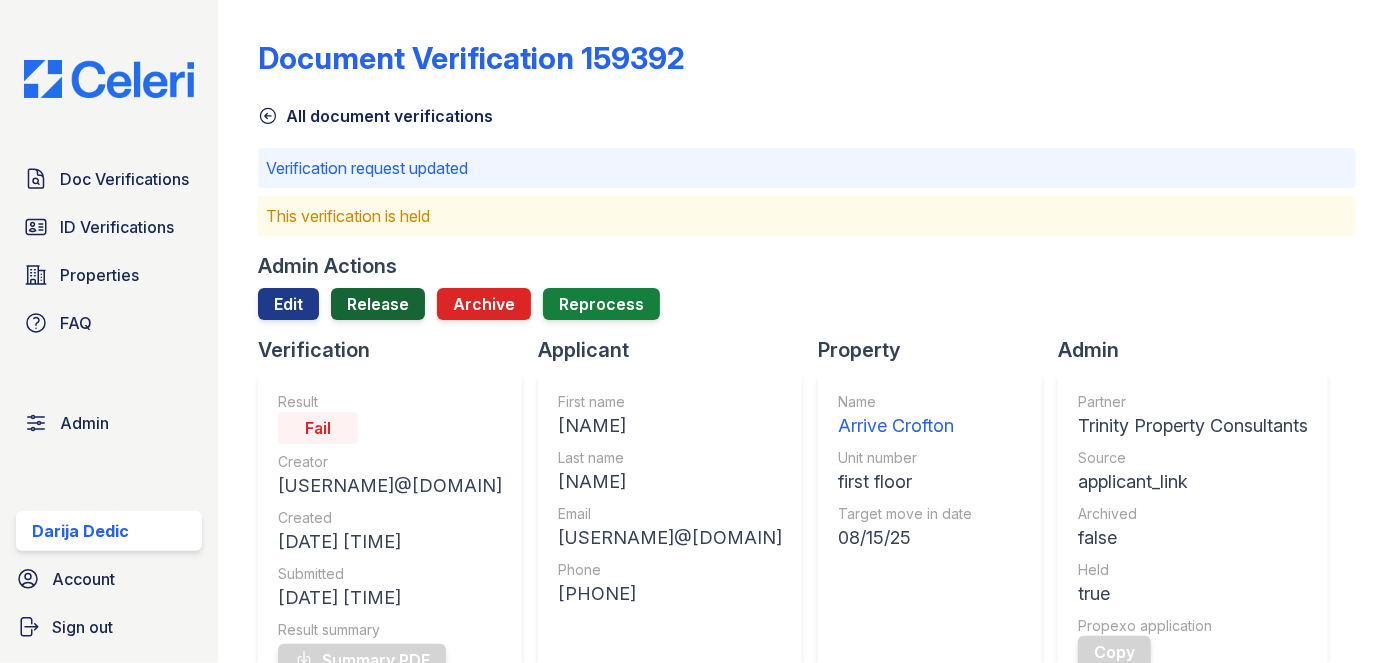 click on "Release" at bounding box center (378, 304) 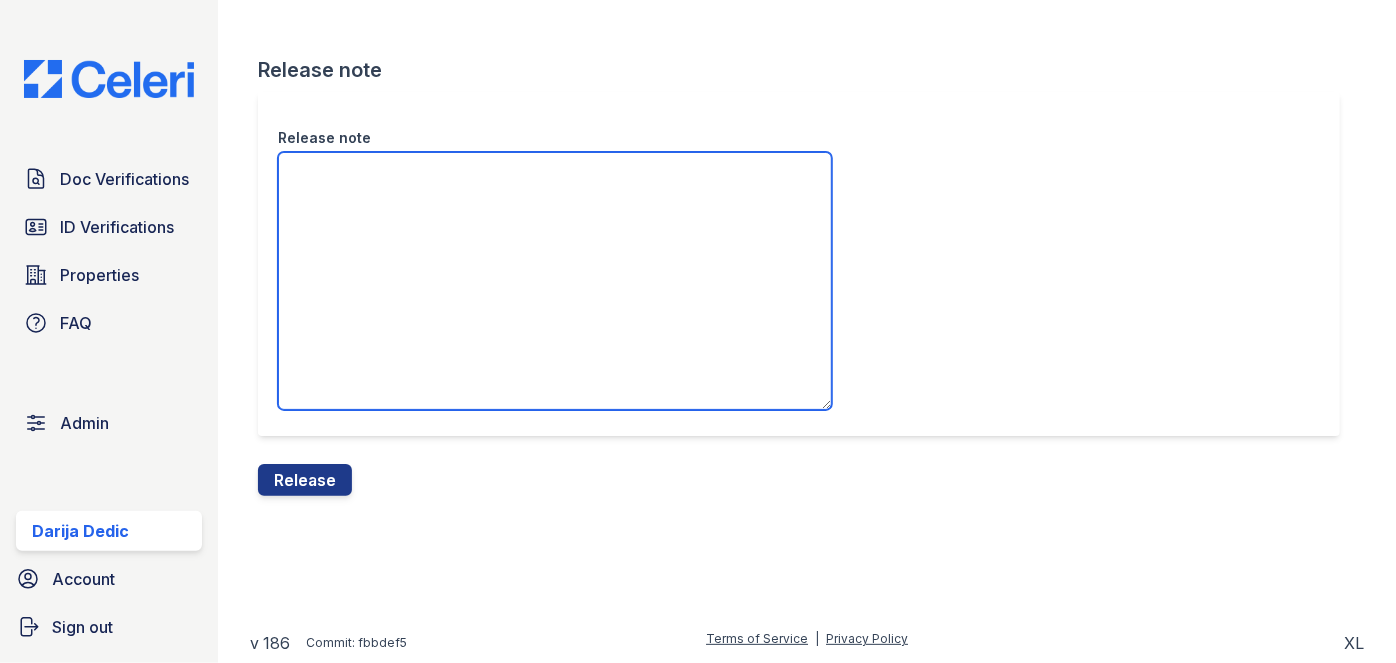 click on "Release note" at bounding box center [555, 281] 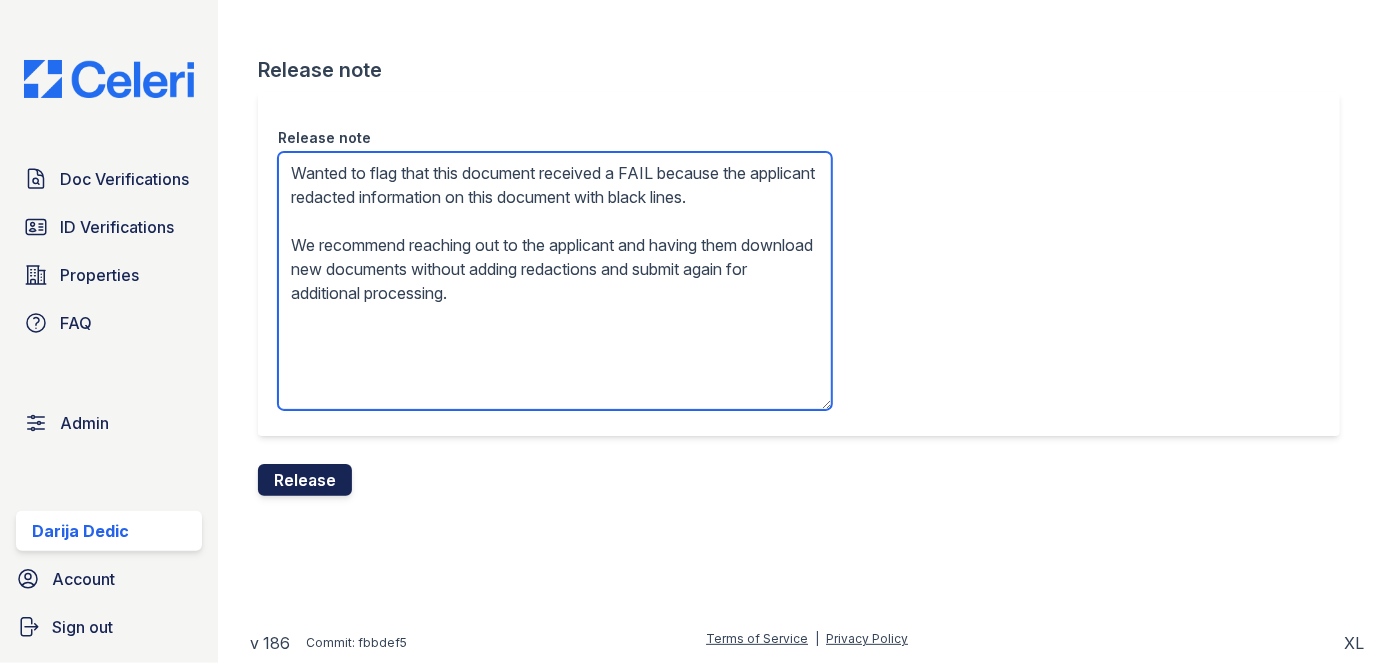 type on "Wanted to flag that this document received a FAIL because the applicant redacted information on this document with black lines.
We recommend reaching out to the applicant and having them download new documents without adding redactions and submit again for additional processing." 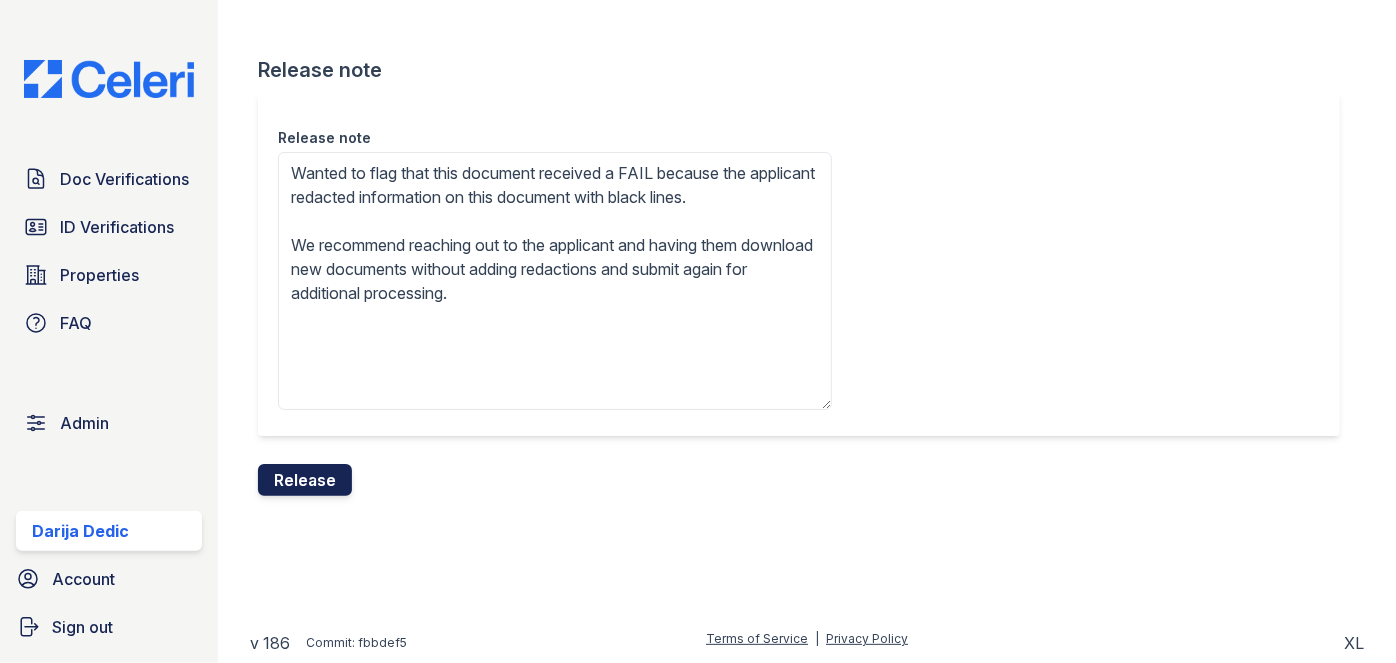 click on "Release" at bounding box center (305, 480) 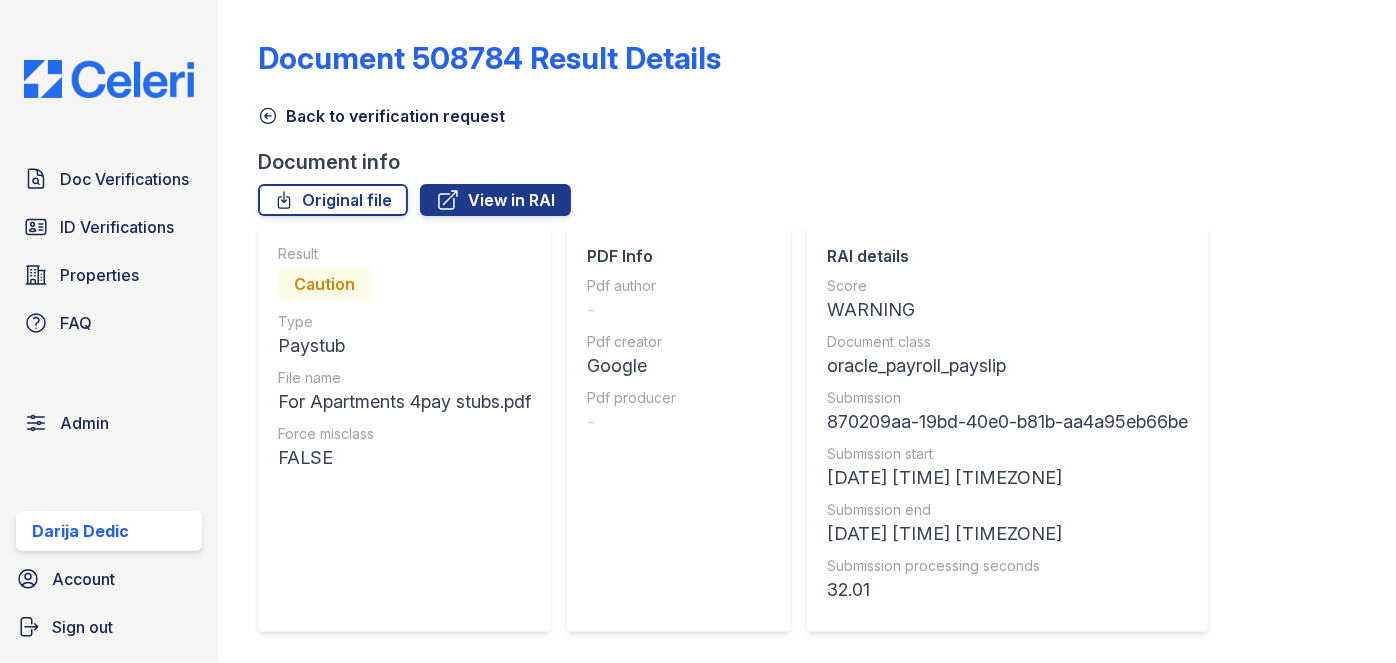 scroll, scrollTop: 0, scrollLeft: 0, axis: both 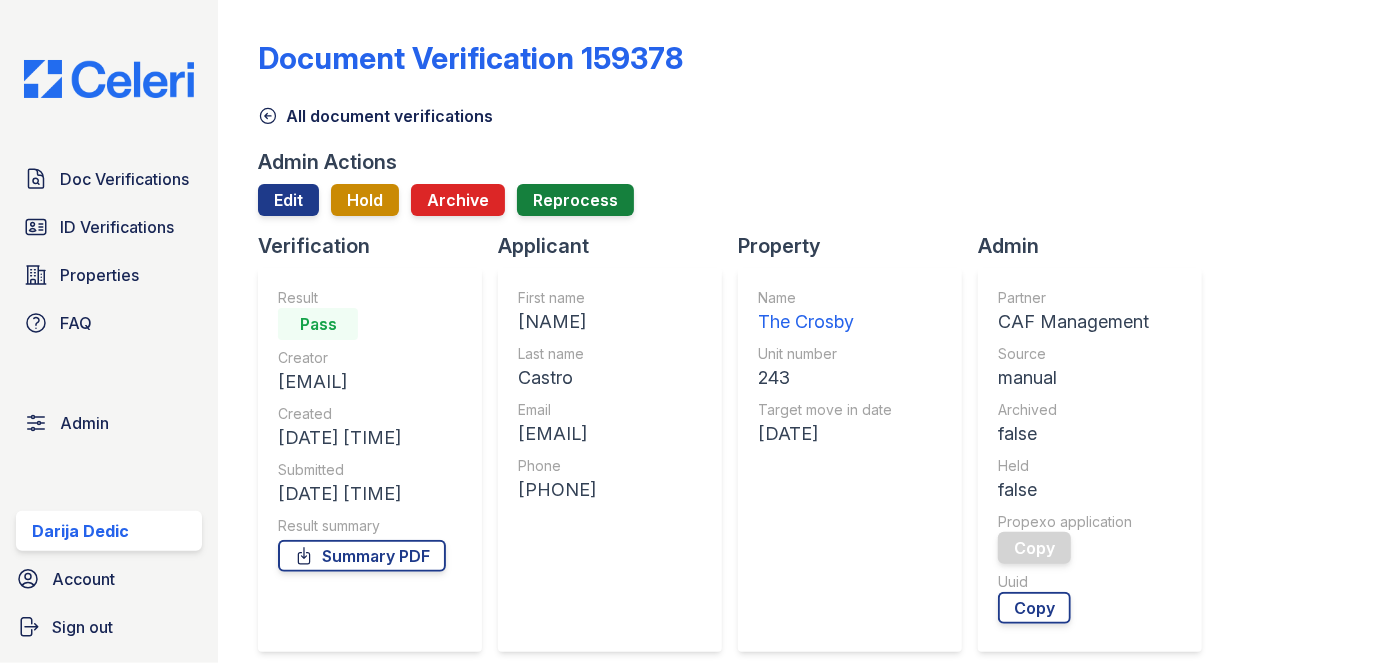 click on "Doc Verifications" at bounding box center [124, 179] 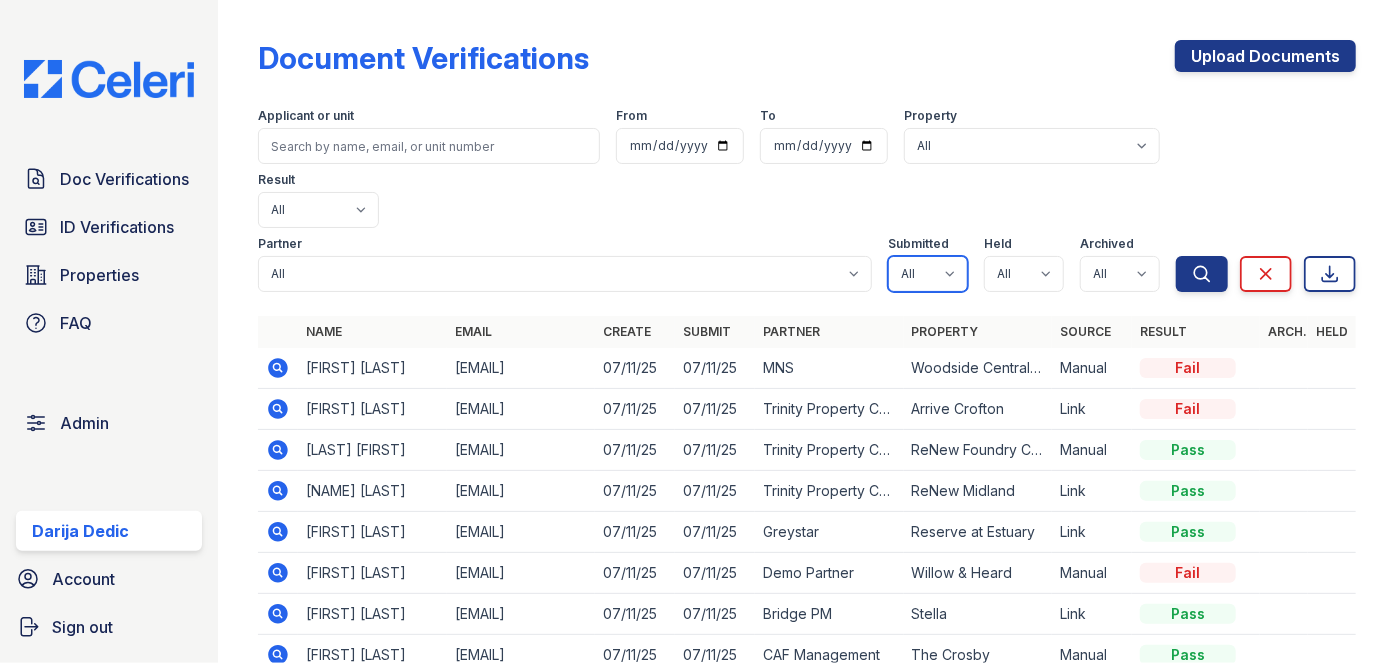 click on "All
true
false" at bounding box center [928, 274] 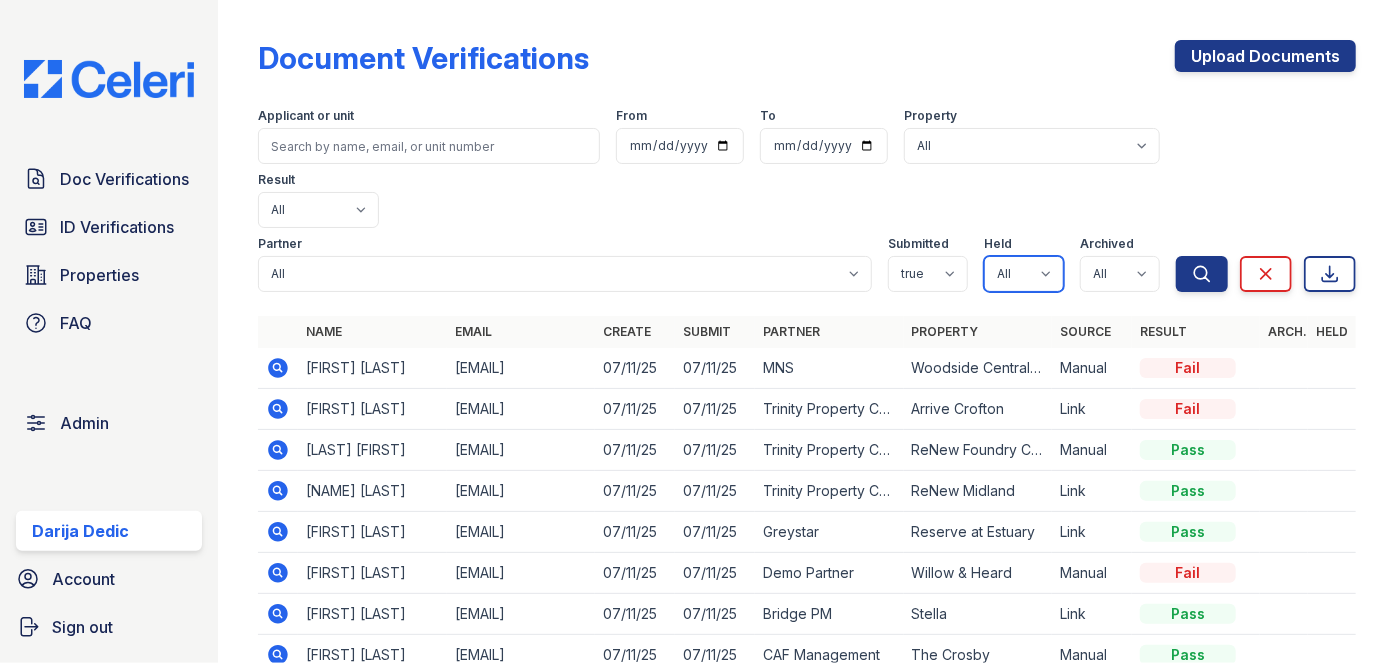 click on "All
true
false" at bounding box center (1024, 274) 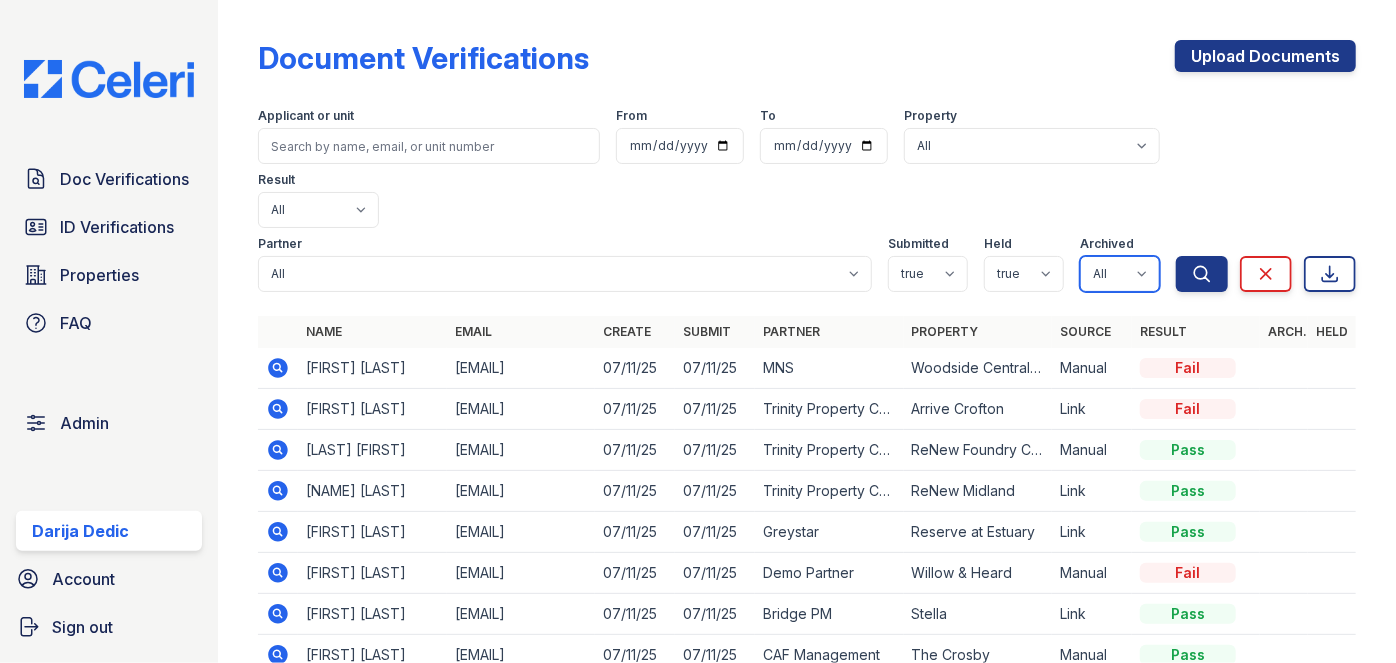 click on "All
true
false" at bounding box center (1120, 274) 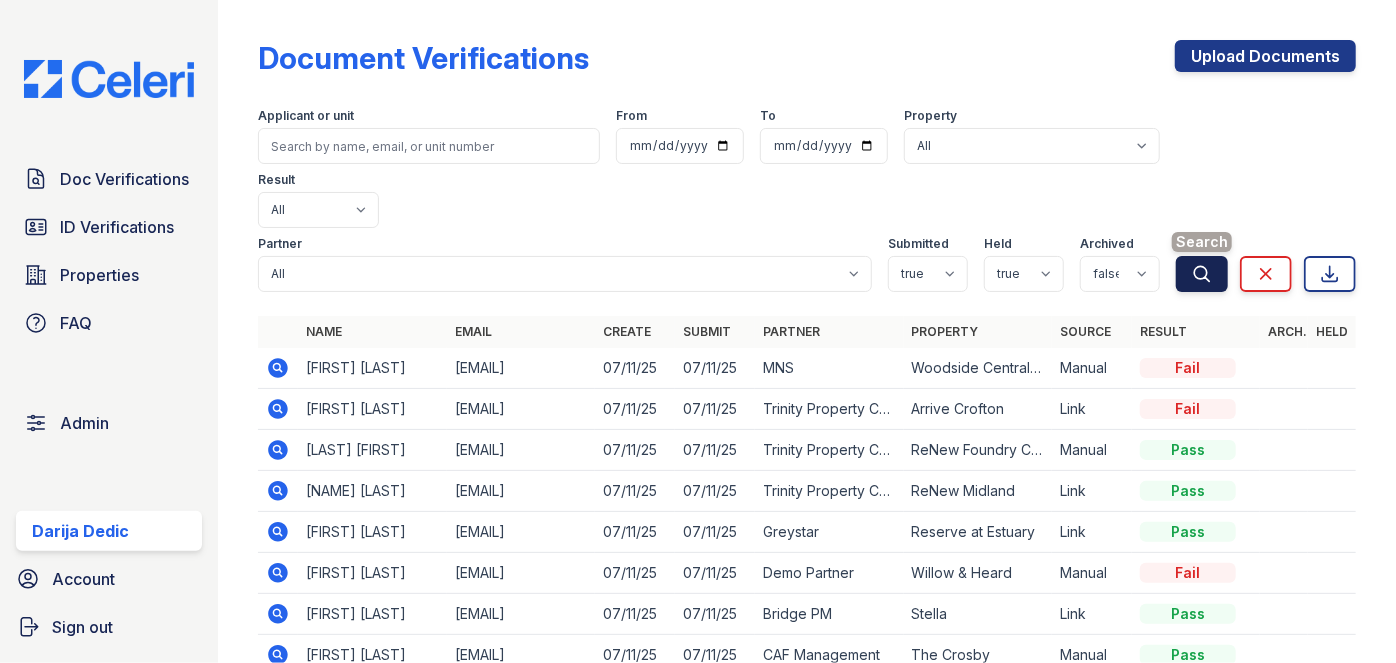 click 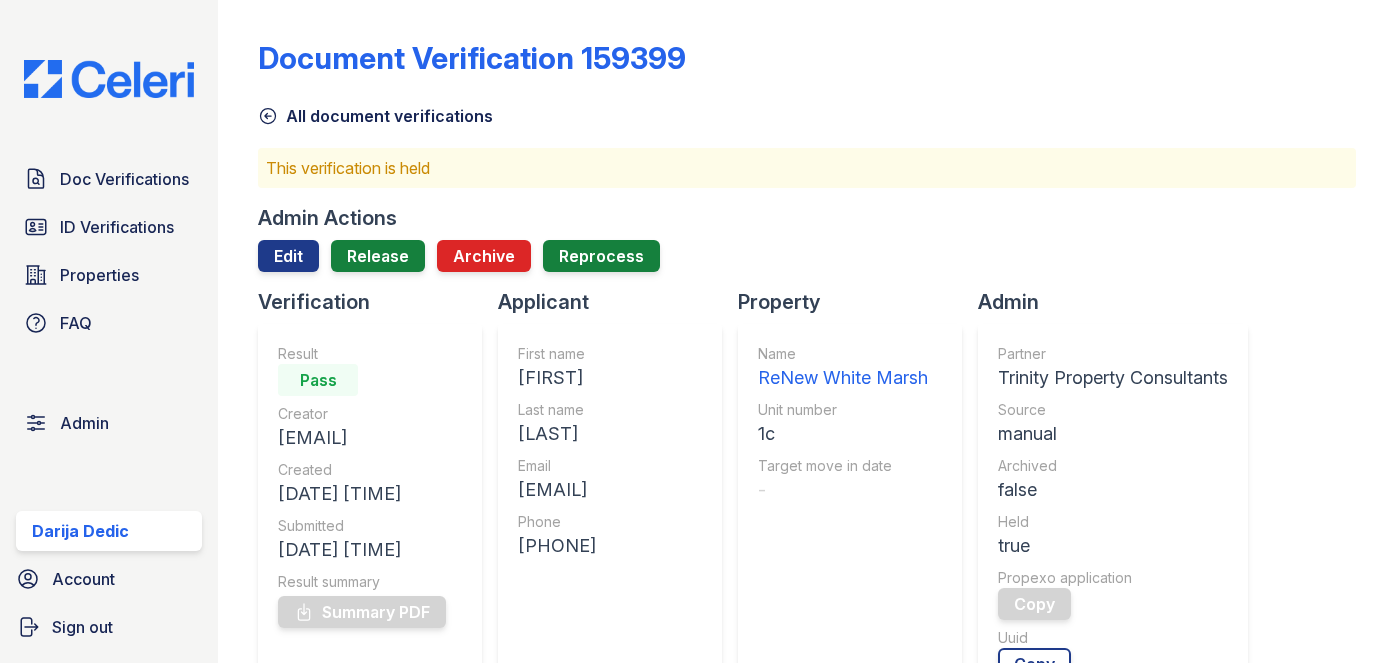 scroll, scrollTop: 0, scrollLeft: 0, axis: both 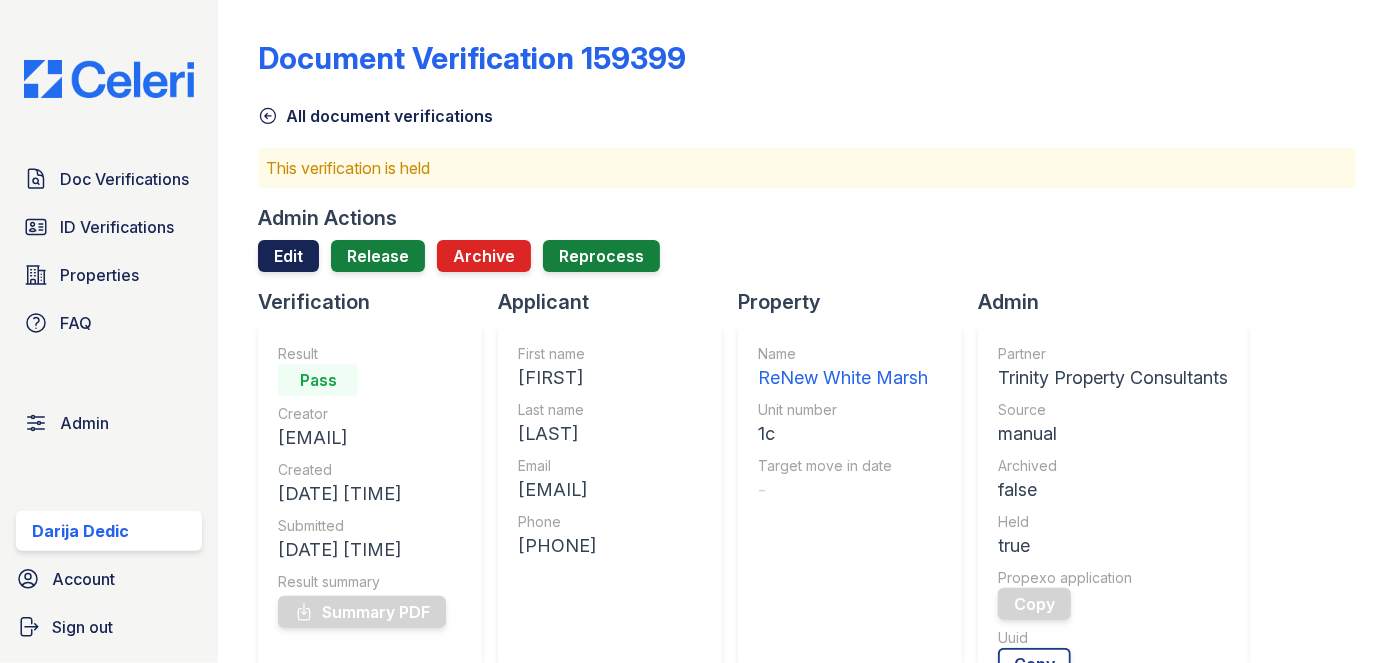 click on "Edit" at bounding box center (288, 256) 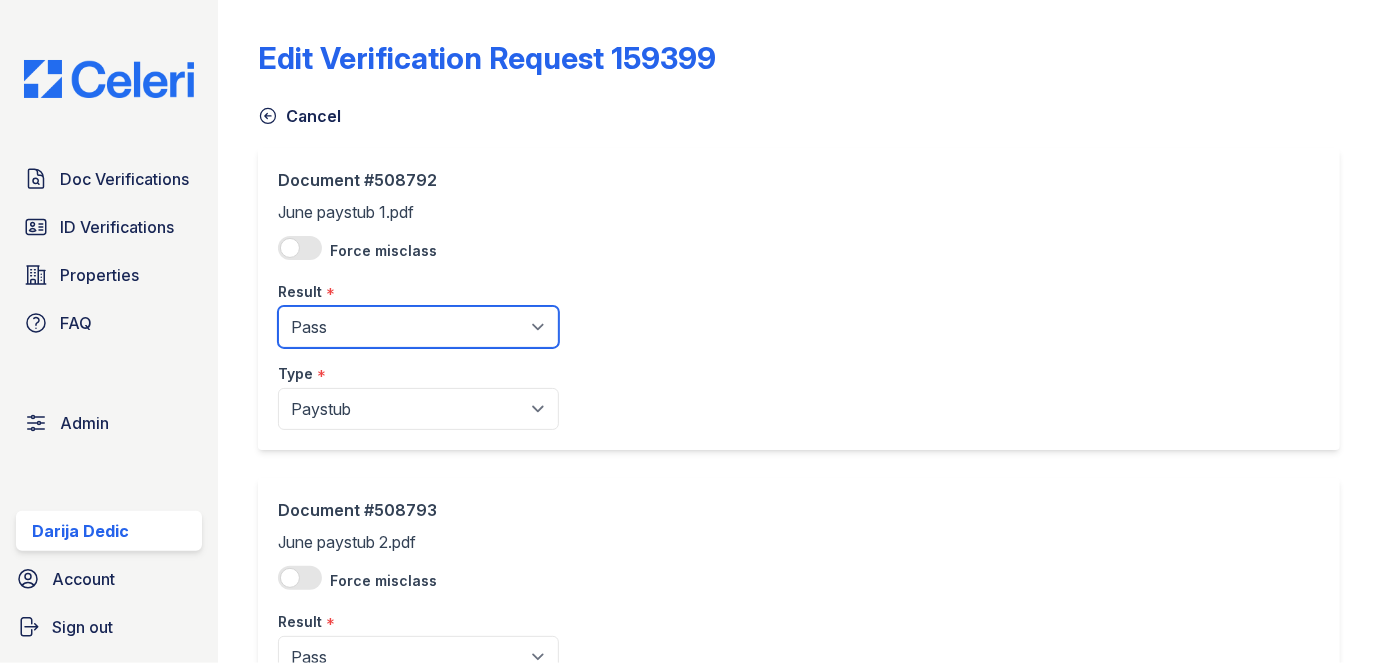 click on "Pending
Sent
Started
Processing
Pass
Fail
Caution
Error
N/A" at bounding box center (418, 327) 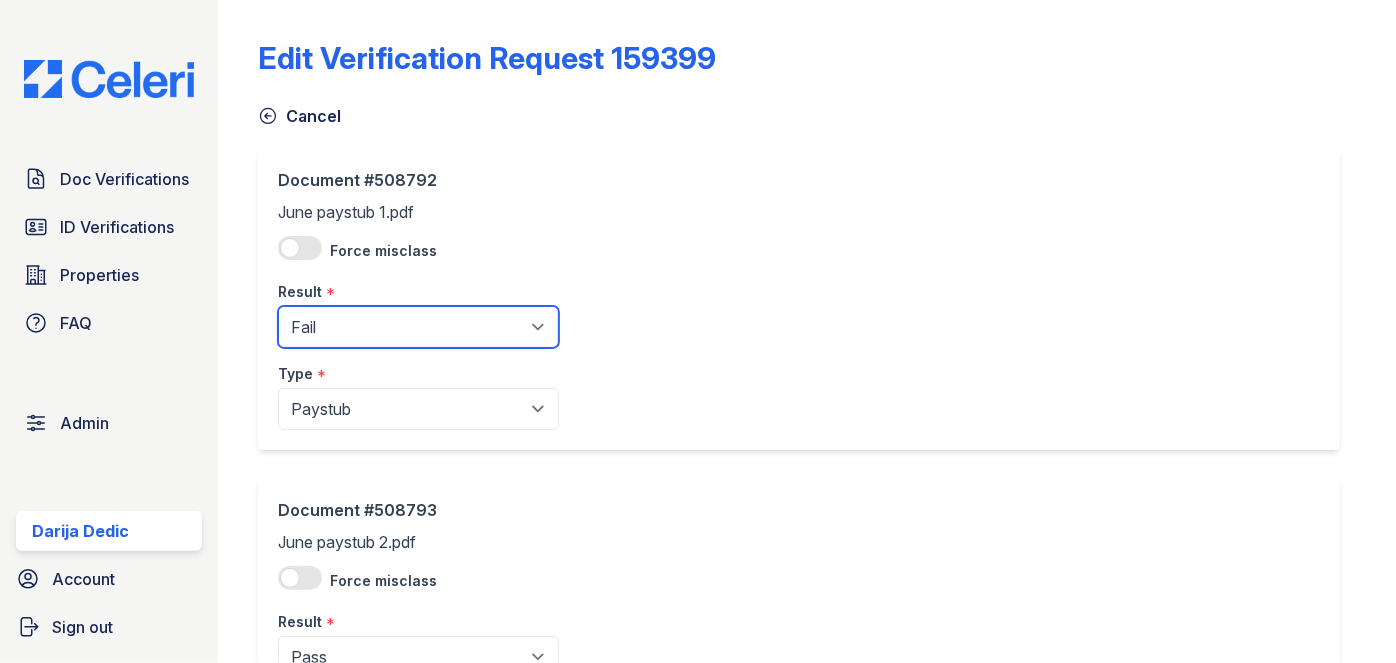 click on "Pending
Sent
Started
Processing
Pass
Fail
Caution
Error
N/A" at bounding box center (418, 327) 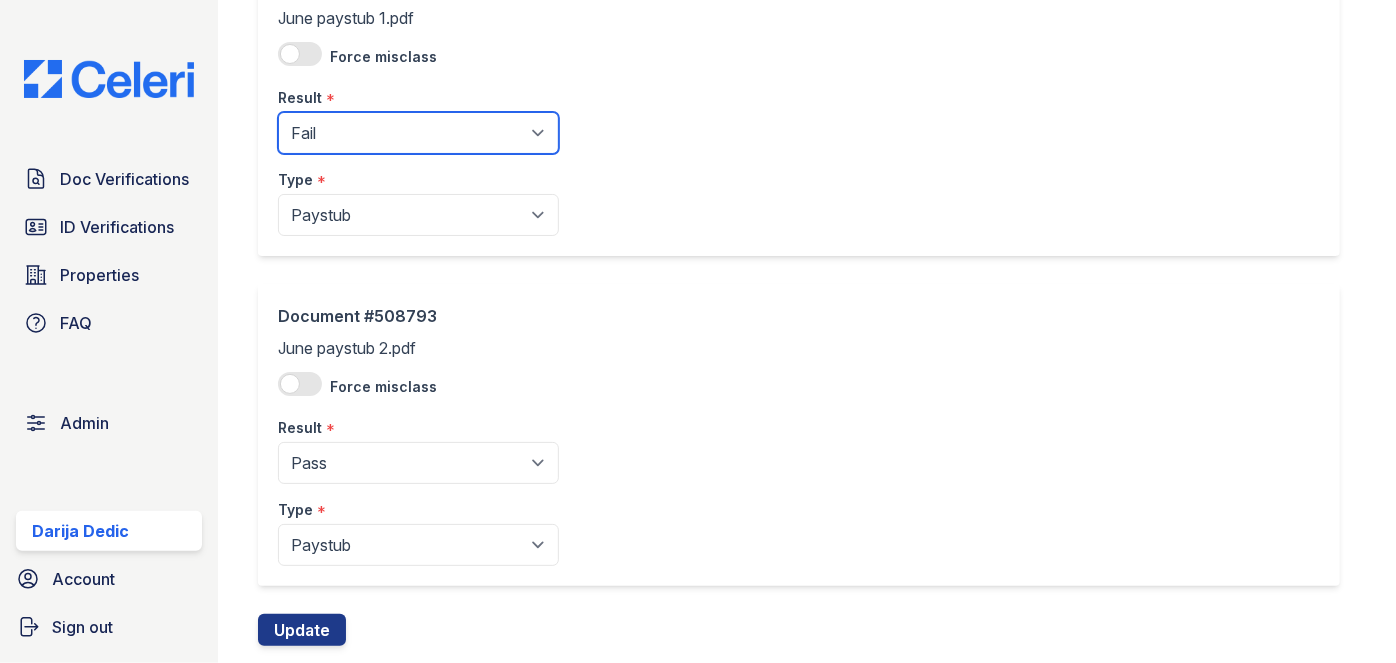 scroll, scrollTop: 243, scrollLeft: 0, axis: vertical 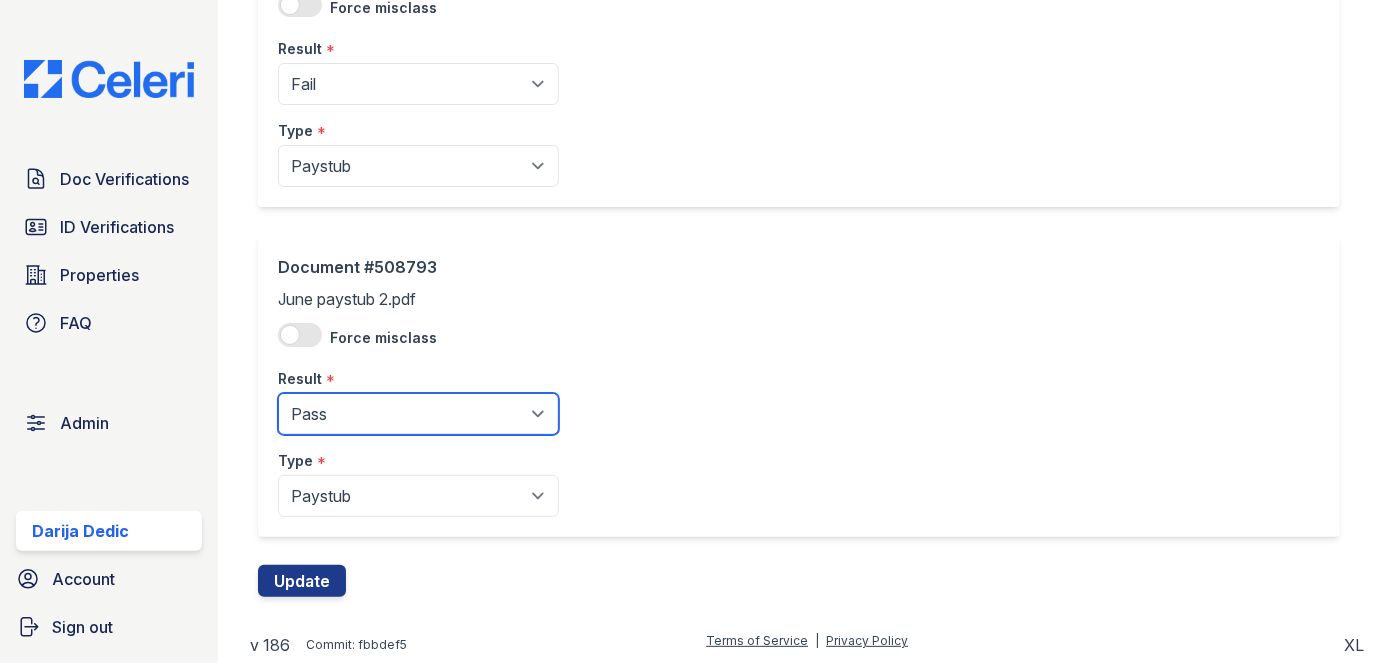 click on "Pending
Sent
Started
Processing
Pass
Fail
Caution
Error
N/A" at bounding box center (418, 414) 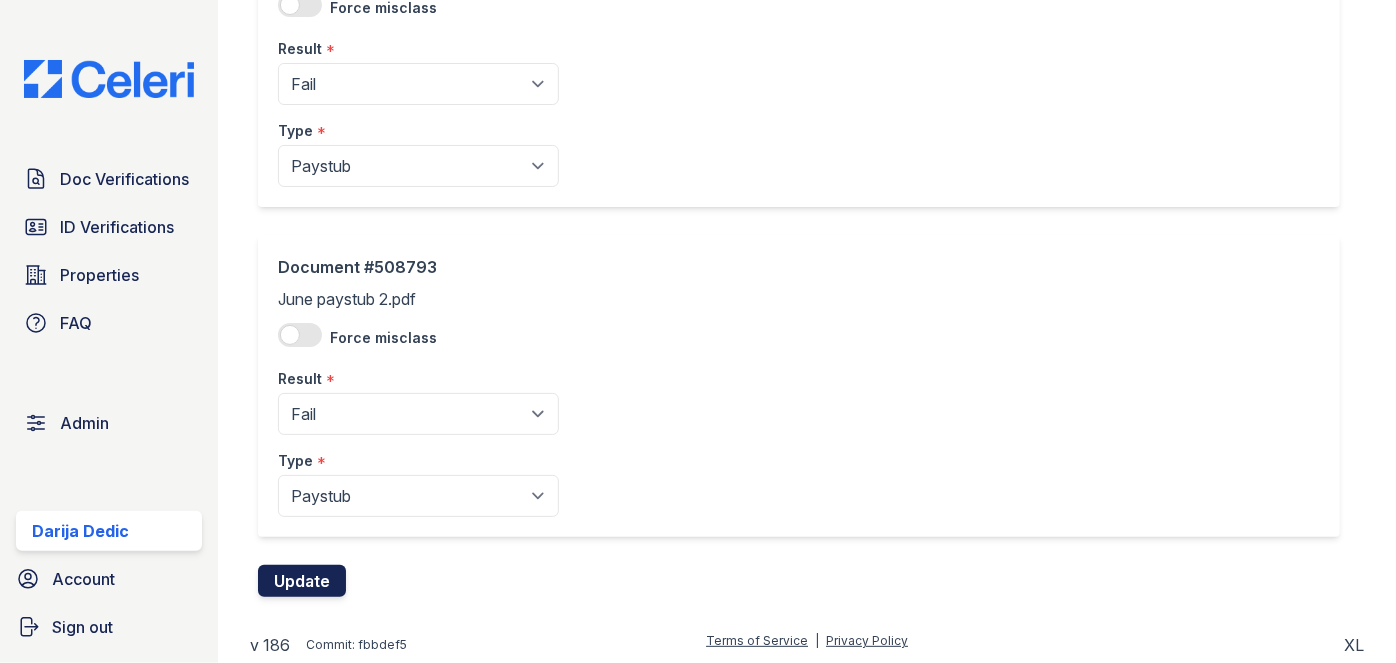 click on "Update" at bounding box center (302, 581) 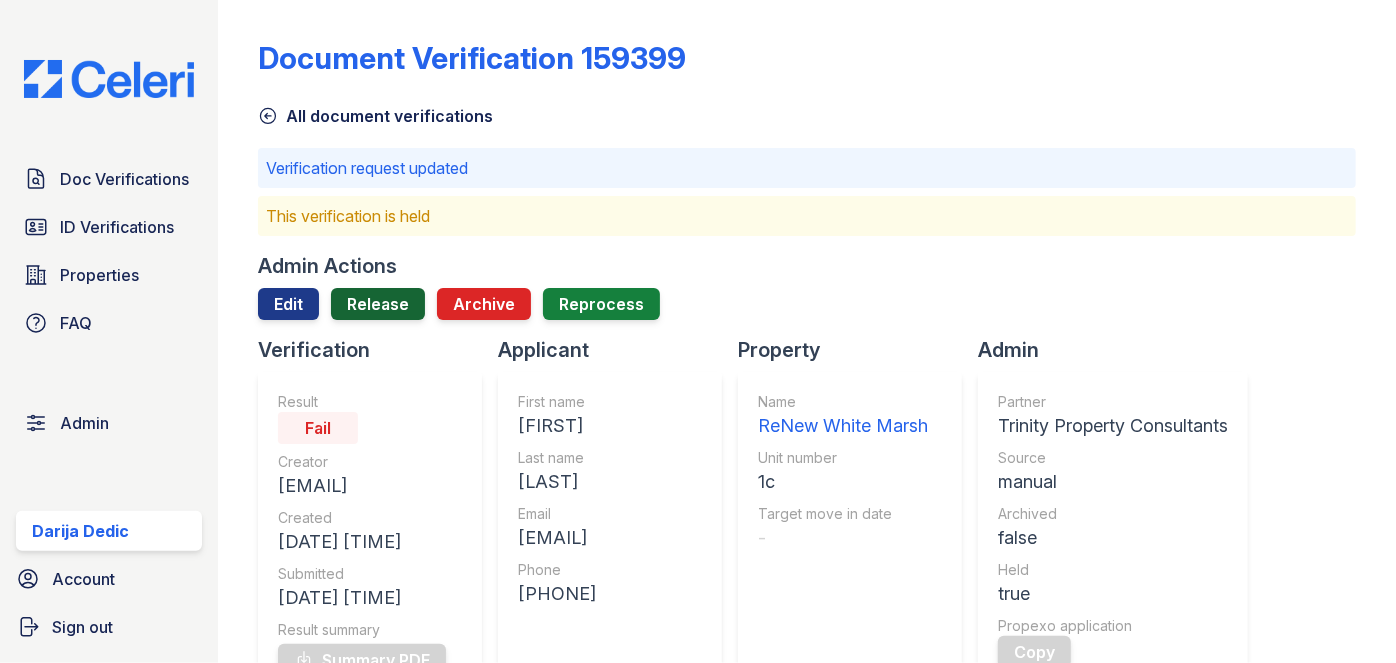 click on "Release" at bounding box center (378, 304) 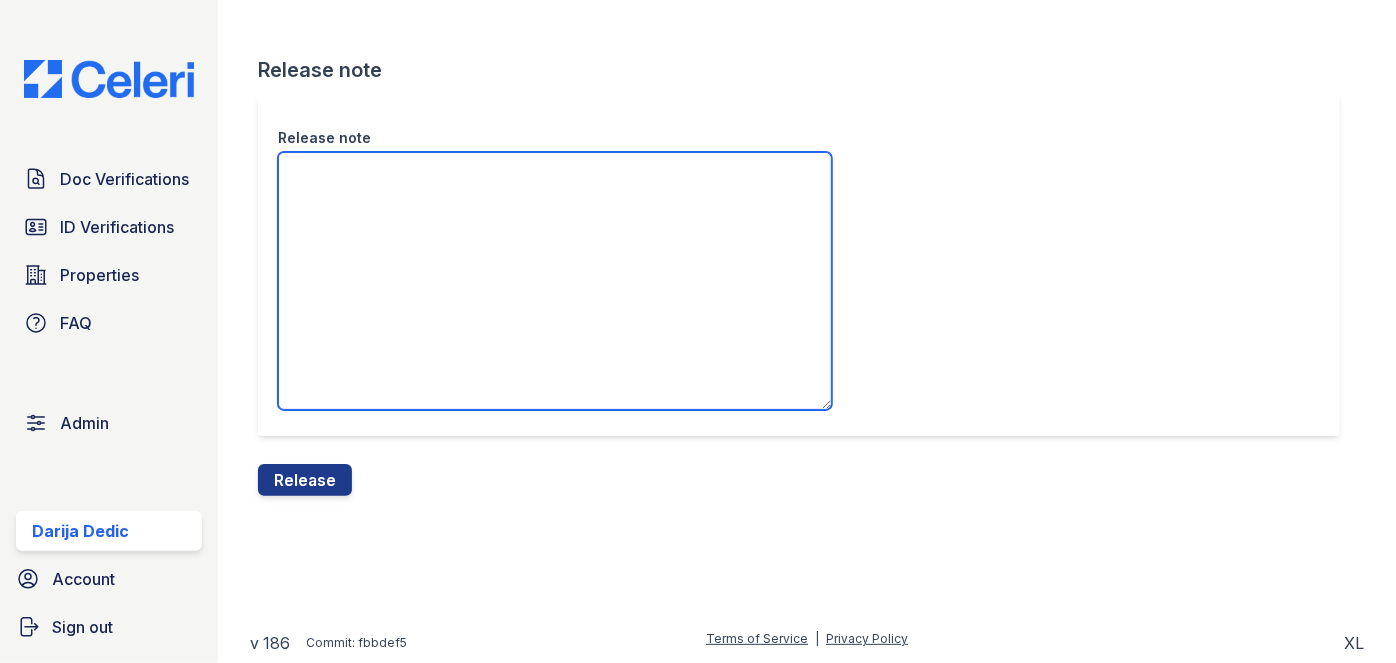 click on "Release note" at bounding box center [555, 281] 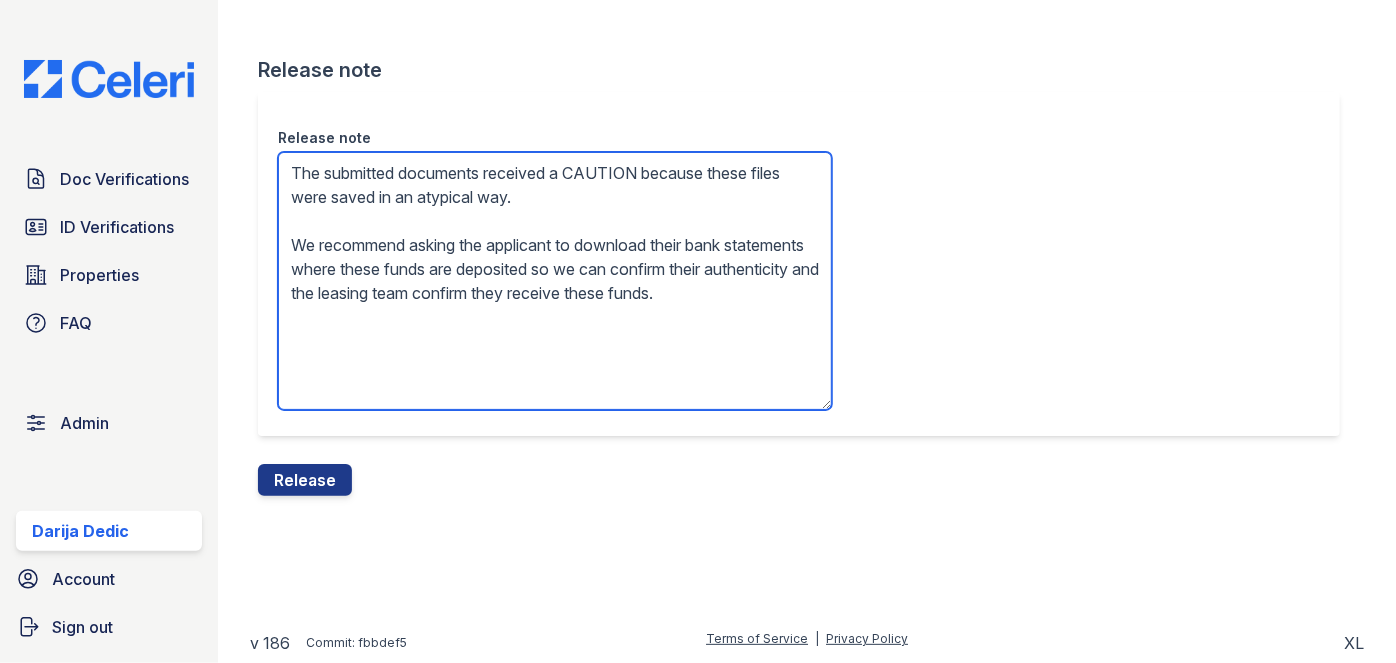 click on "The submitted documents received a CAUTION because these files were saved in an atypical way.
We recommend asking the applicant to download their bank statements where these funds are deposited so we can confirm their authenticity and the leasing team confirm they receive these funds." at bounding box center (555, 281) 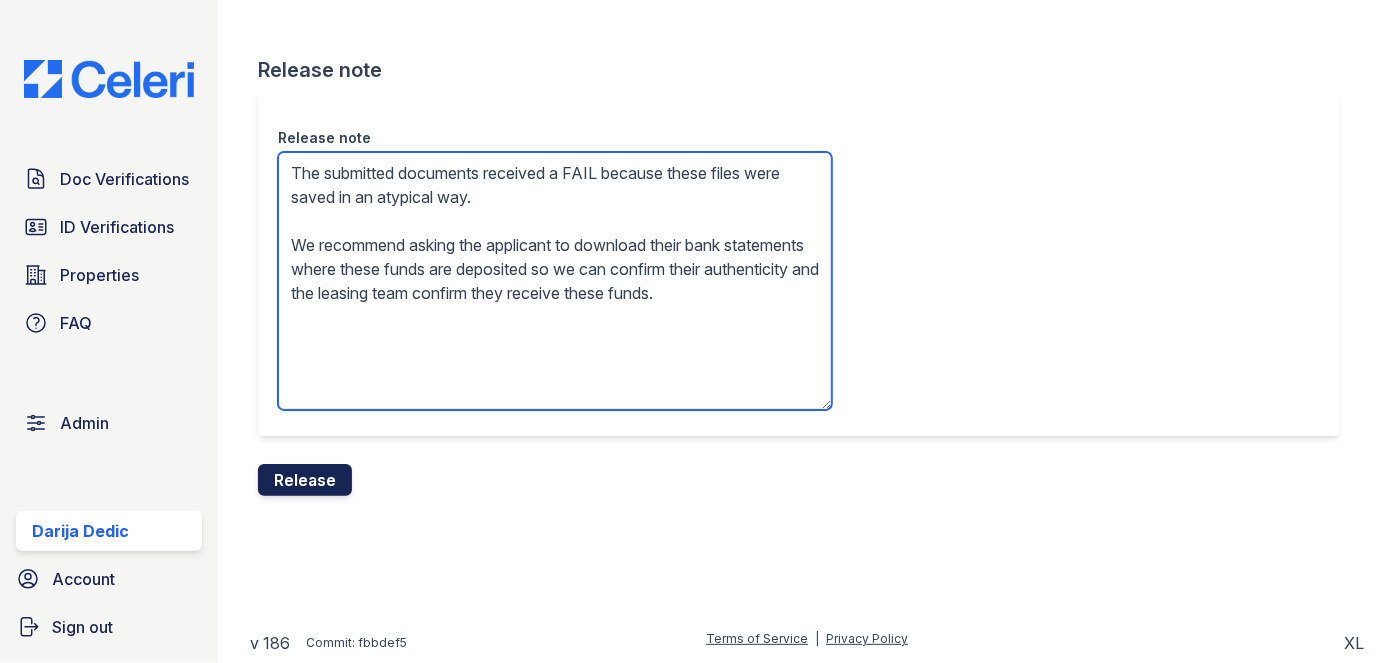 type on "The submitted documents received a FAIL because these files were saved in an atypical way.
We recommend asking the applicant to download their bank statements where these funds are deposited so we can confirm their authenticity and the leasing team confirm they receive these funds." 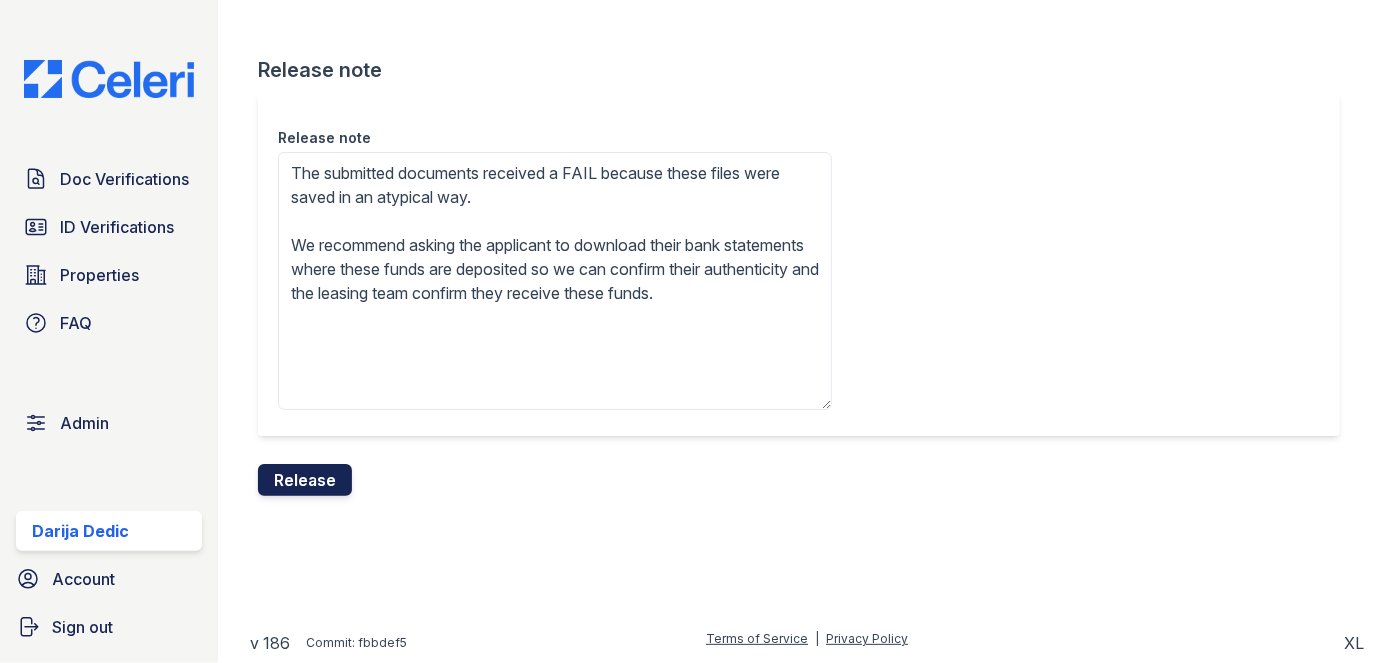 click on "Release" at bounding box center (305, 480) 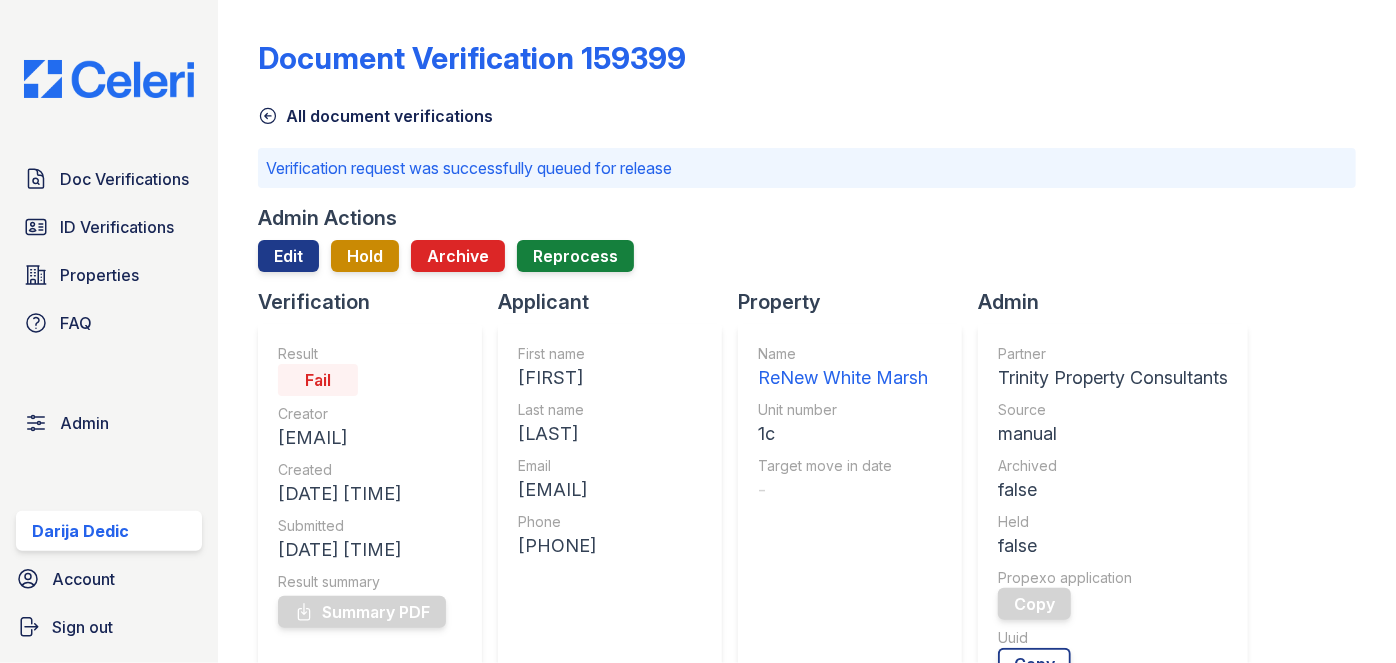 click on "Result
Fail
Creator
renewwhitemarsh@trinity-pm.com
Created
07/11/25 07:07:55 AM
Submitted
07/11/25 07:07:55 AM
Result summary
Summary PDF" at bounding box center [362, 516] 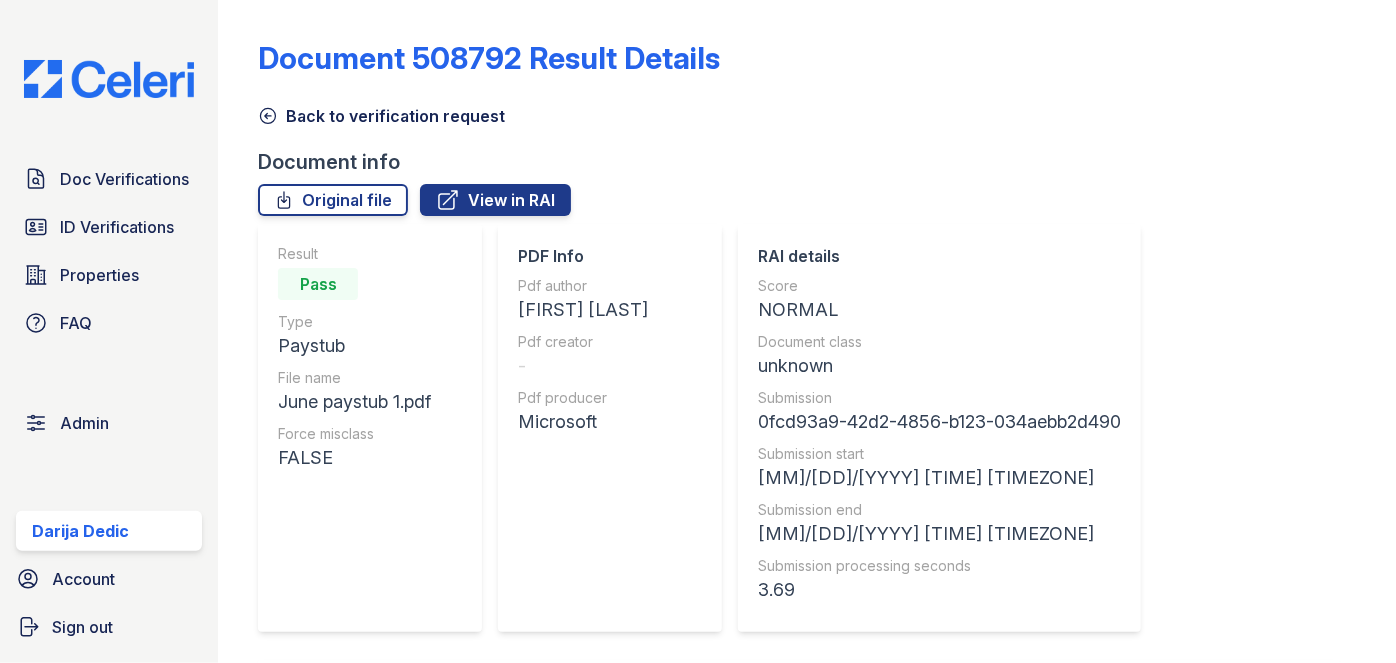 scroll, scrollTop: 0, scrollLeft: 0, axis: both 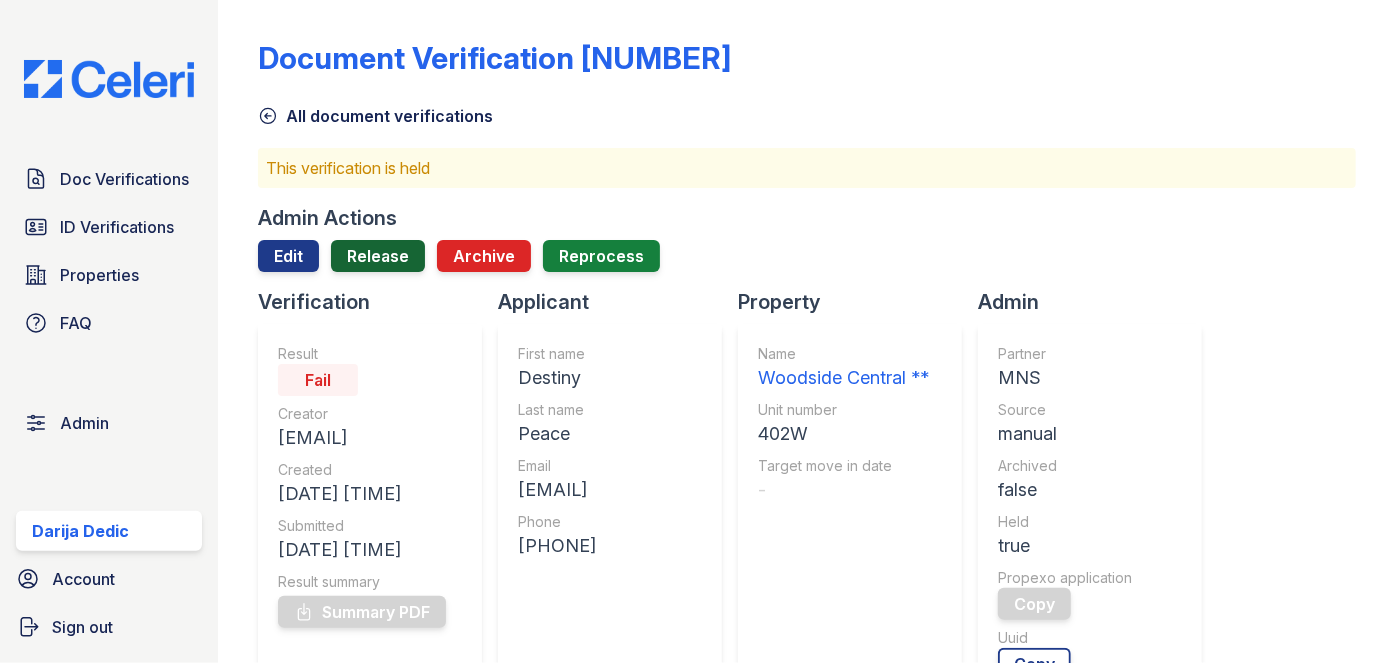 click on "Release" at bounding box center (378, 256) 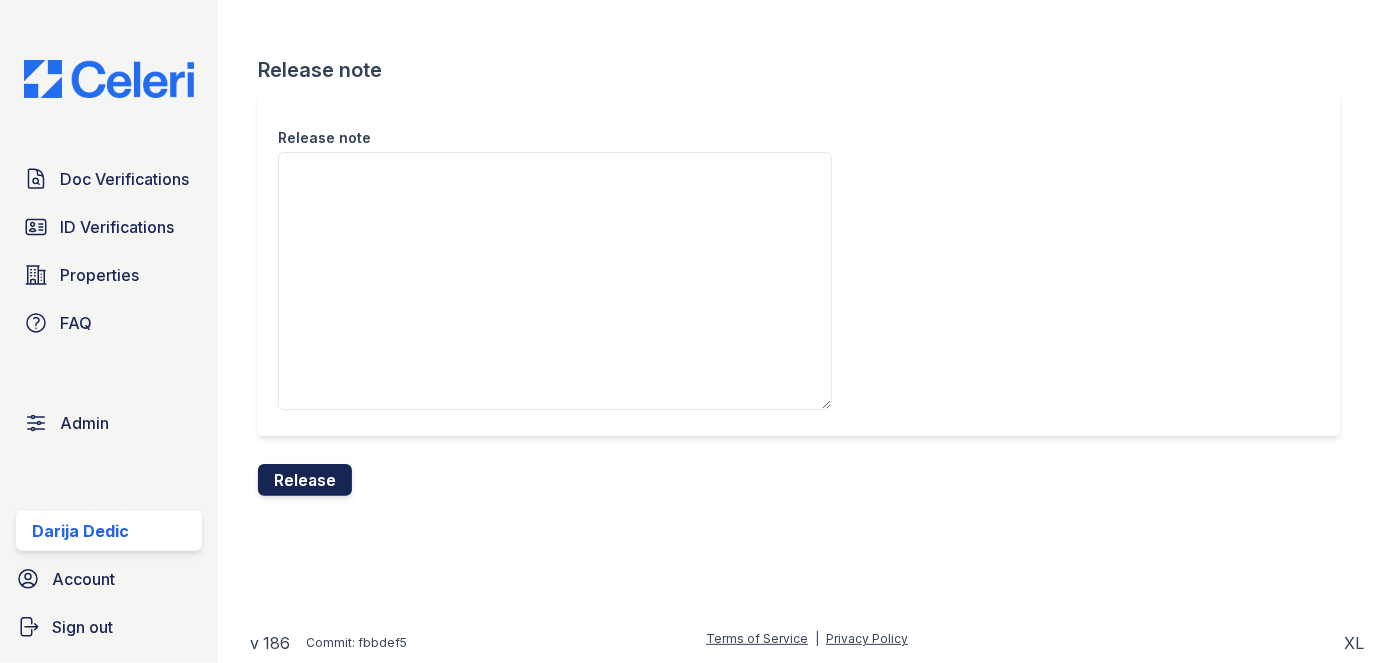 click on "Release" at bounding box center [305, 480] 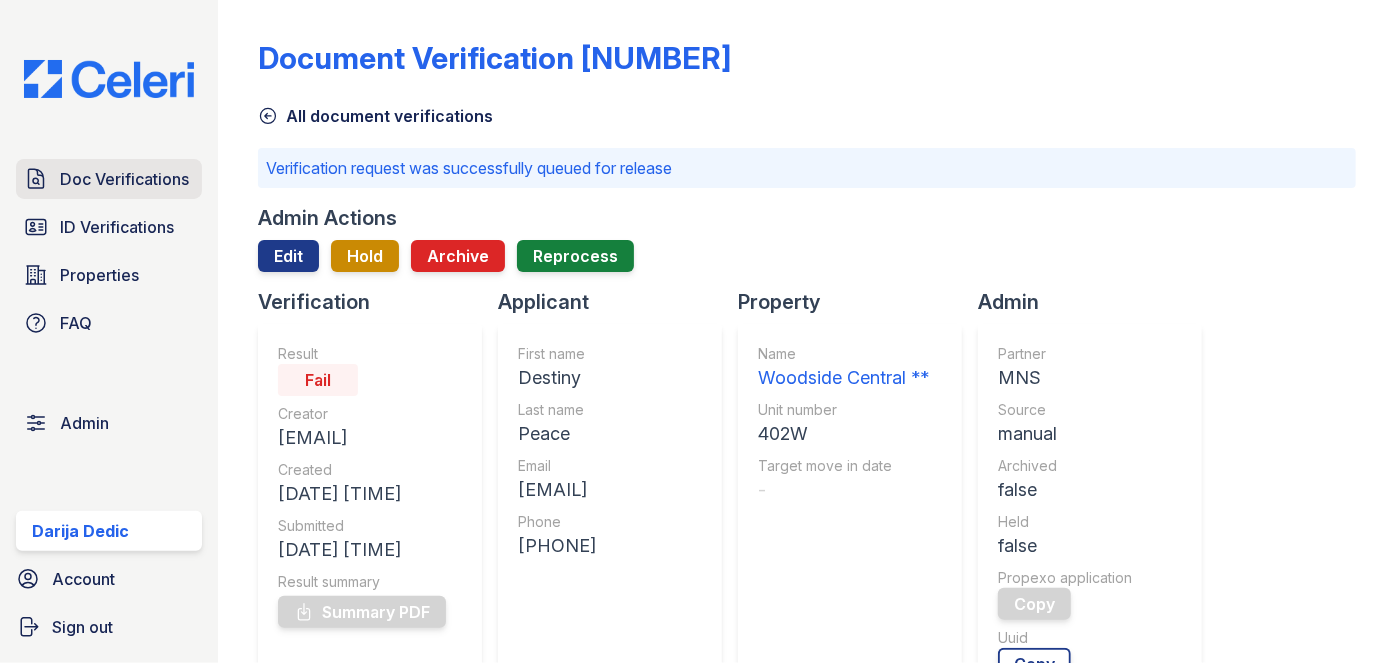 click on "Doc Verifications" at bounding box center [124, 179] 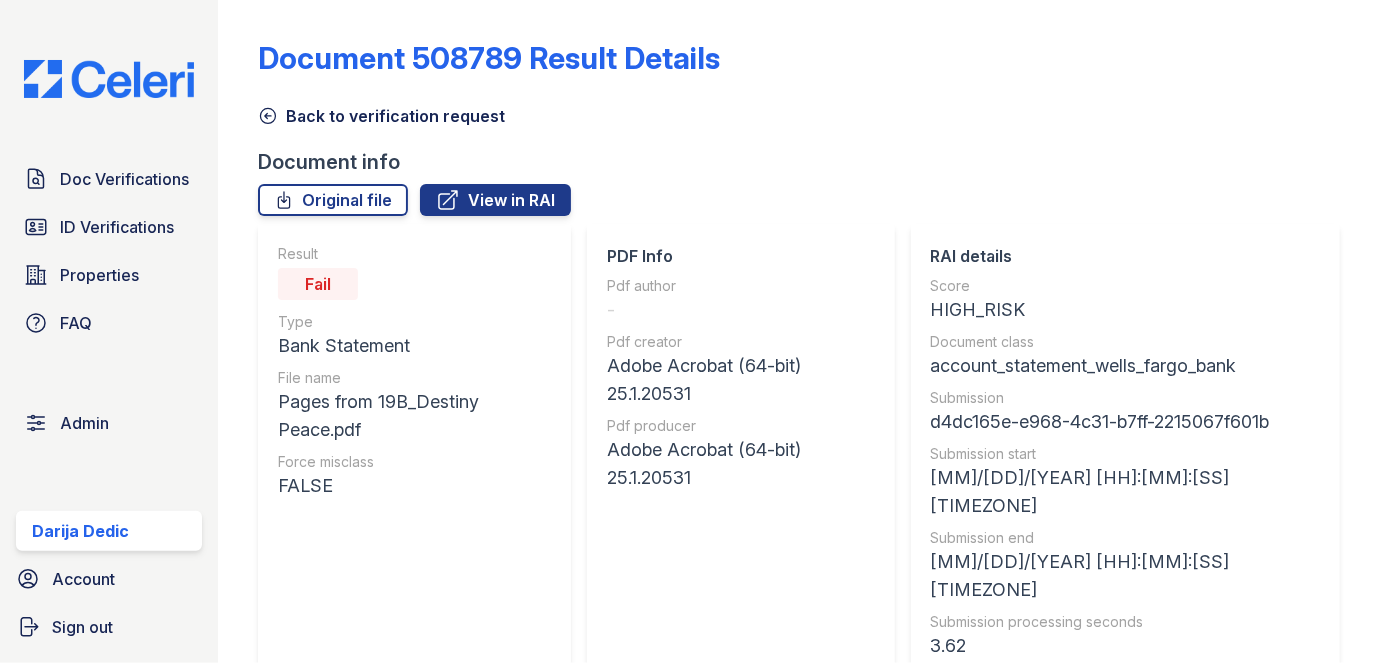 scroll, scrollTop: 0, scrollLeft: 0, axis: both 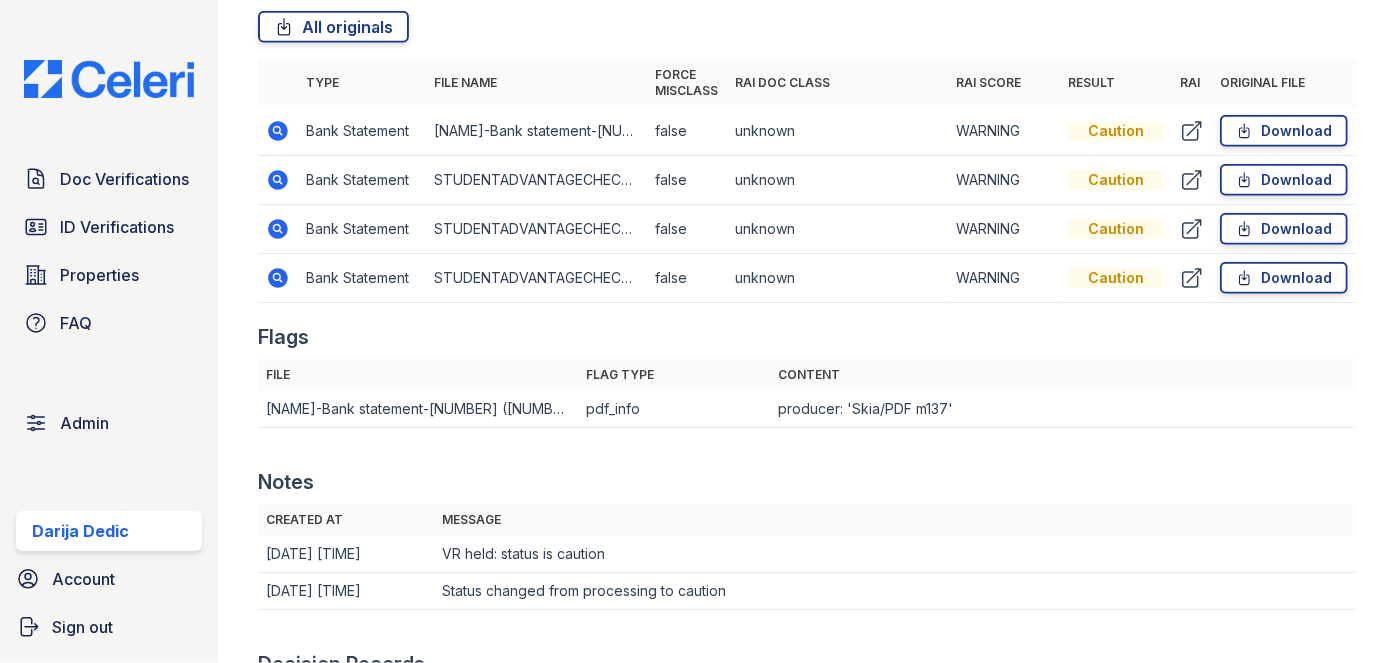 click on "Bank Statement" at bounding box center [362, 229] 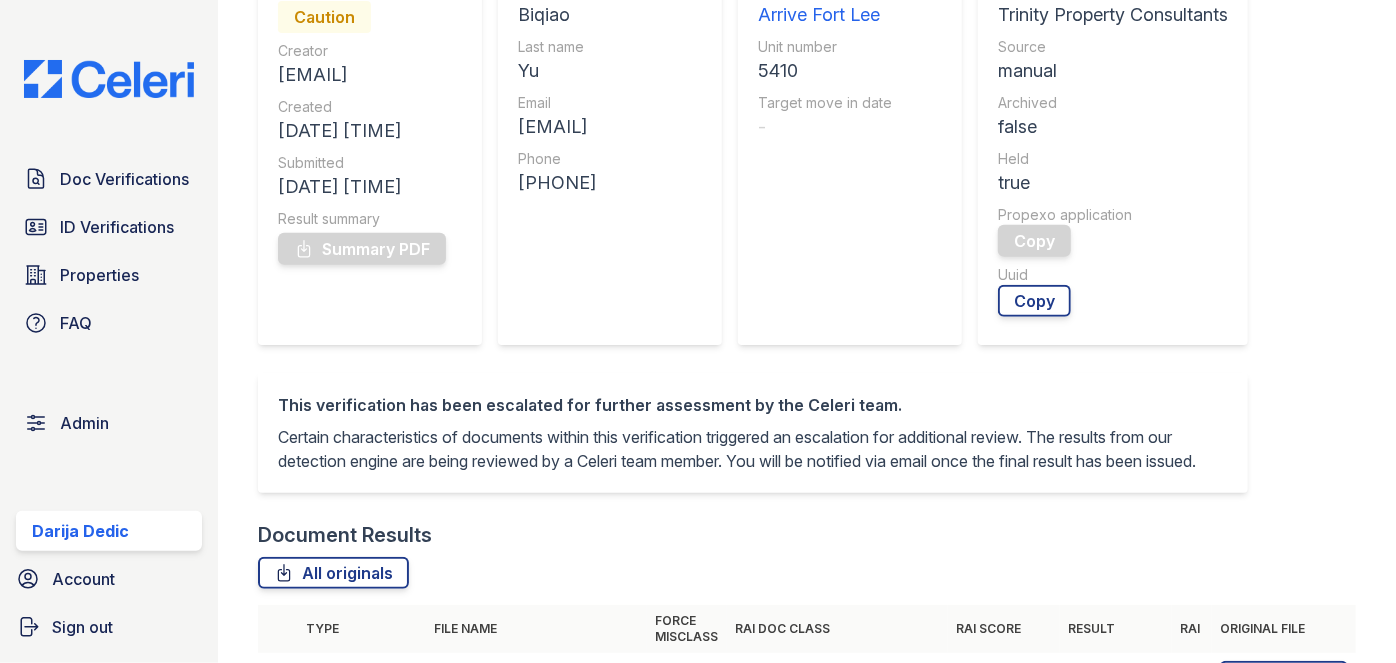 scroll, scrollTop: 90, scrollLeft: 0, axis: vertical 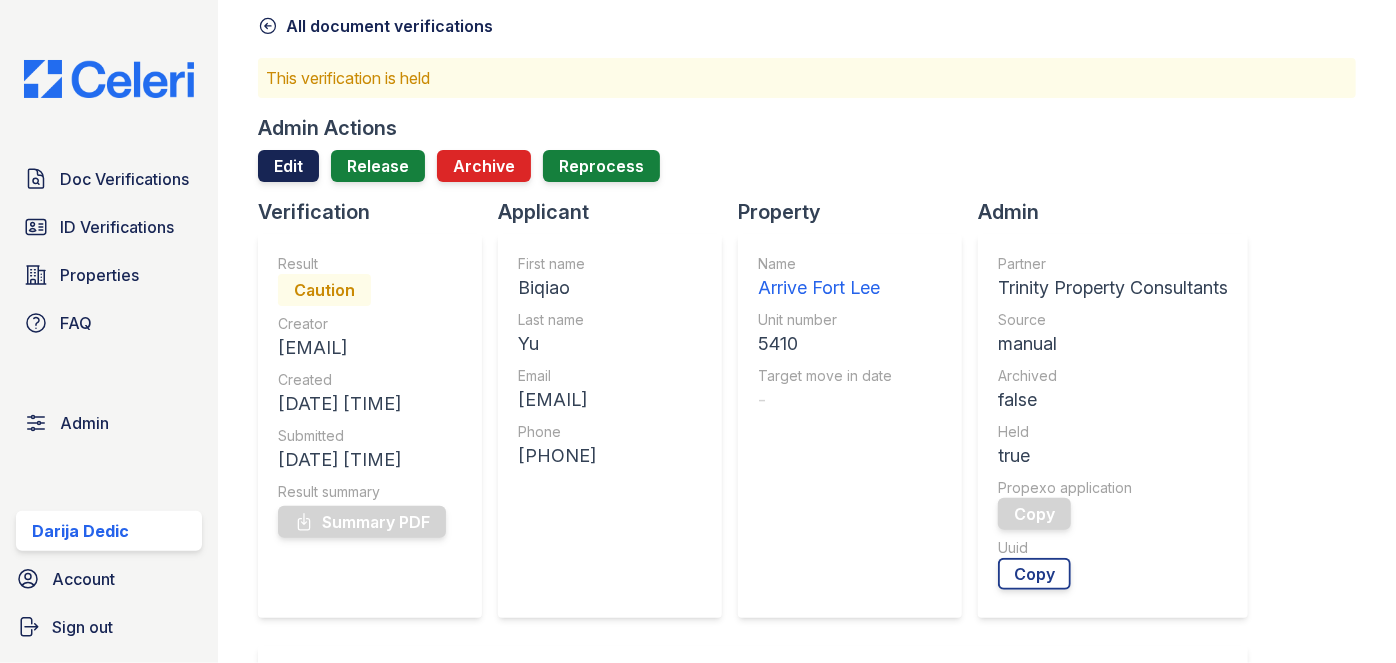 click on "Edit" at bounding box center (288, 166) 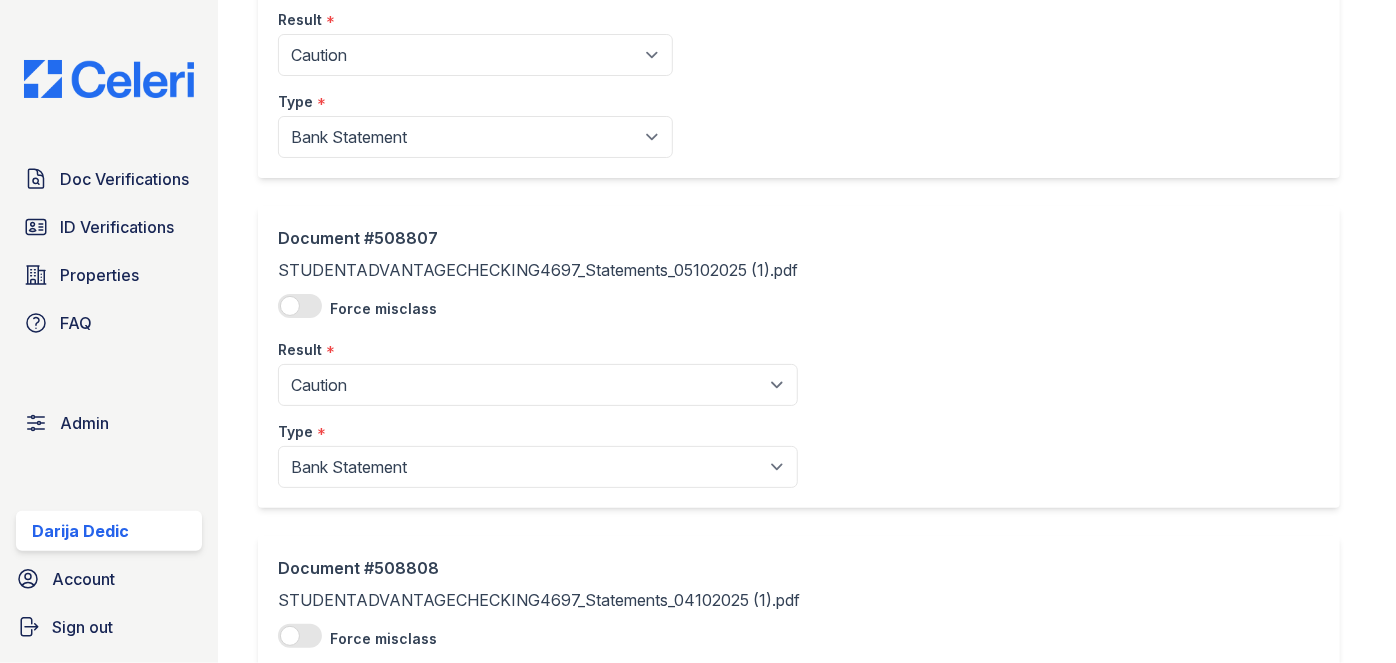 scroll, scrollTop: 454, scrollLeft: 0, axis: vertical 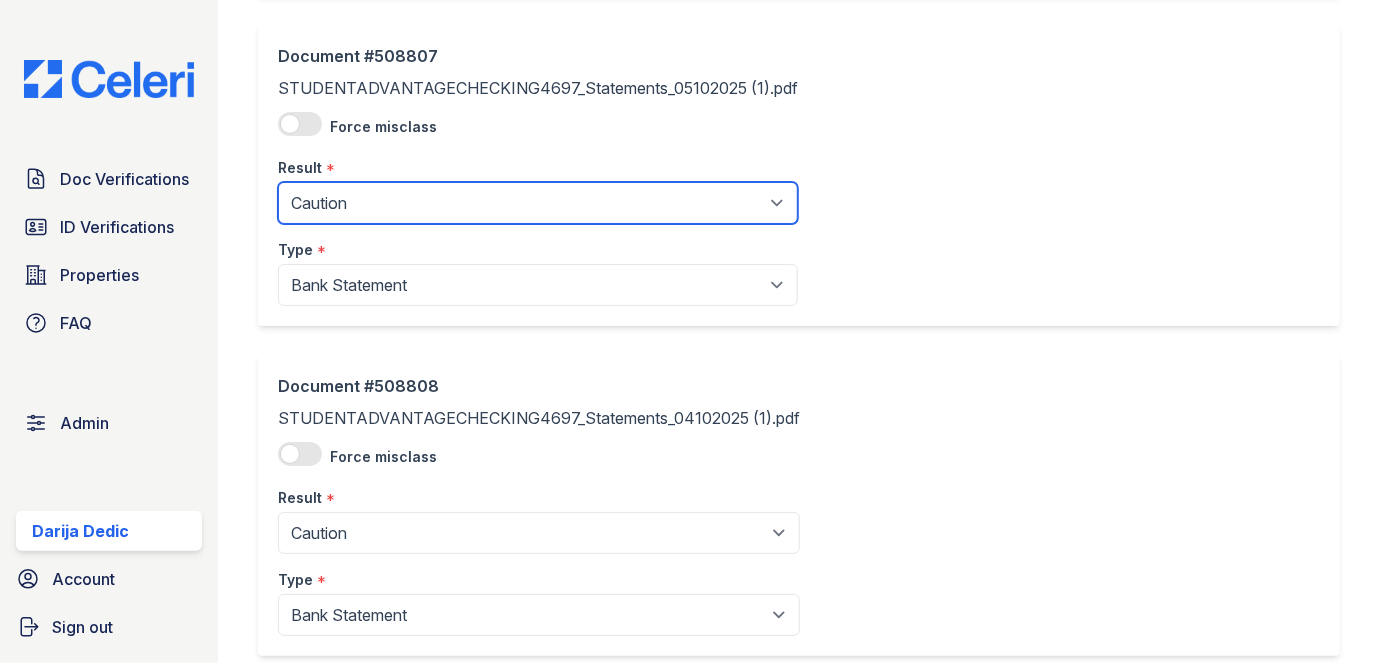 click on "Pending
Sent
Started
Processing
Pass
Fail
Caution
Error
N/A" at bounding box center (538, 203) 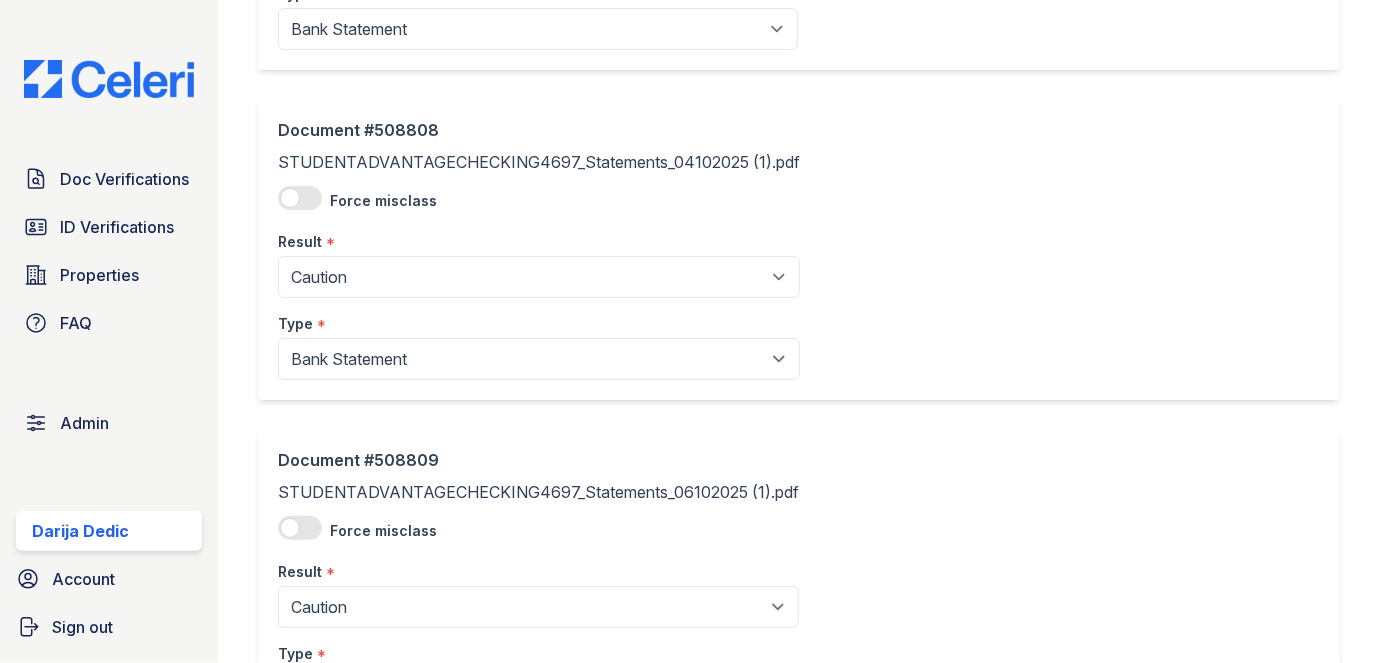 scroll, scrollTop: 818, scrollLeft: 0, axis: vertical 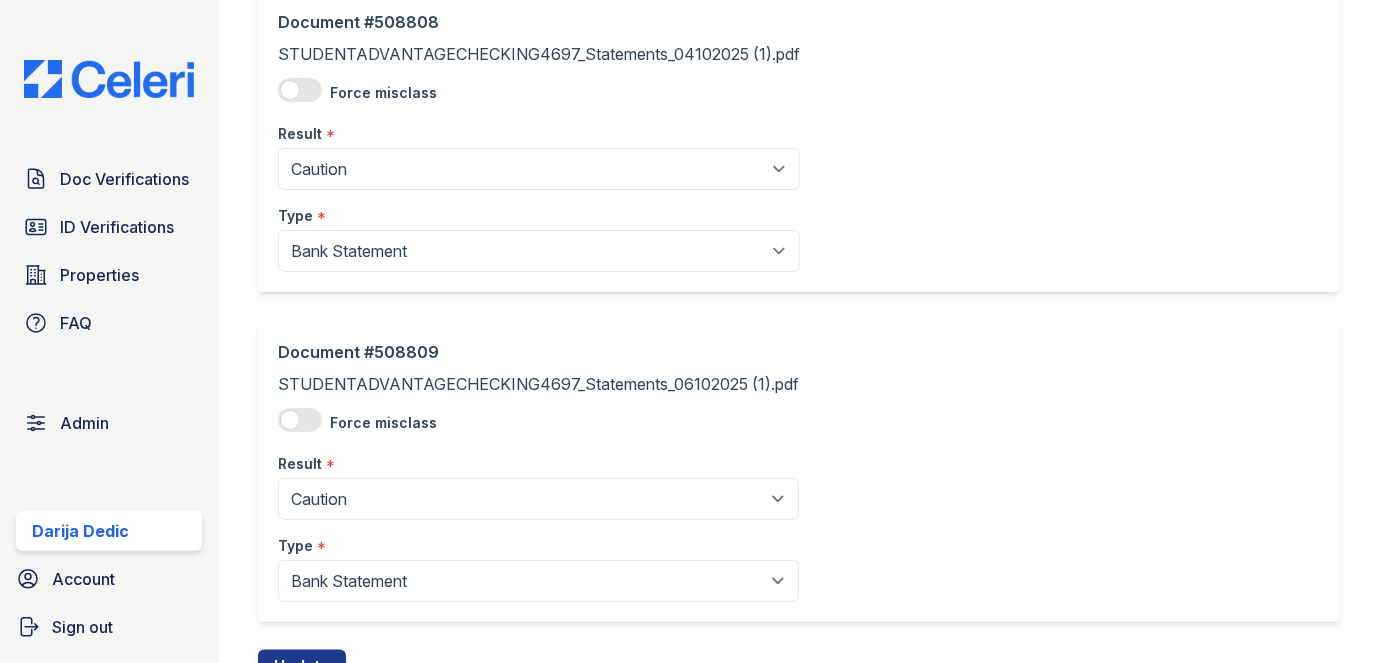 drag, startPoint x: 349, startPoint y: 139, endPoint x: 349, endPoint y: 158, distance: 19 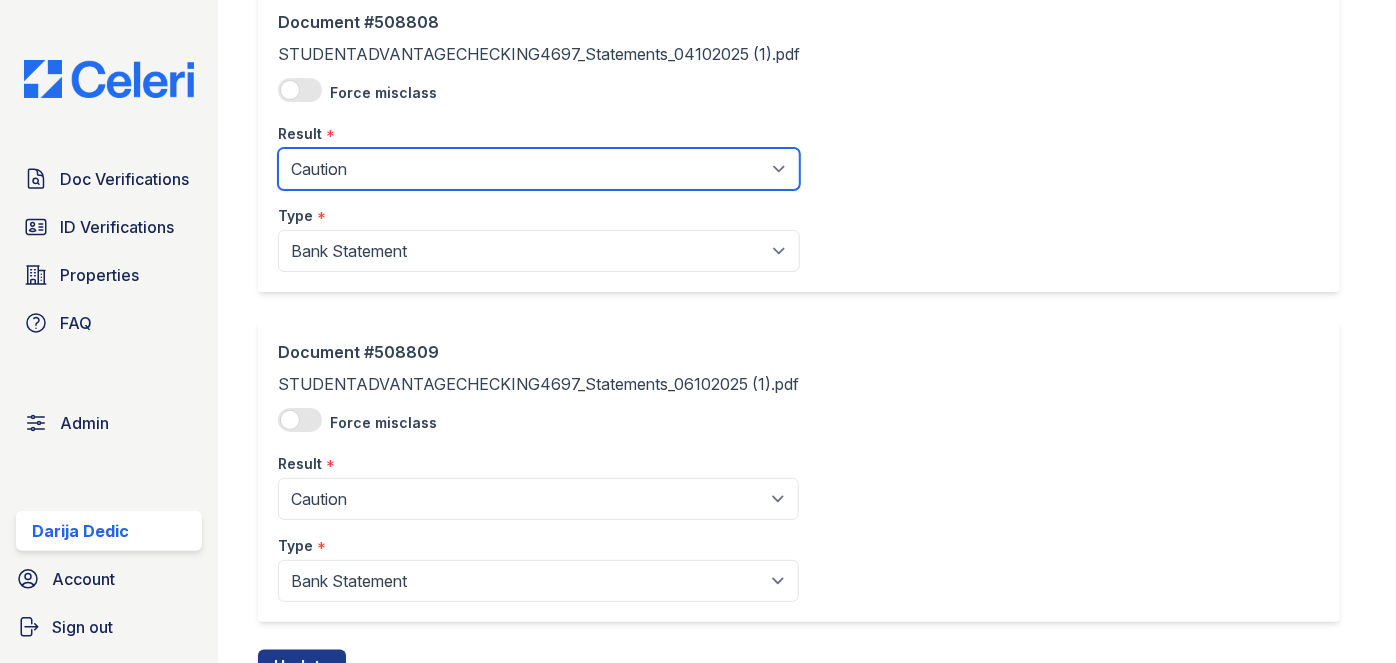 click on "Pending
Sent
Started
Processing
Pass
Fail
Caution
Error
N/A" at bounding box center (539, 169) 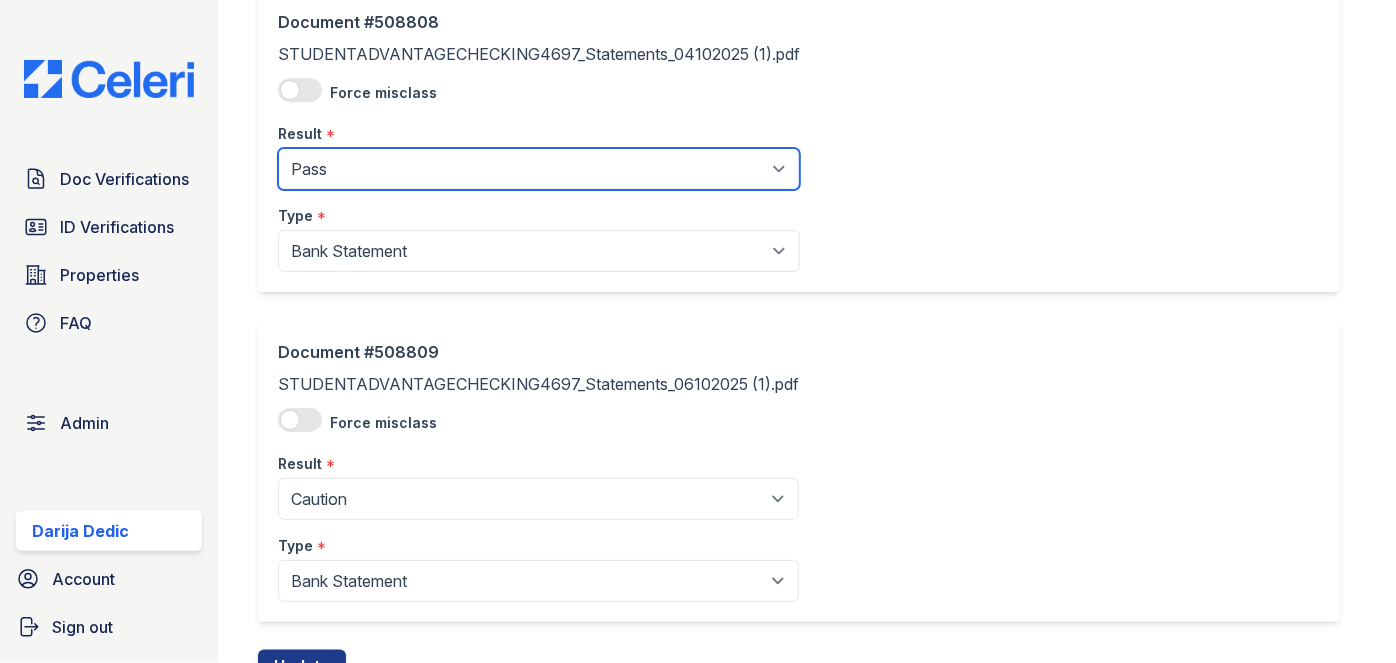click on "Pending
Sent
Started
Processing
Pass
Fail
Caution
Error
N/A" at bounding box center [539, 169] 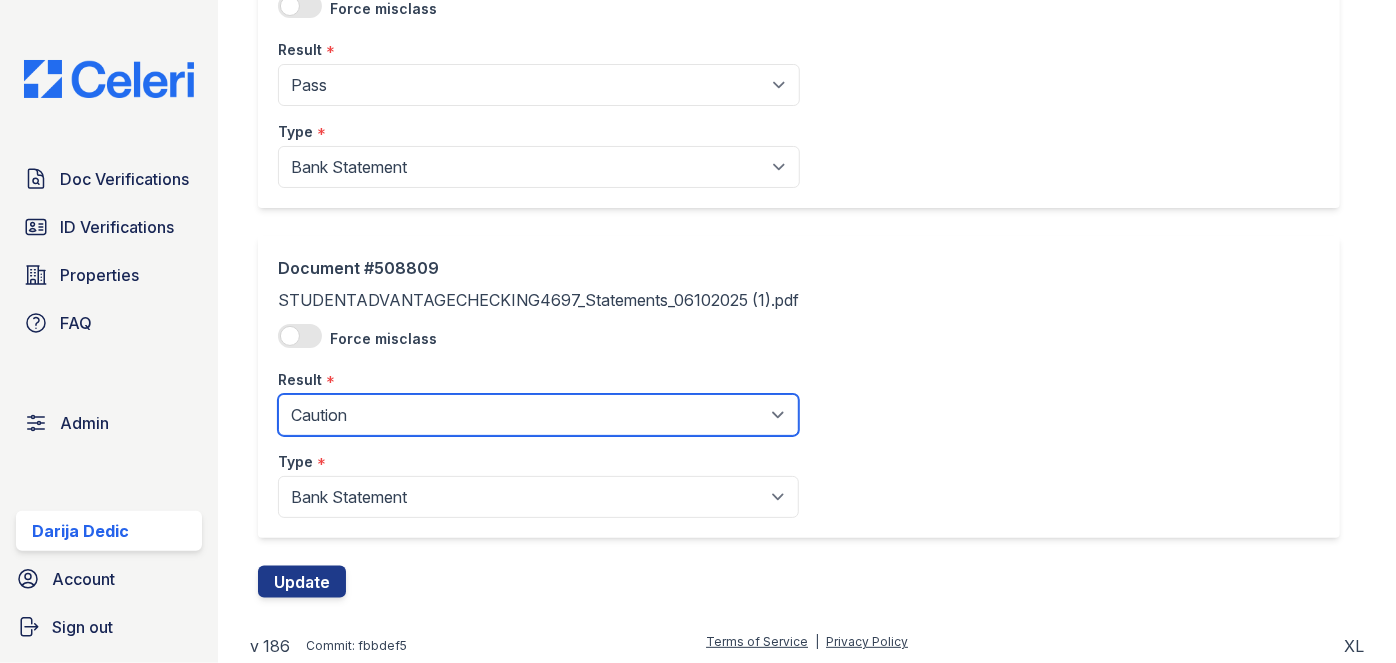 click on "Pending
Sent
Started
Processing
Pass
Fail
Caution
Error
N/A" at bounding box center (538, 415) 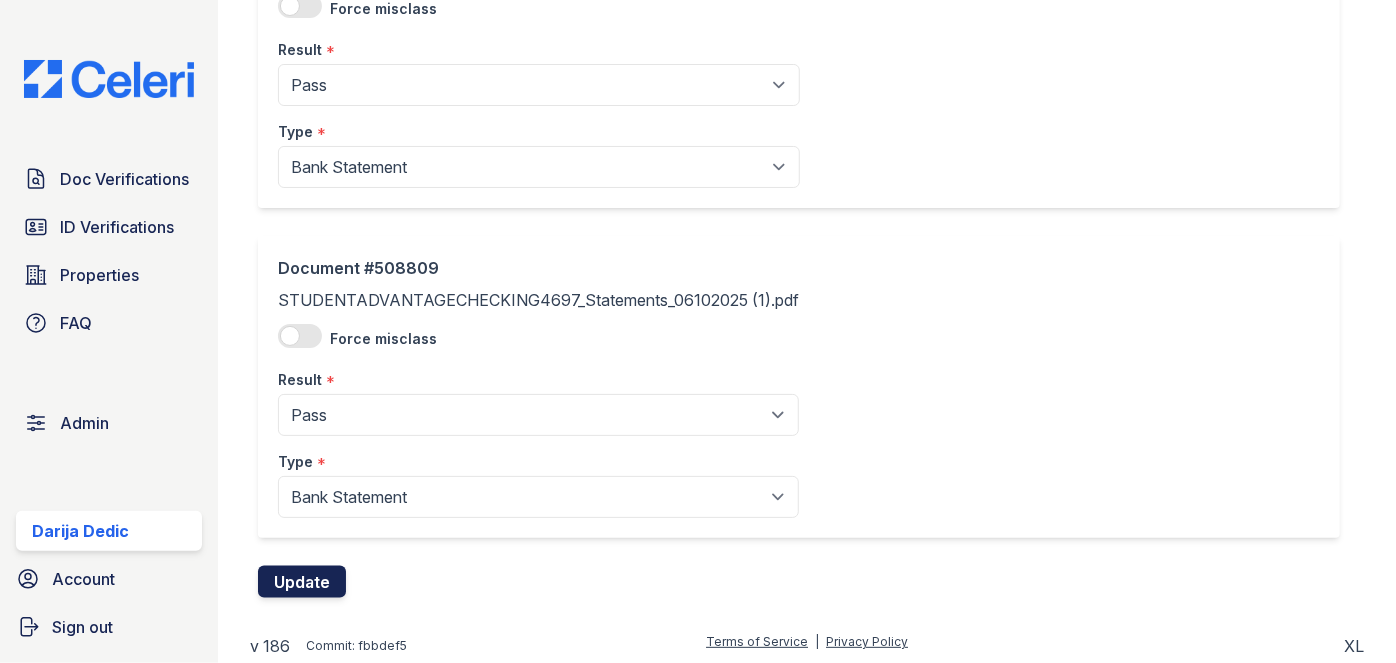 click on "Update" at bounding box center [302, 582] 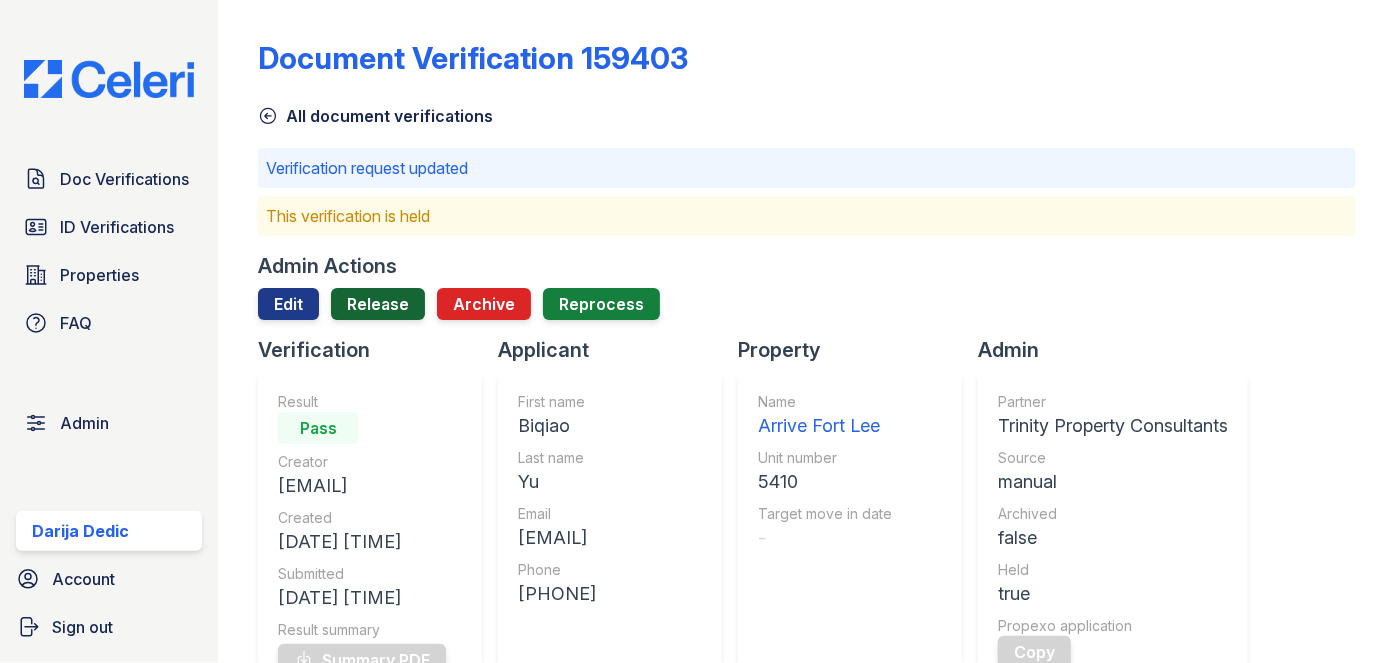 click on "Release" at bounding box center (378, 304) 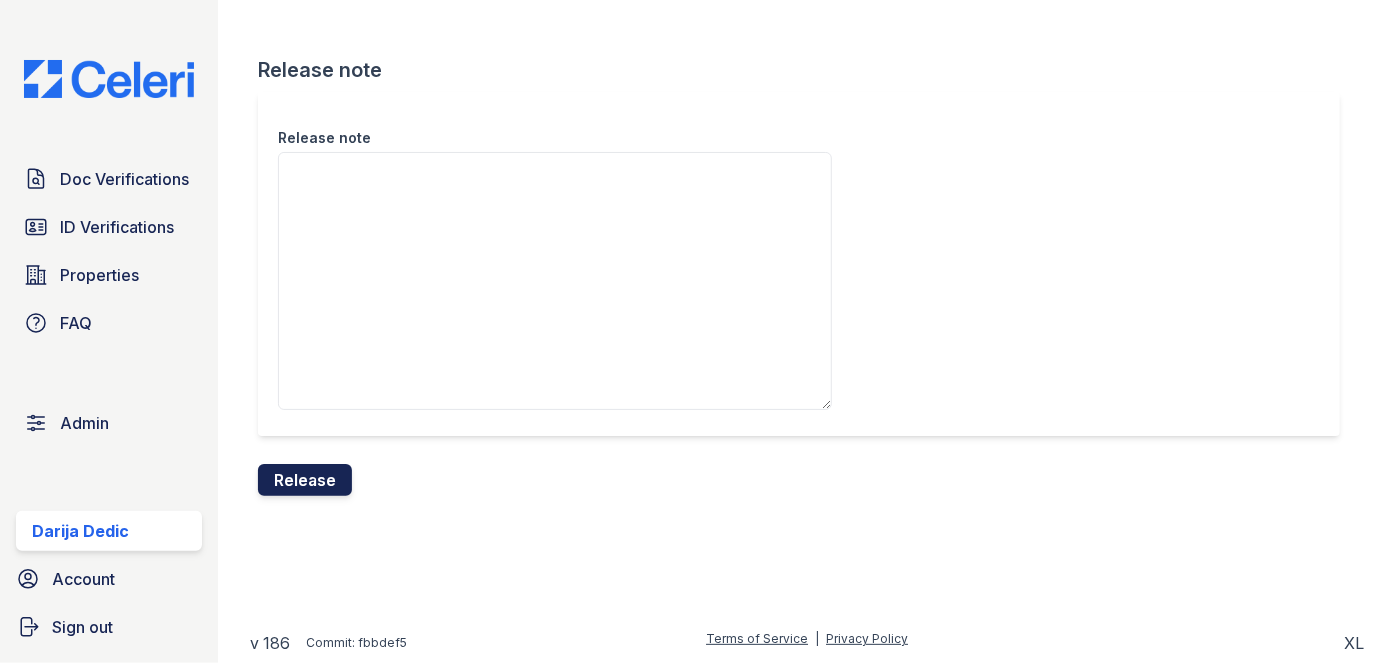 click on "Release" at bounding box center (305, 480) 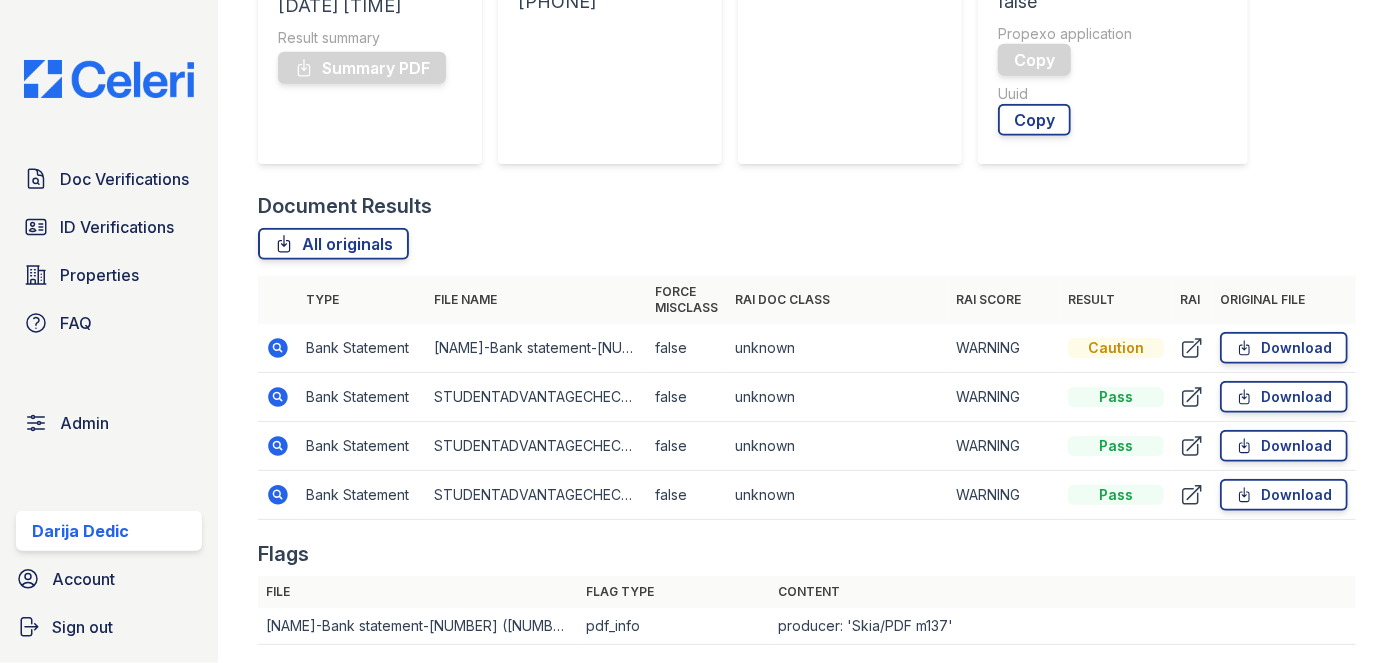 scroll, scrollTop: 545, scrollLeft: 0, axis: vertical 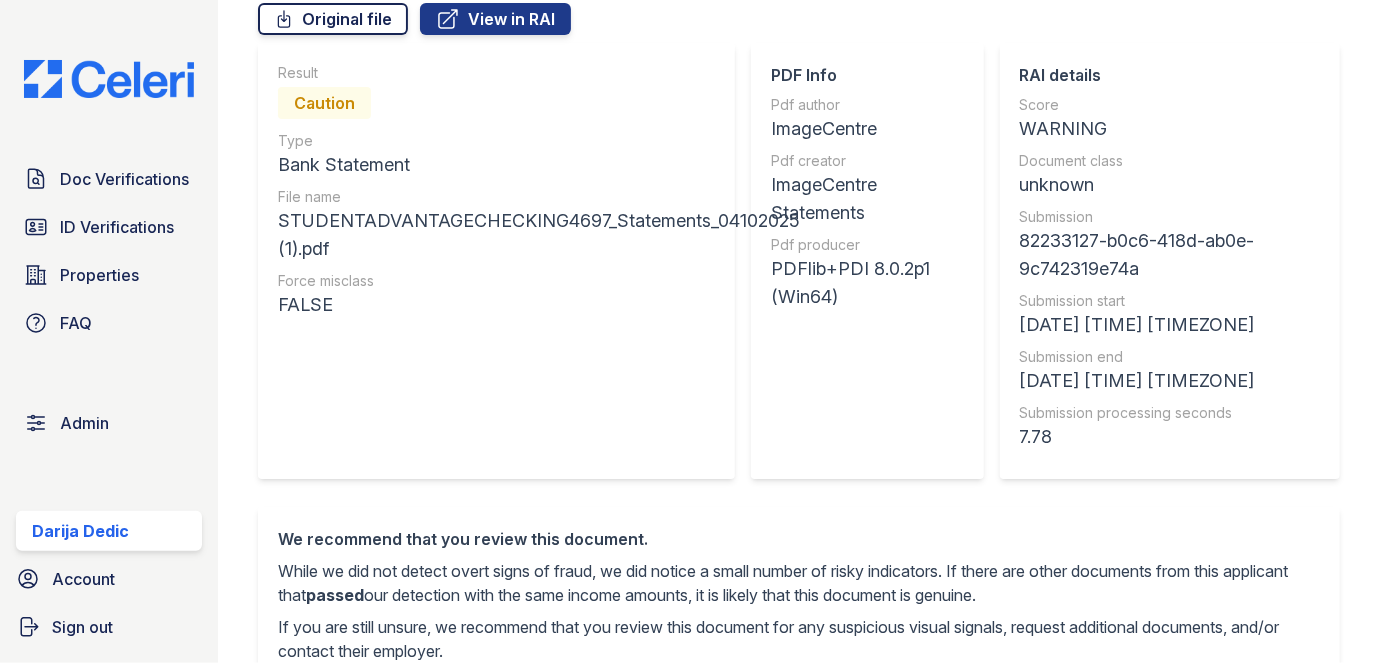 click on "Original file" at bounding box center [333, 19] 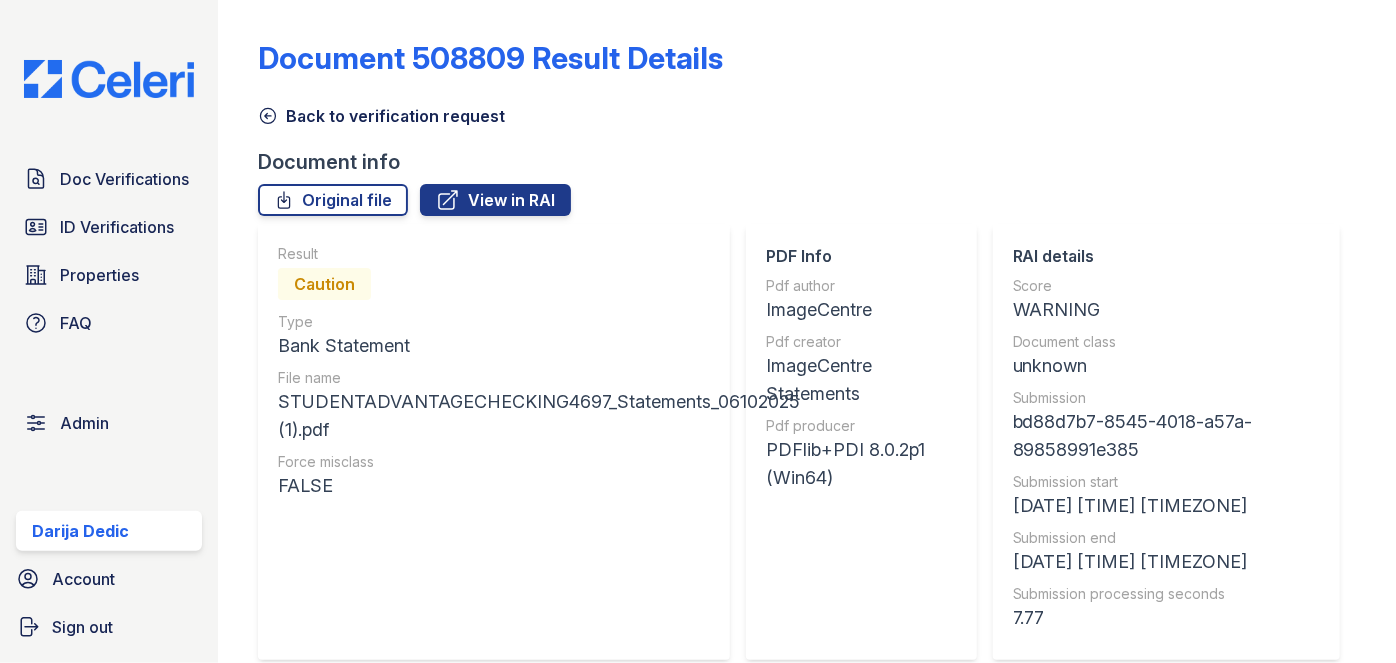 scroll, scrollTop: 0, scrollLeft: 0, axis: both 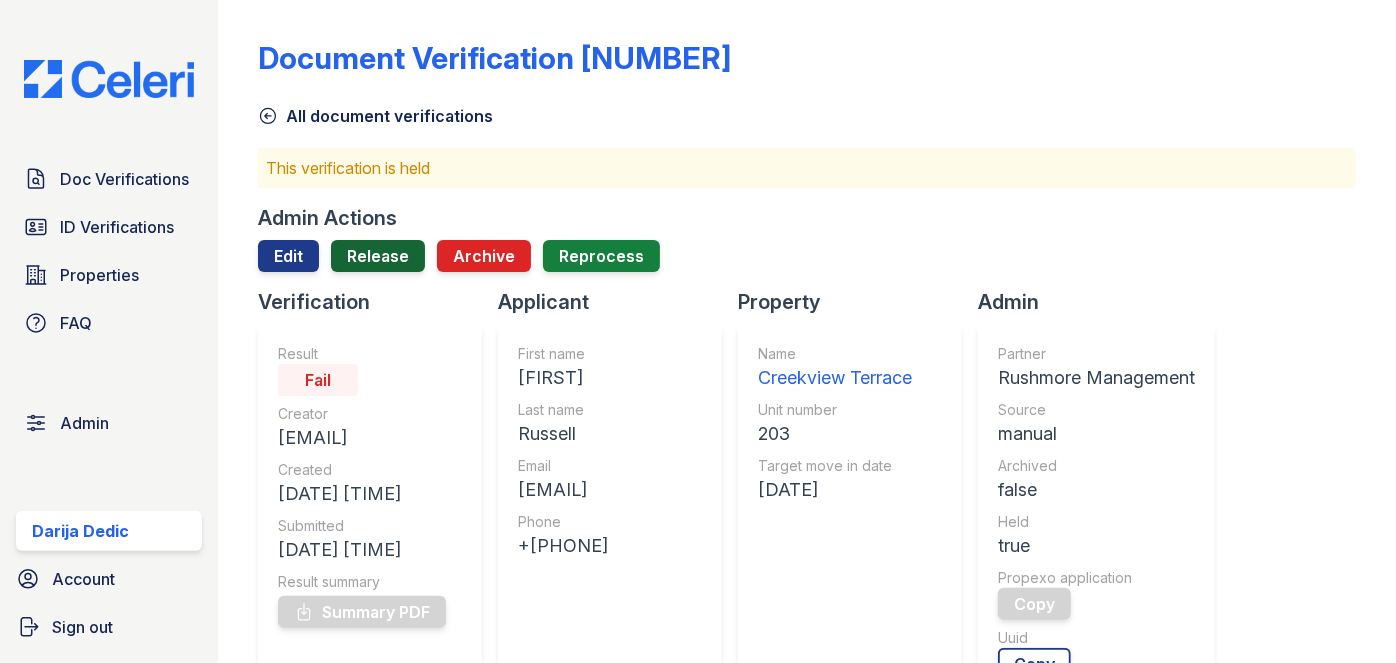 click on "Release" at bounding box center (378, 256) 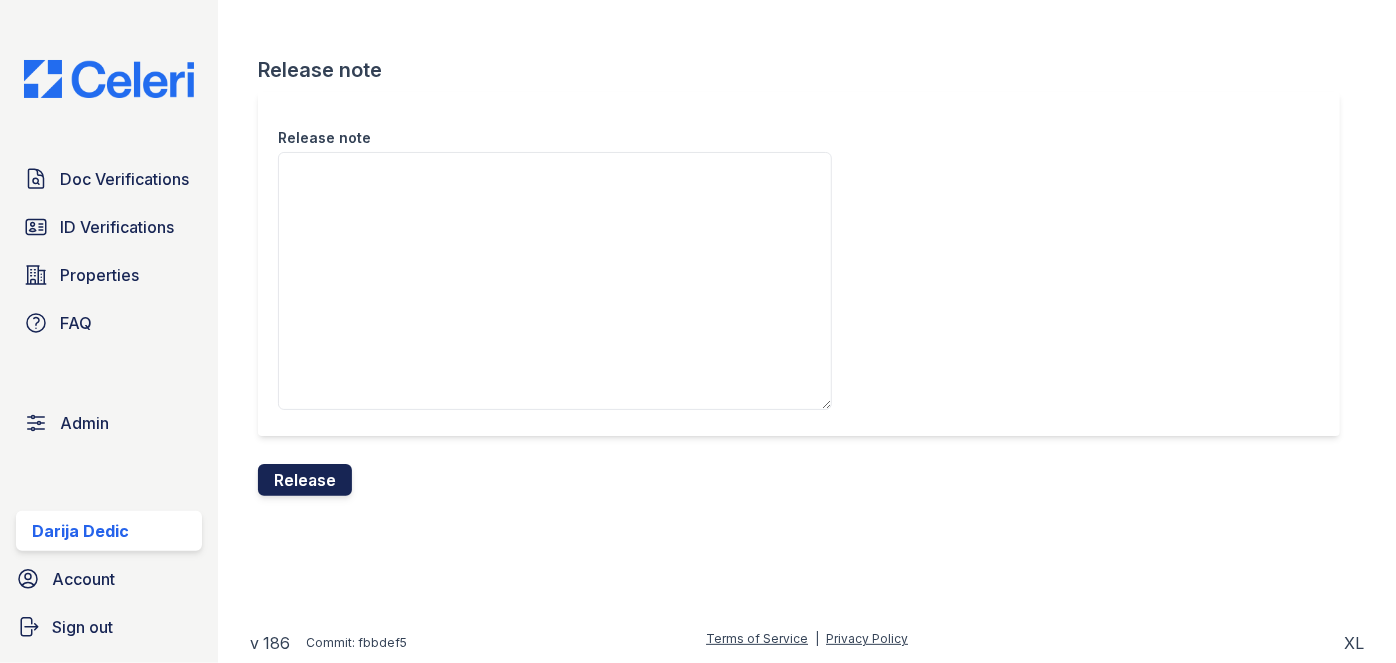 click on "Release" at bounding box center (305, 480) 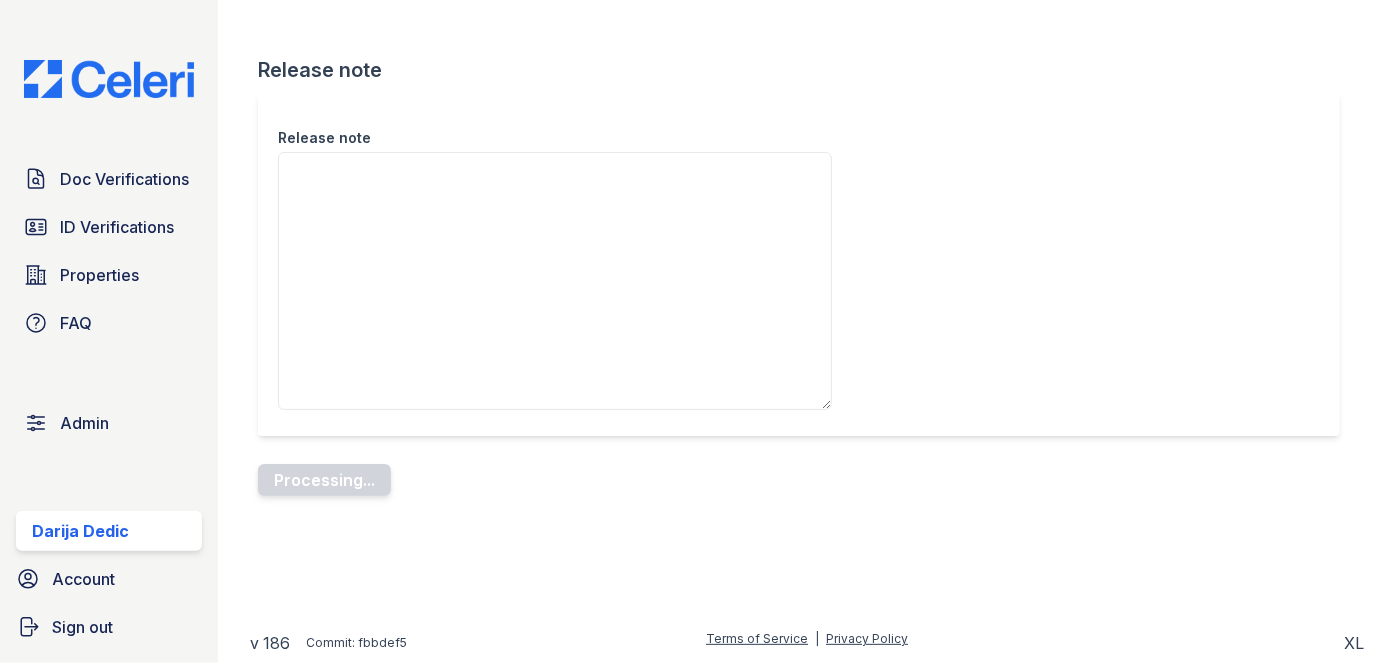 click on "Release note" at bounding box center (799, 264) 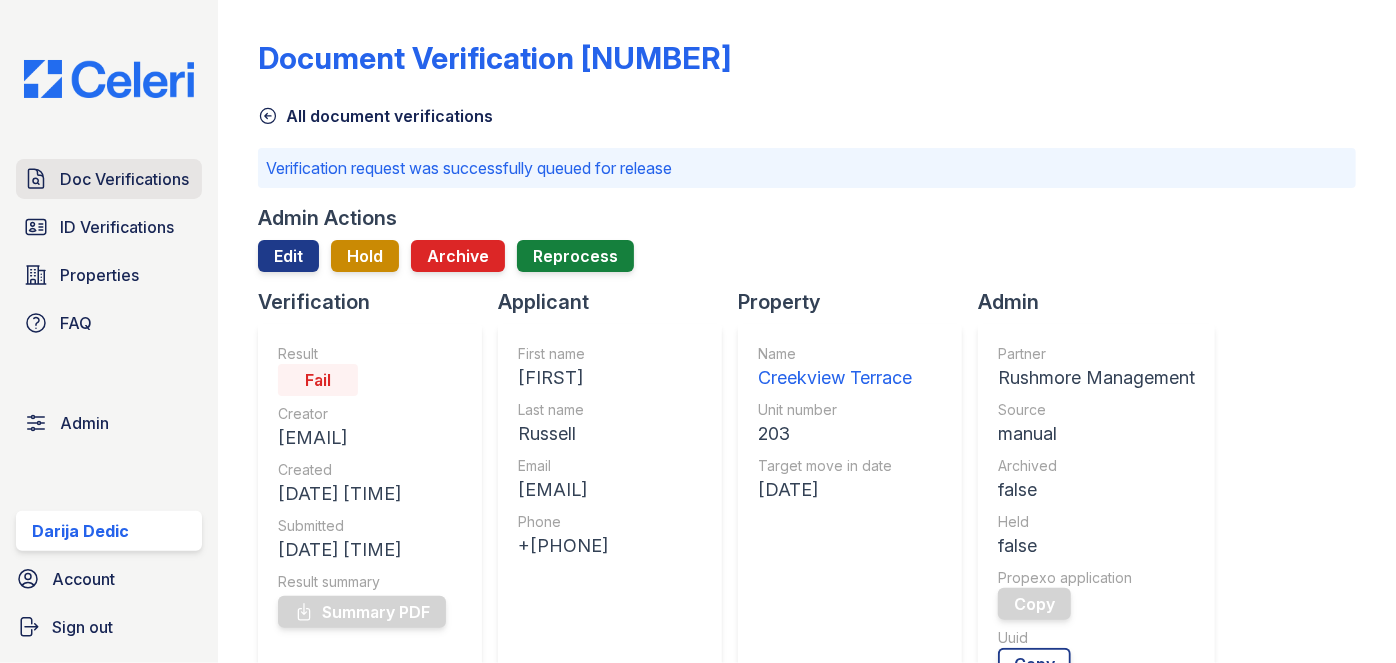 click on "Doc Verifications" at bounding box center (124, 179) 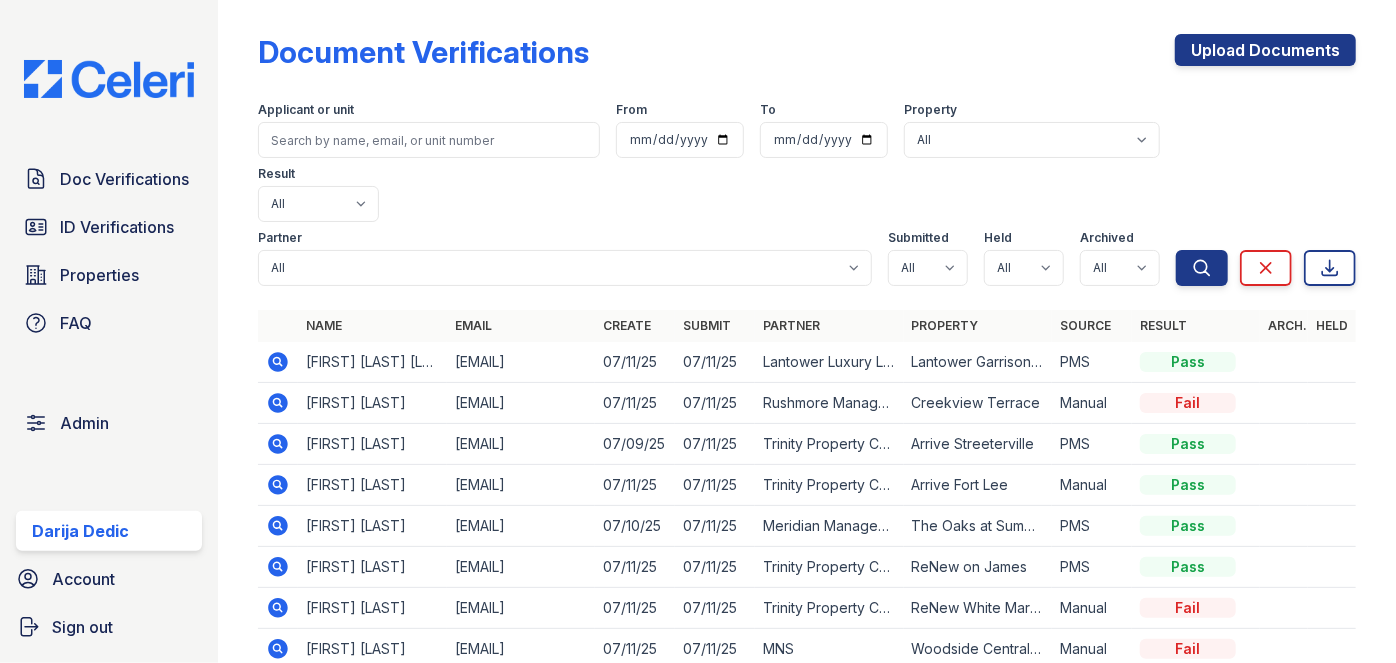 scroll, scrollTop: 0, scrollLeft: 0, axis: both 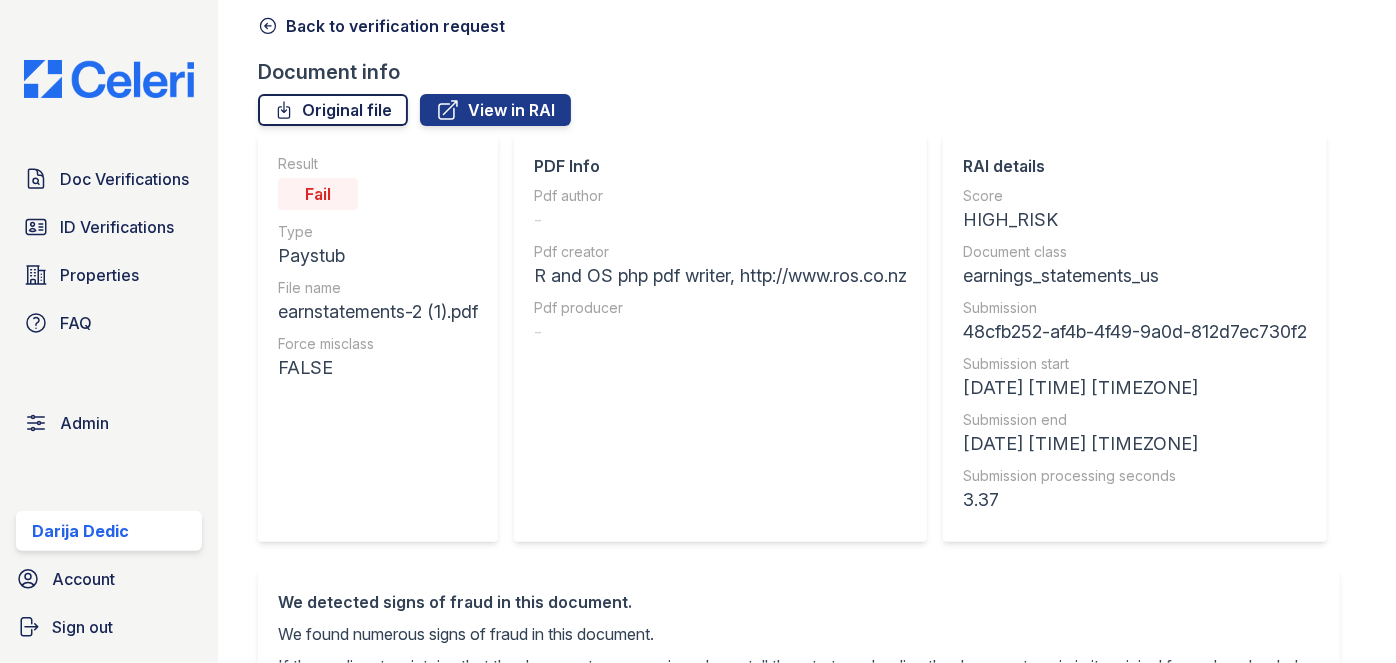 click on "Original file" at bounding box center [333, 110] 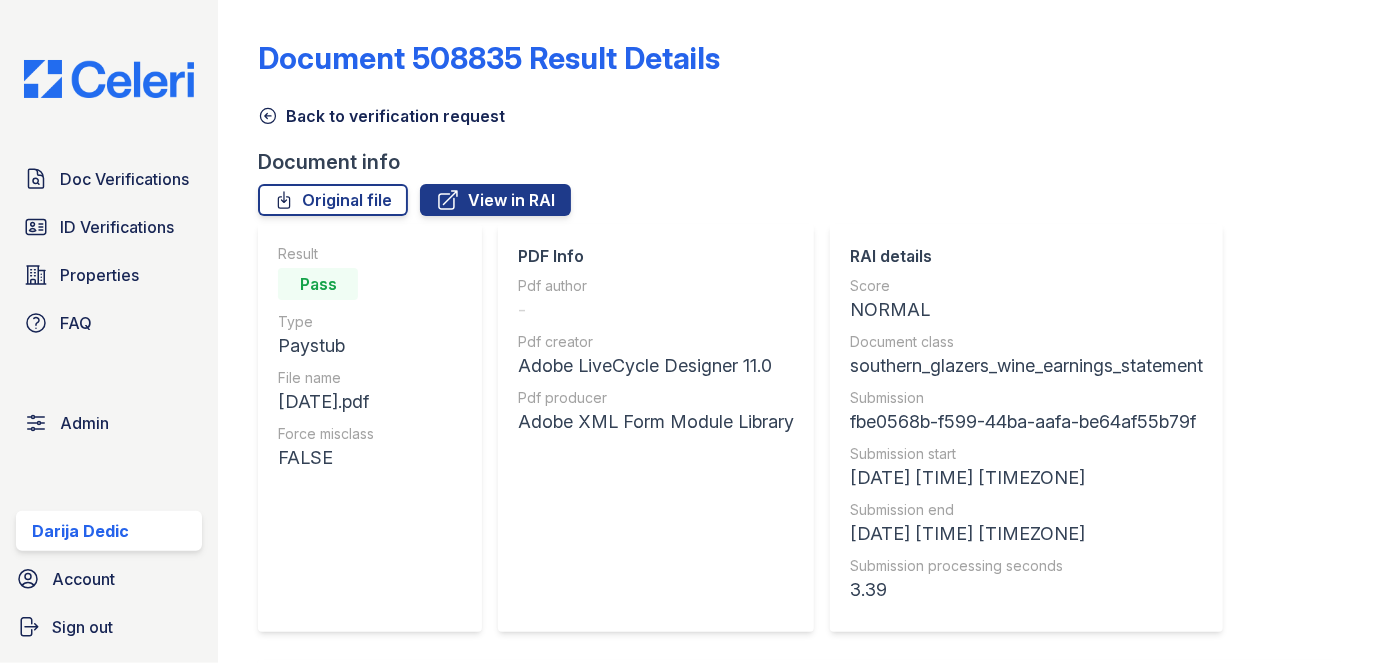 scroll, scrollTop: 0, scrollLeft: 0, axis: both 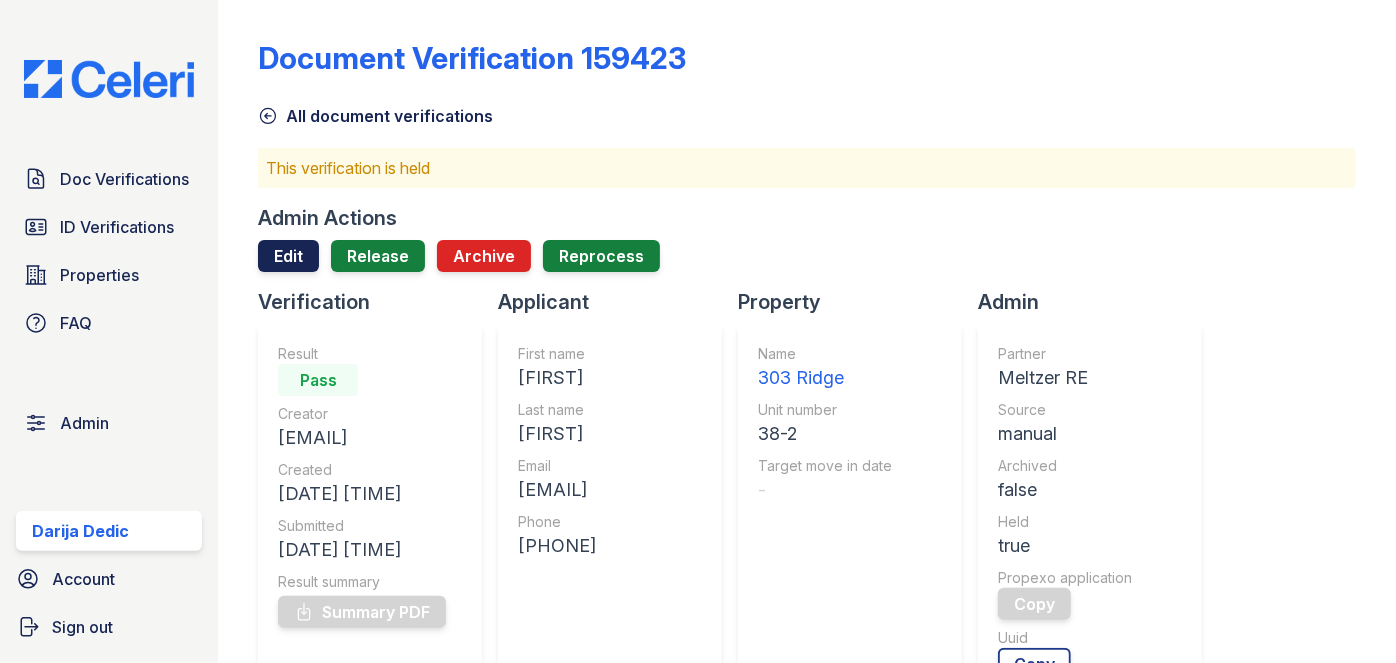 click on "Edit" at bounding box center (288, 256) 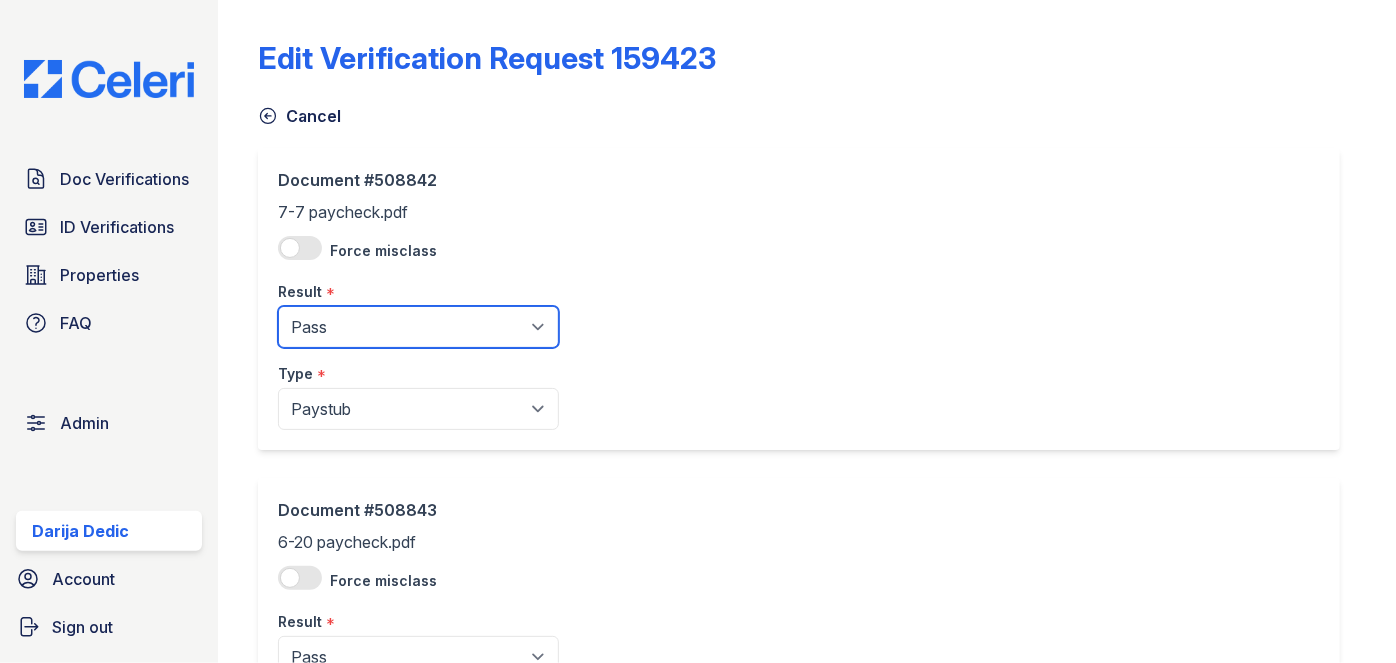 click on "Pending
Sent
Started
Processing
Pass
Fail
Caution
Error
N/A" at bounding box center [418, 327] 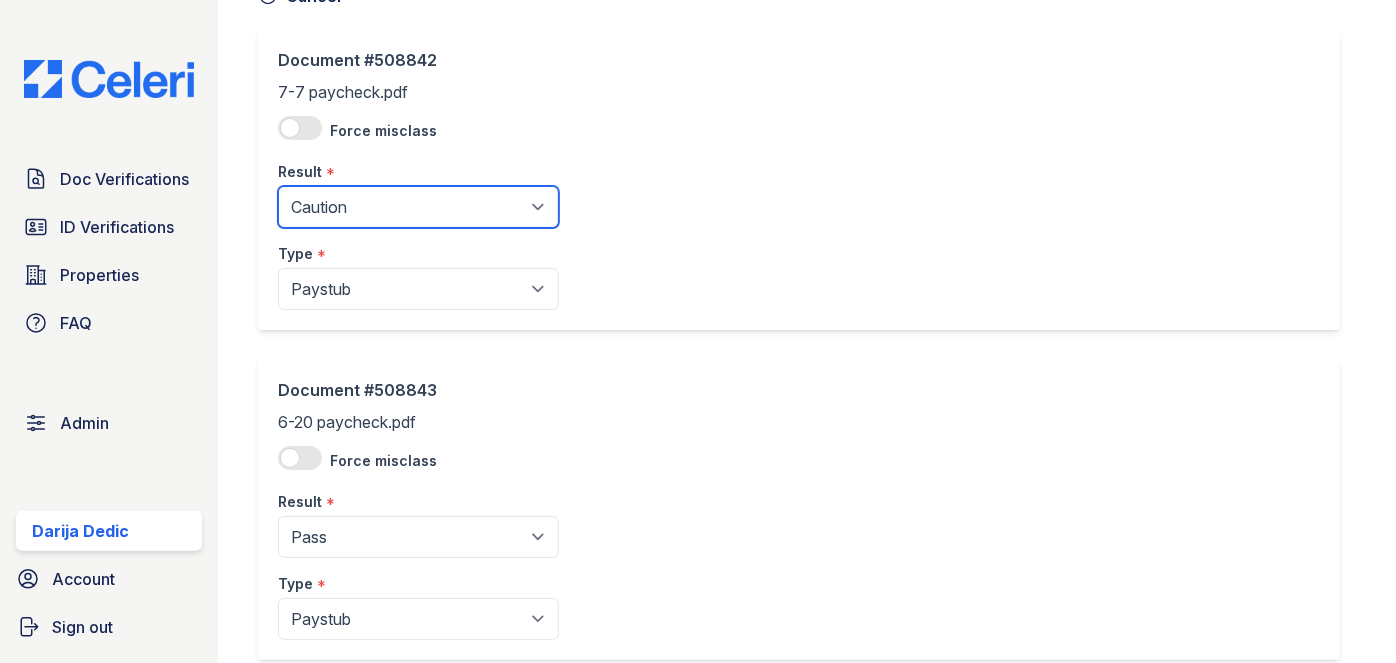 scroll, scrollTop: 243, scrollLeft: 0, axis: vertical 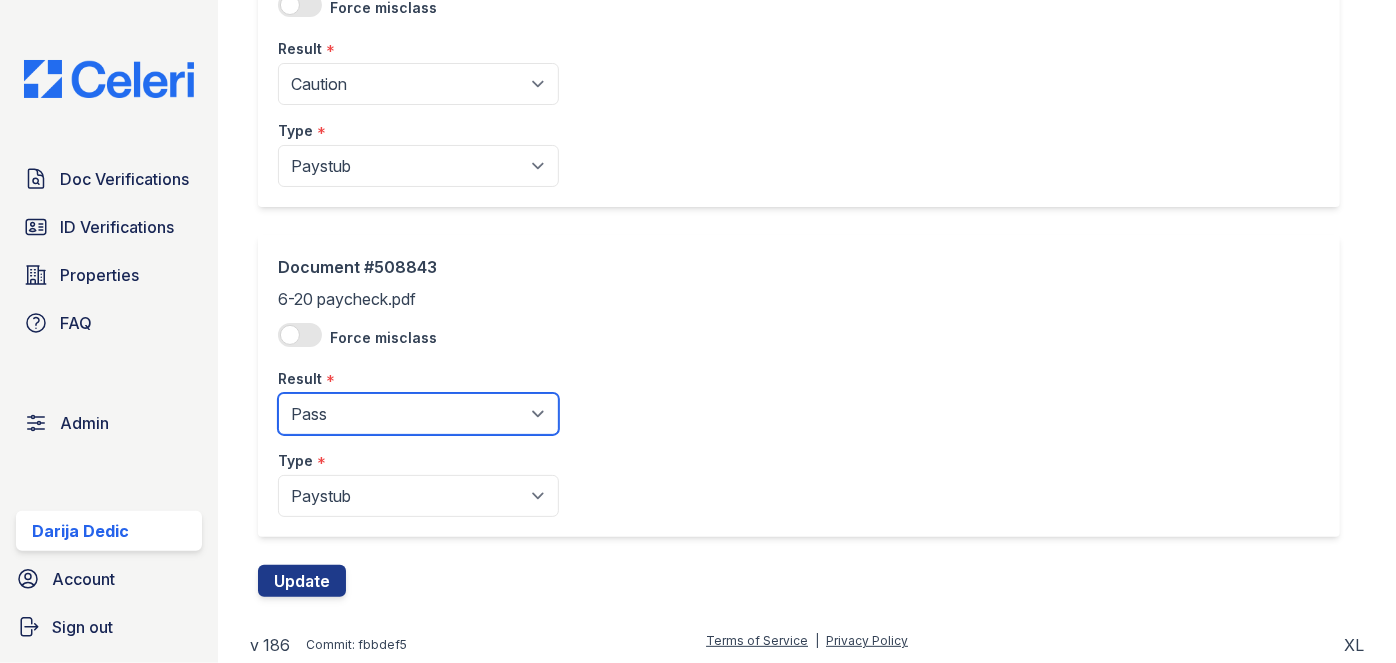click on "Pending
Sent
Started
Processing
Pass
Fail
Caution
Error
N/A" at bounding box center (418, 414) 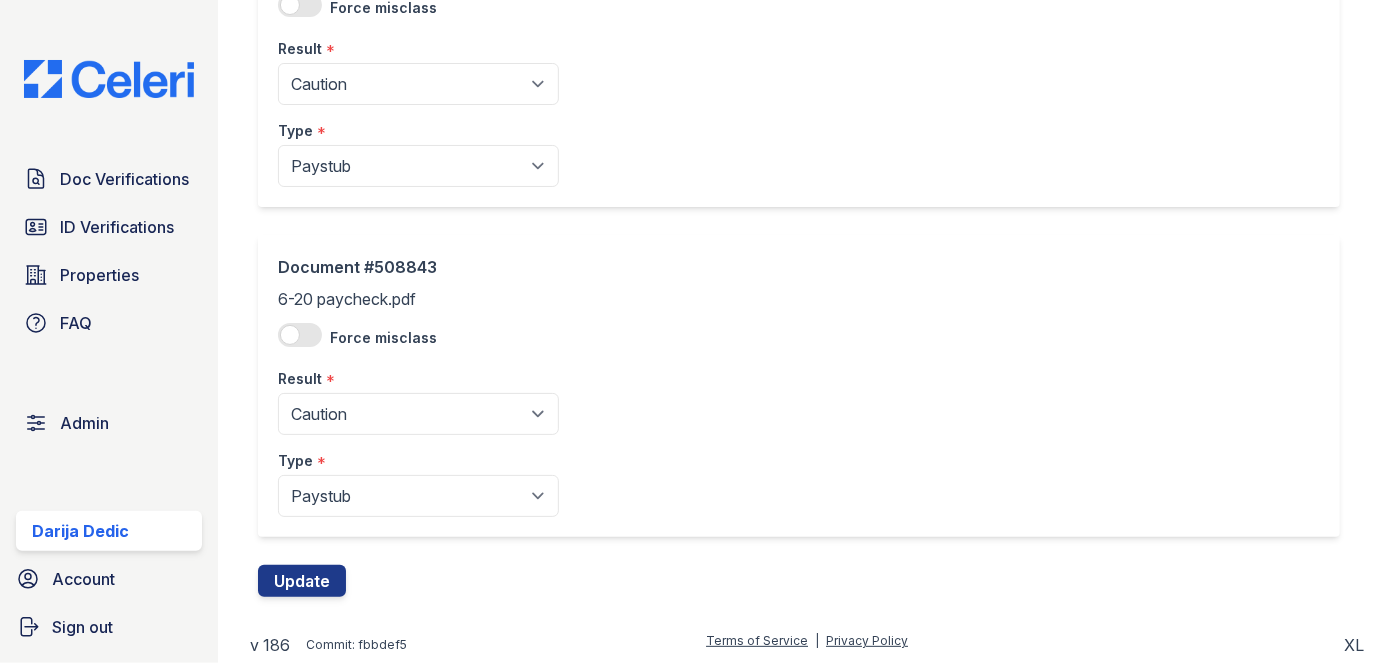 click on "Force misclass" at bounding box center [383, 2] 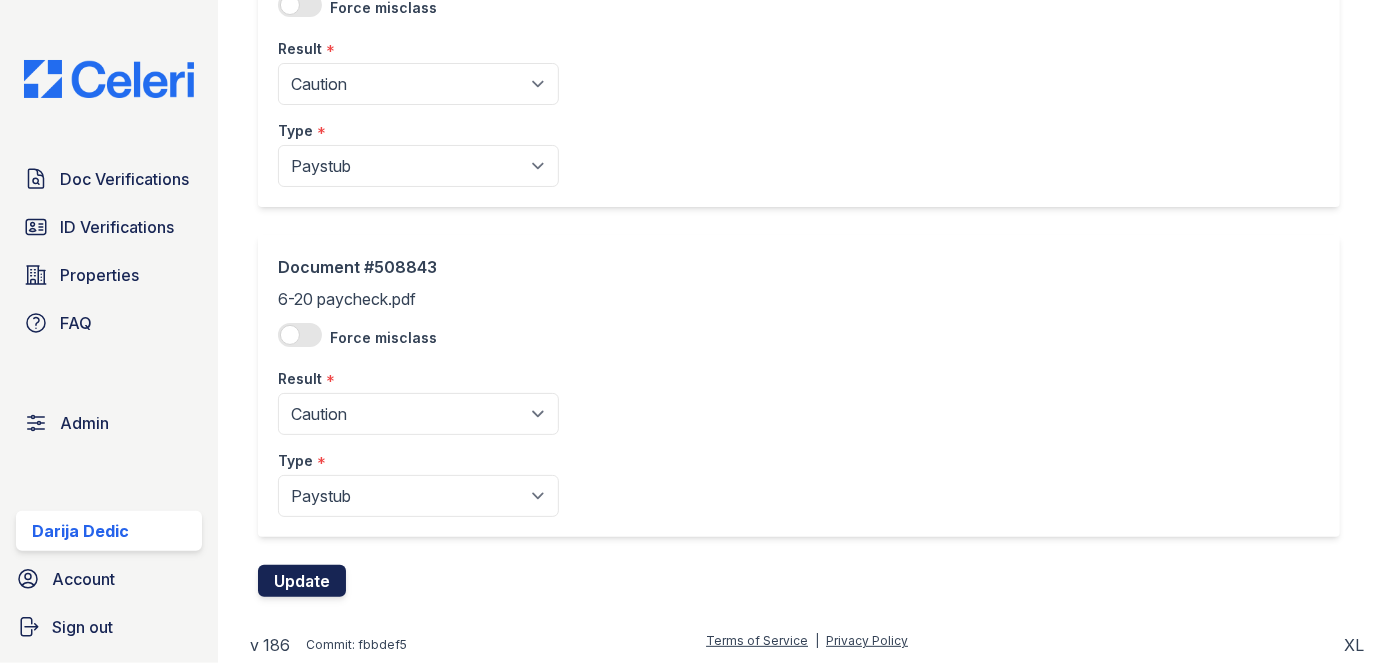 click on "Update" at bounding box center [302, 581] 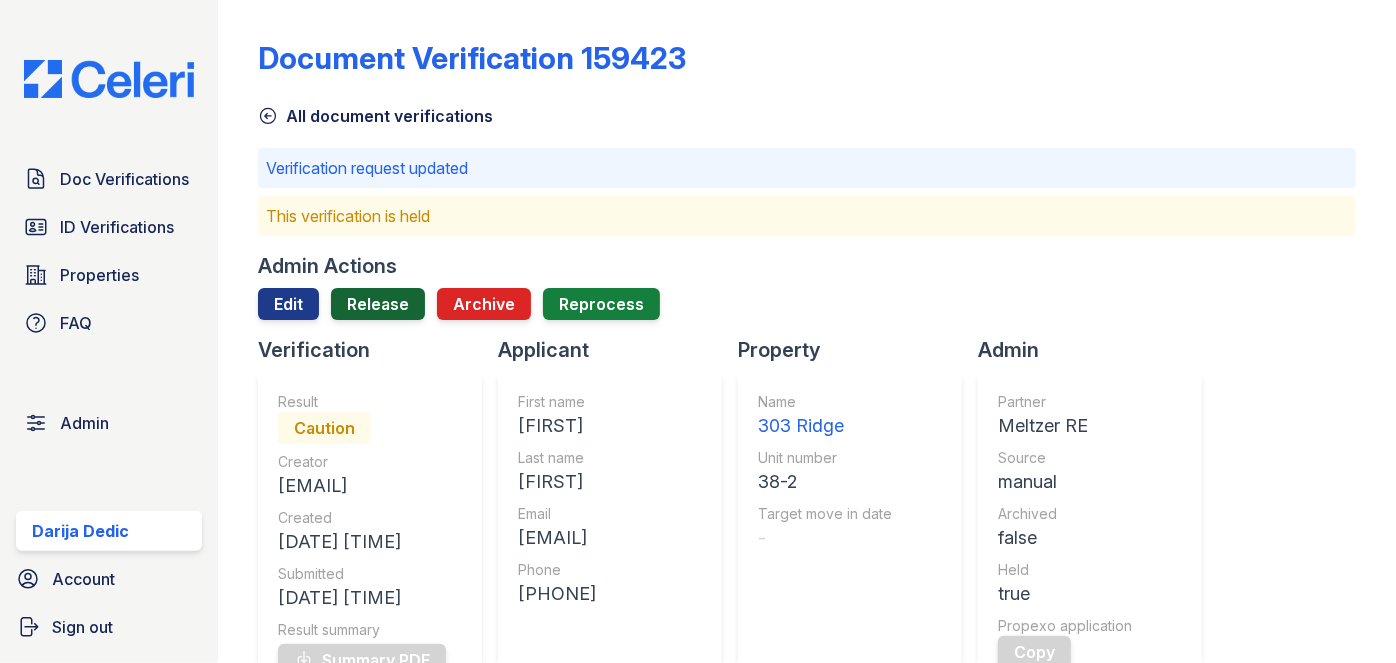 click on "Release" at bounding box center [378, 304] 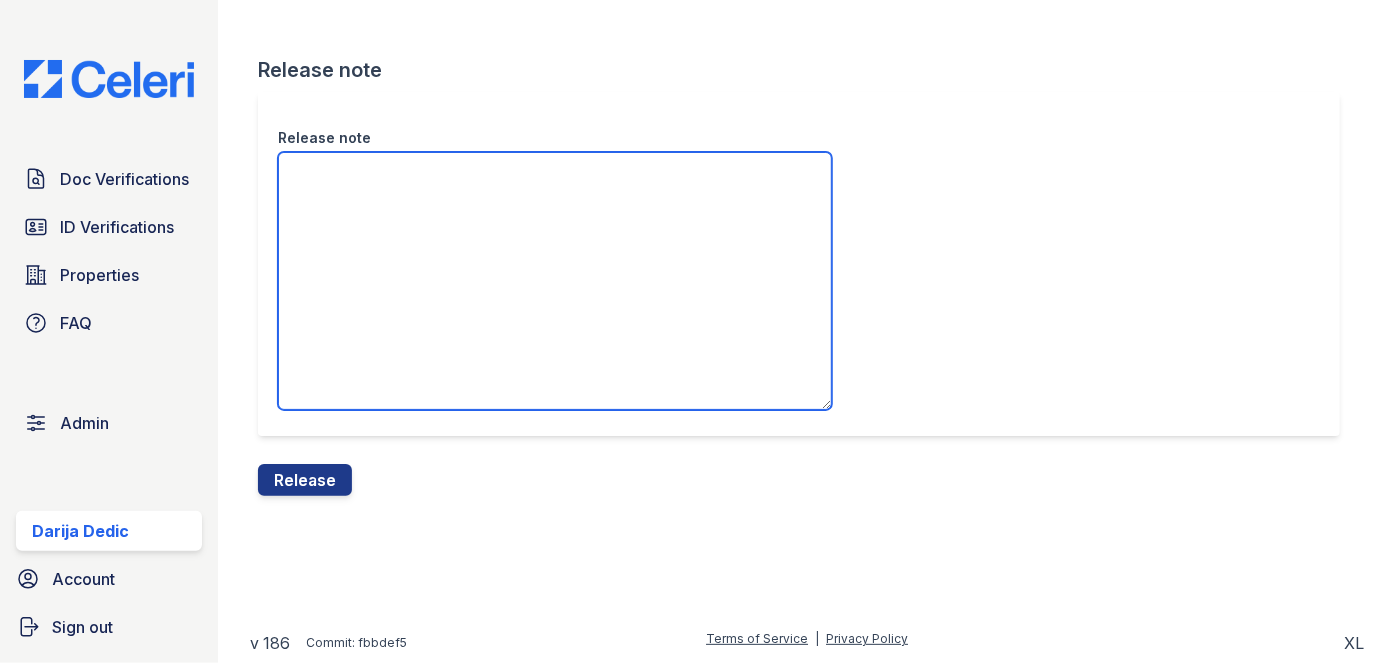click on "Release note" at bounding box center (555, 281) 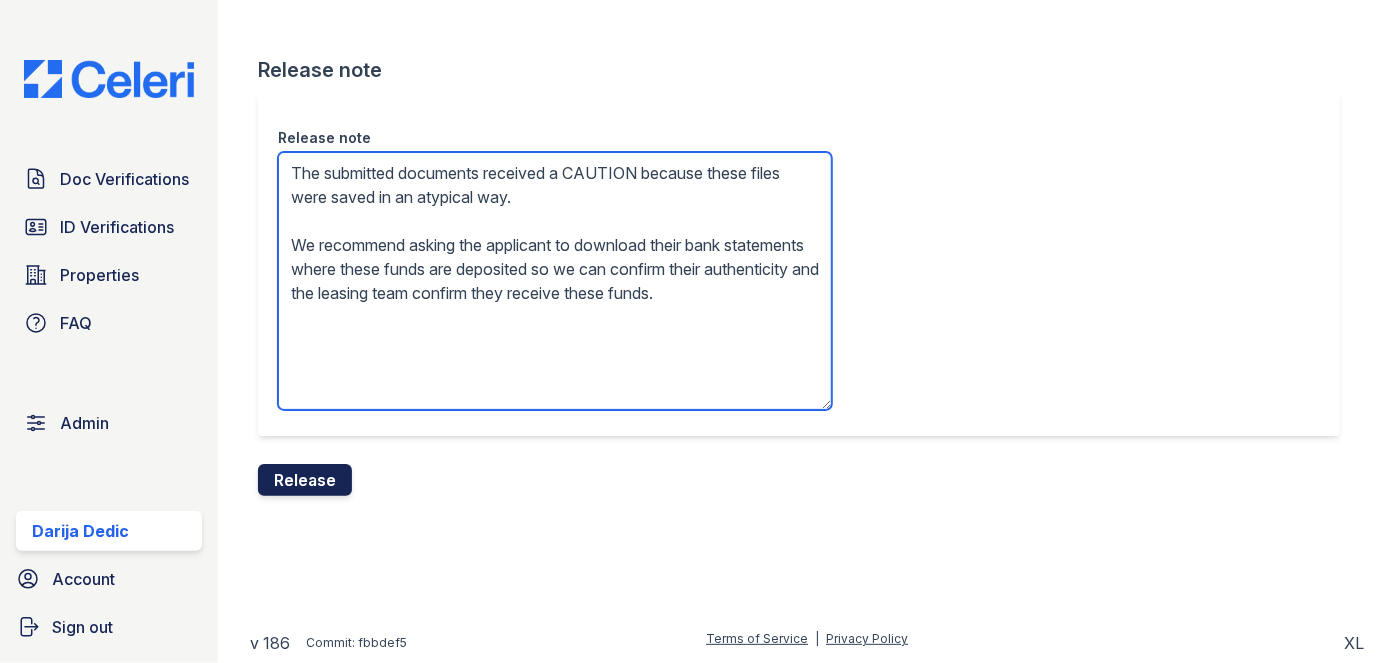 type on "The submitted documents received a CAUTION because these files were saved in an atypical way.
We recommend asking the applicant to download their bank statements where these funds are deposited so we can confirm their authenticity and the leasing team confirm they receive these funds." 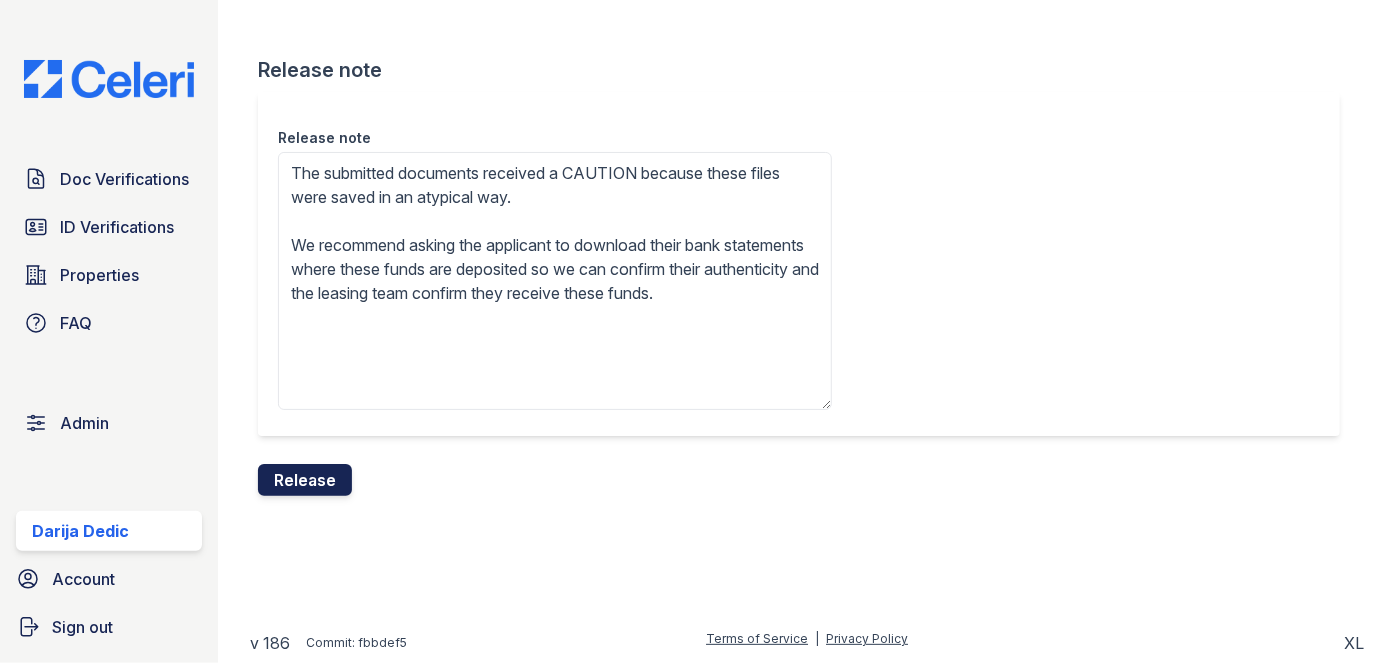 click on "Release" at bounding box center [305, 480] 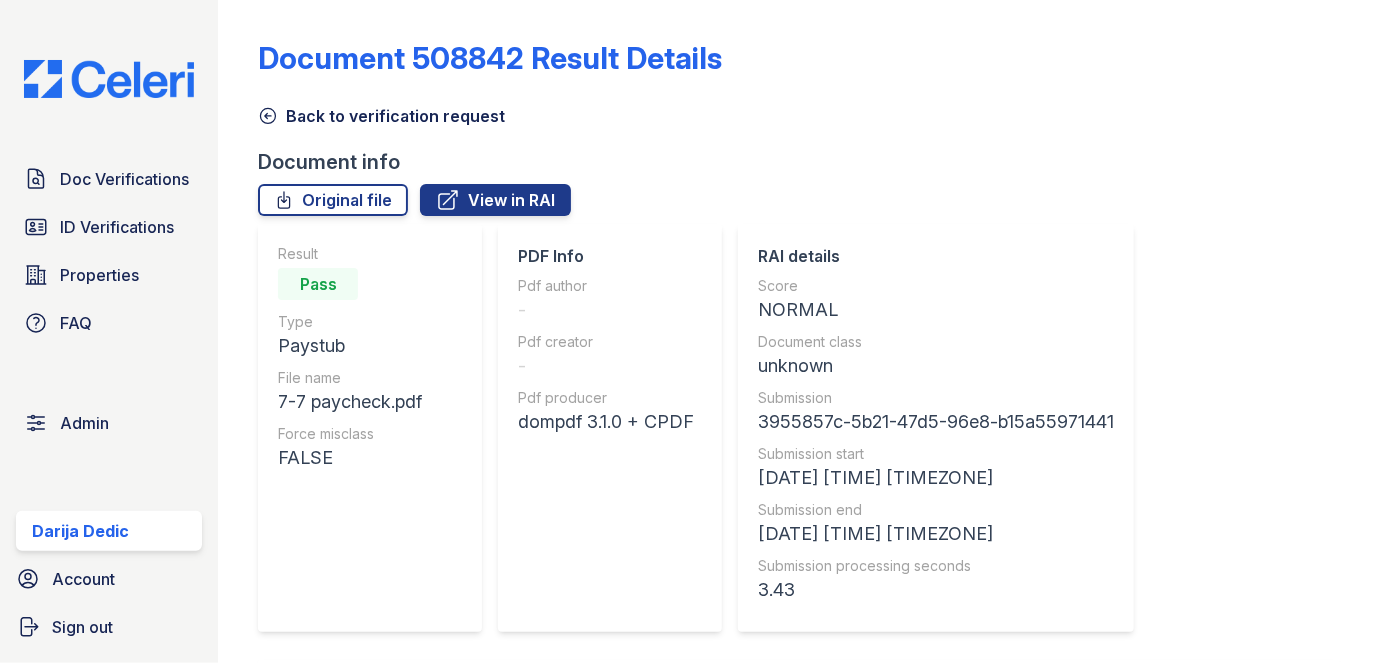 scroll, scrollTop: 0, scrollLeft: 0, axis: both 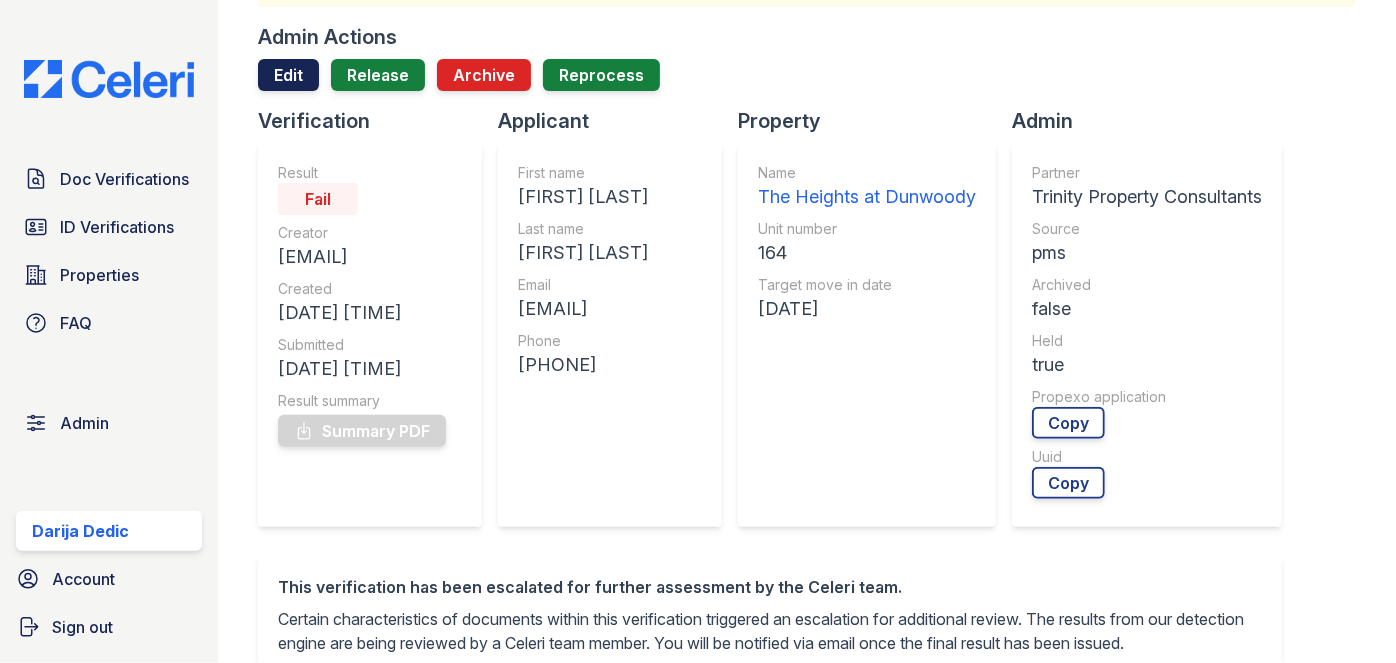 click on "Edit" at bounding box center [288, 75] 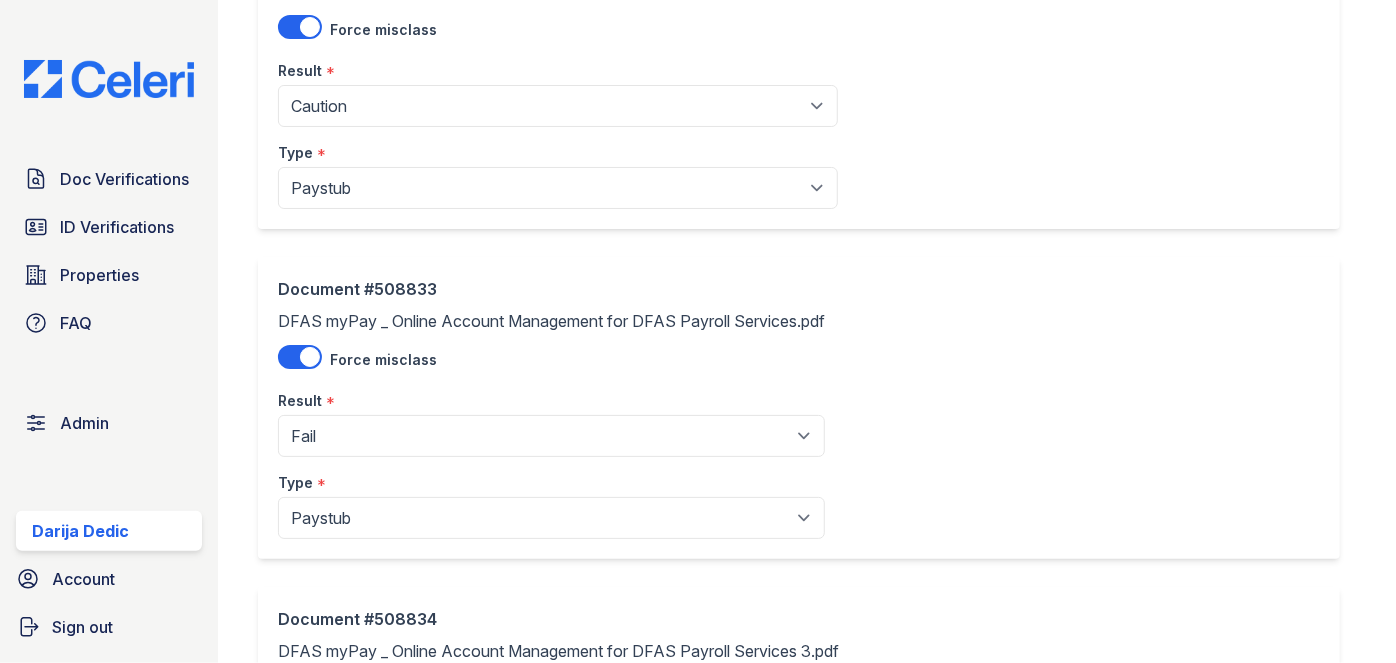 scroll, scrollTop: 1636, scrollLeft: 0, axis: vertical 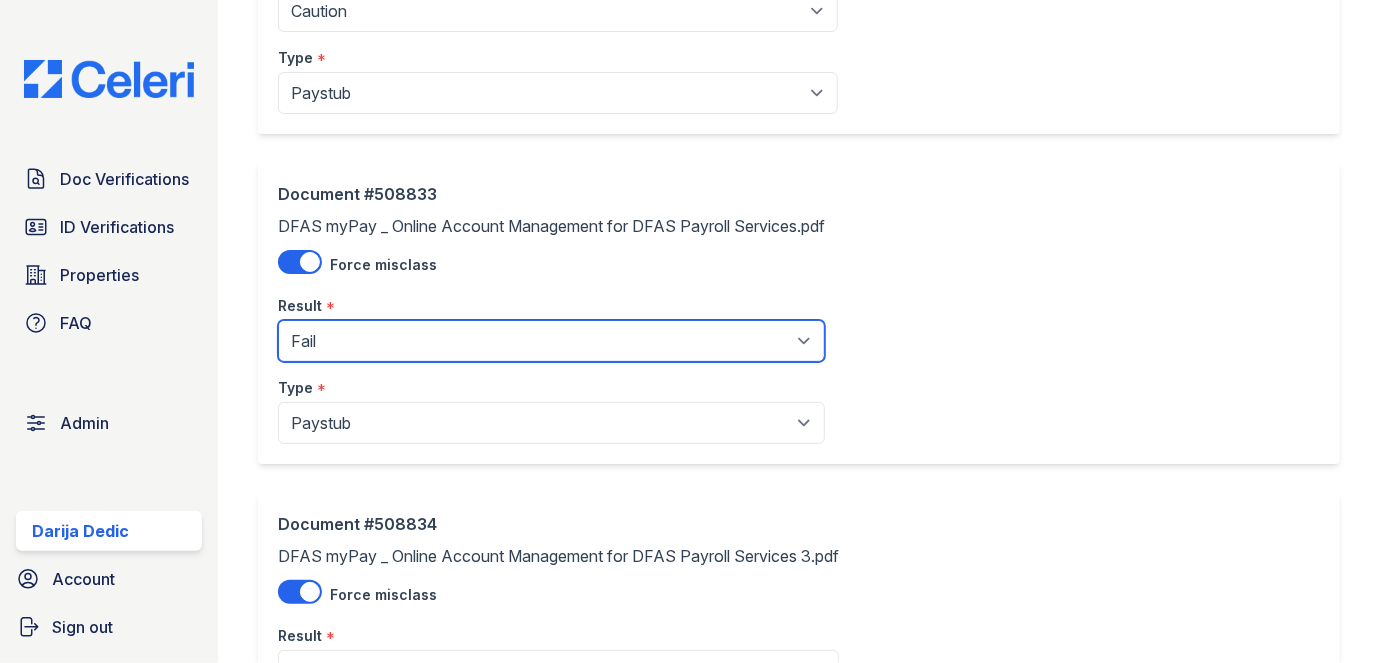 click on "Pending
Sent
Started
Processing
Pass
Fail
Caution
Error
N/A" at bounding box center [551, 341] 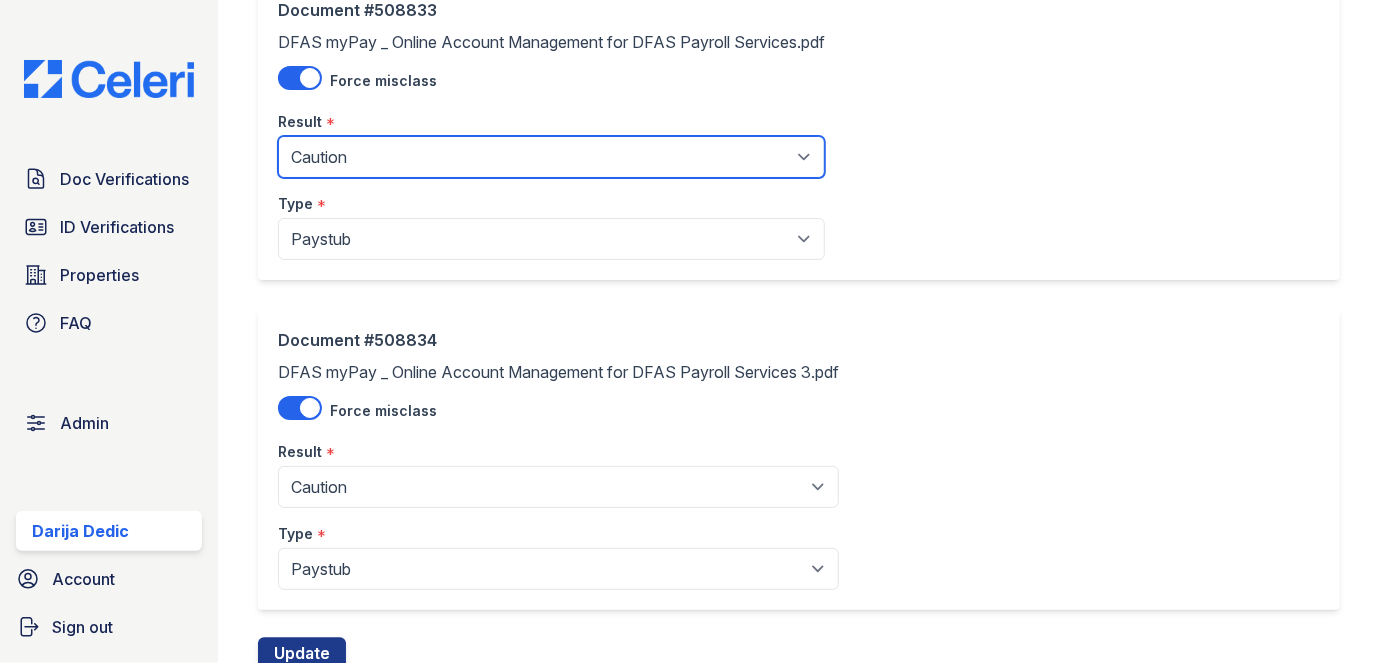 scroll, scrollTop: 1890, scrollLeft: 0, axis: vertical 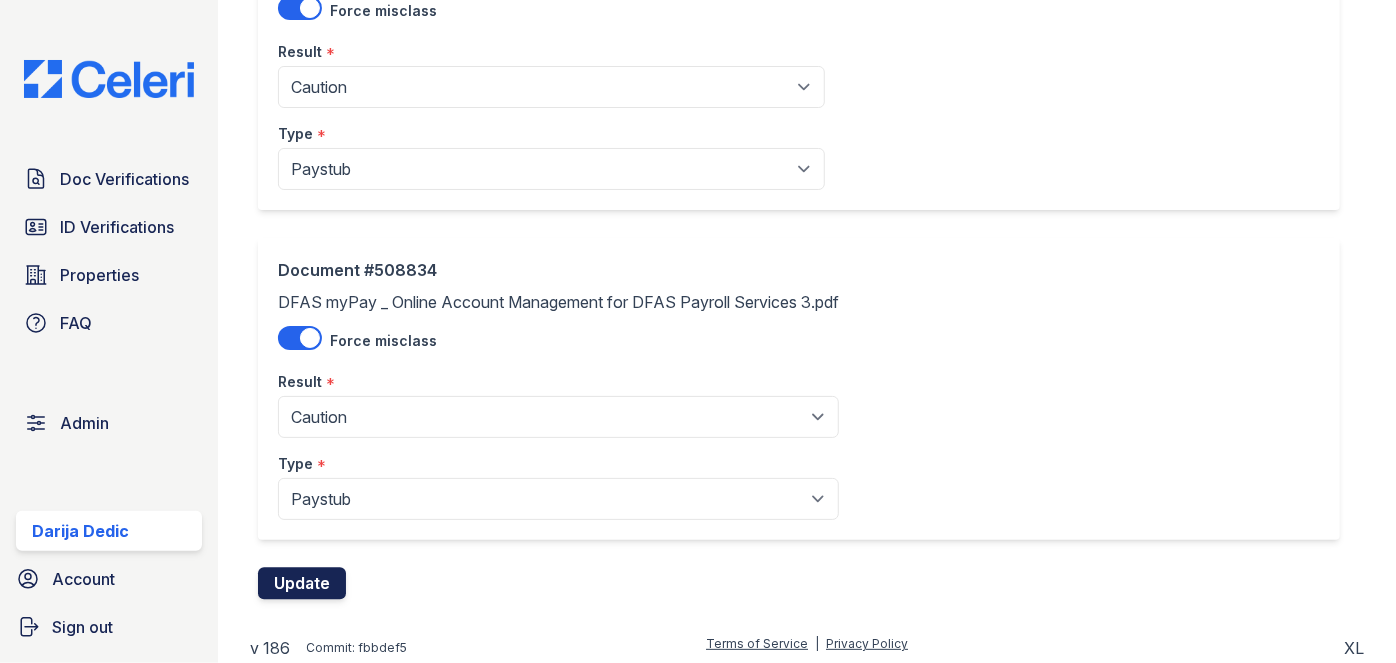 click on "Update" at bounding box center [302, 584] 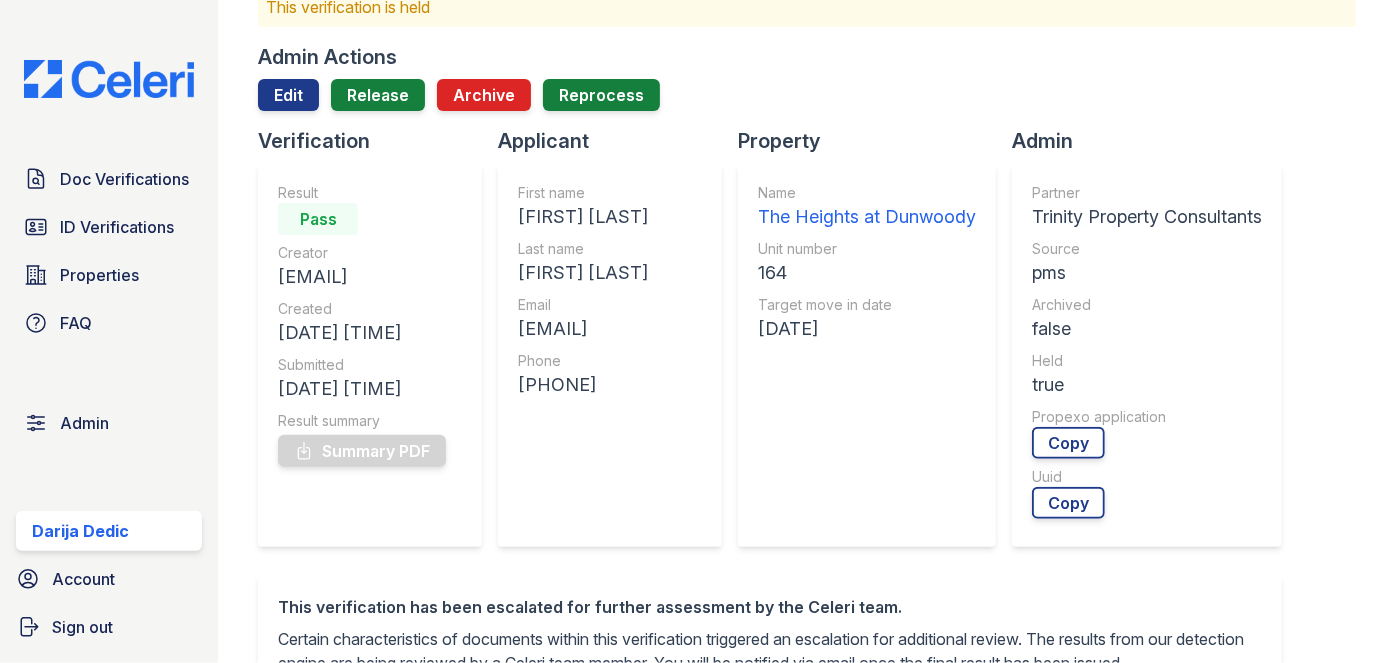 scroll, scrollTop: 181, scrollLeft: 0, axis: vertical 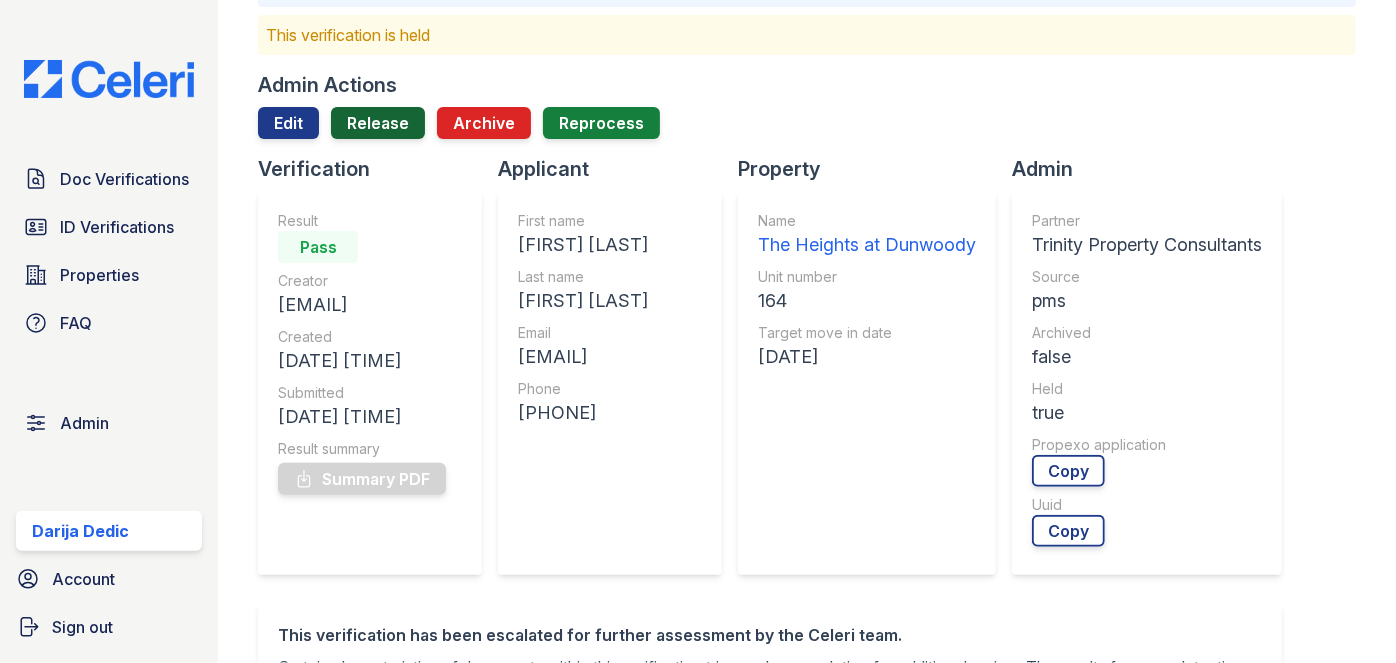click on "Release" at bounding box center (378, 123) 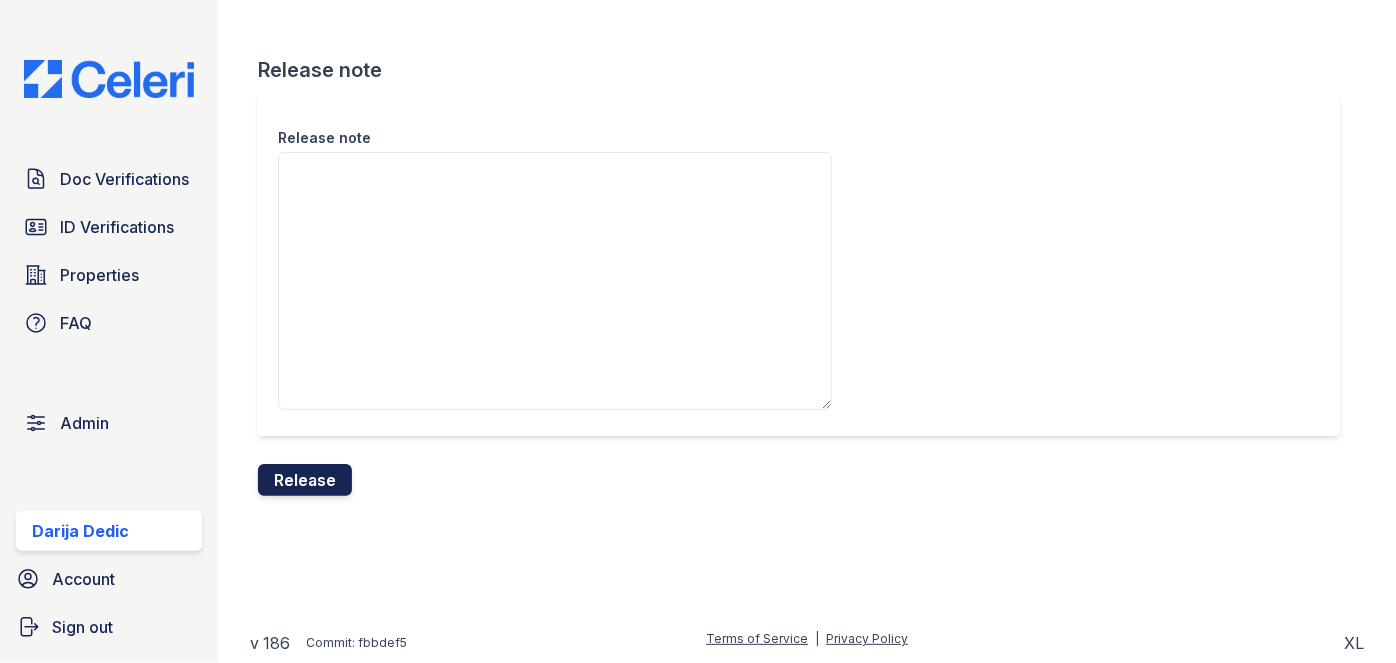click on "Release" at bounding box center [305, 480] 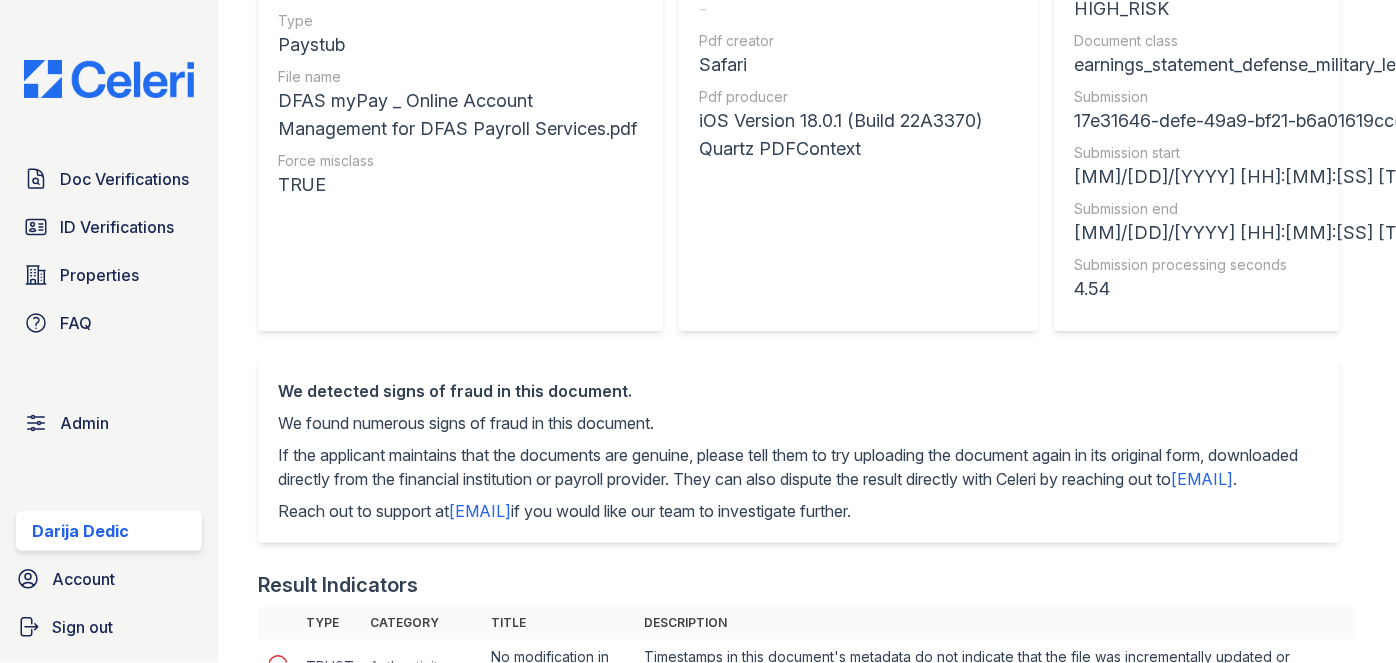 scroll, scrollTop: 0, scrollLeft: 0, axis: both 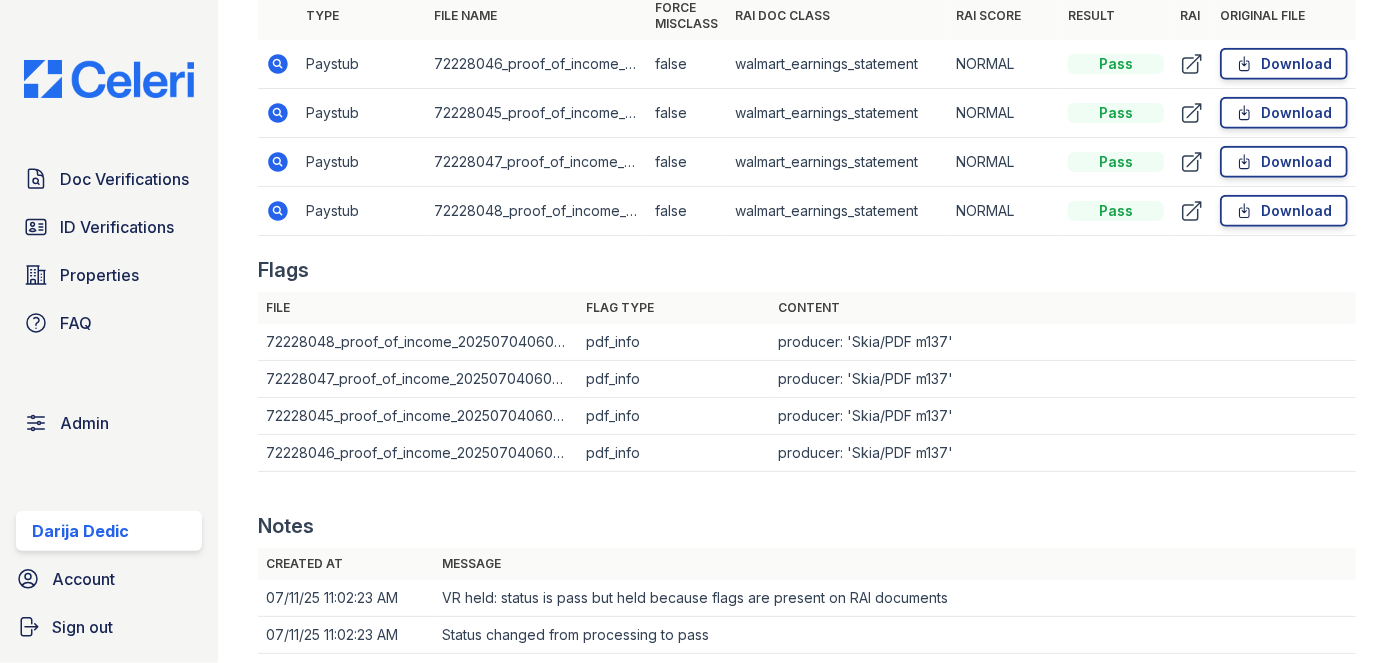 click on "Document Verification 159425
All document verifications
This verification is held
Admin Actions
Edit
Release
Archive
Reprocess
Verification
Result
Pass
Creator
[EMAIL]
Created
07/11/25 11:01:56 AM
Submitted
07/11/25 11:01:56 AM
Result summary
Summary PDF
Applicant
First name
[FIRST]
Last name
[LAST]
Email
[EMAIL]
Phone
[PHONE]
Property
Name
Estrella at Seminary
Unit number
408
Target move in date
-
Admin" at bounding box center [807, 331] 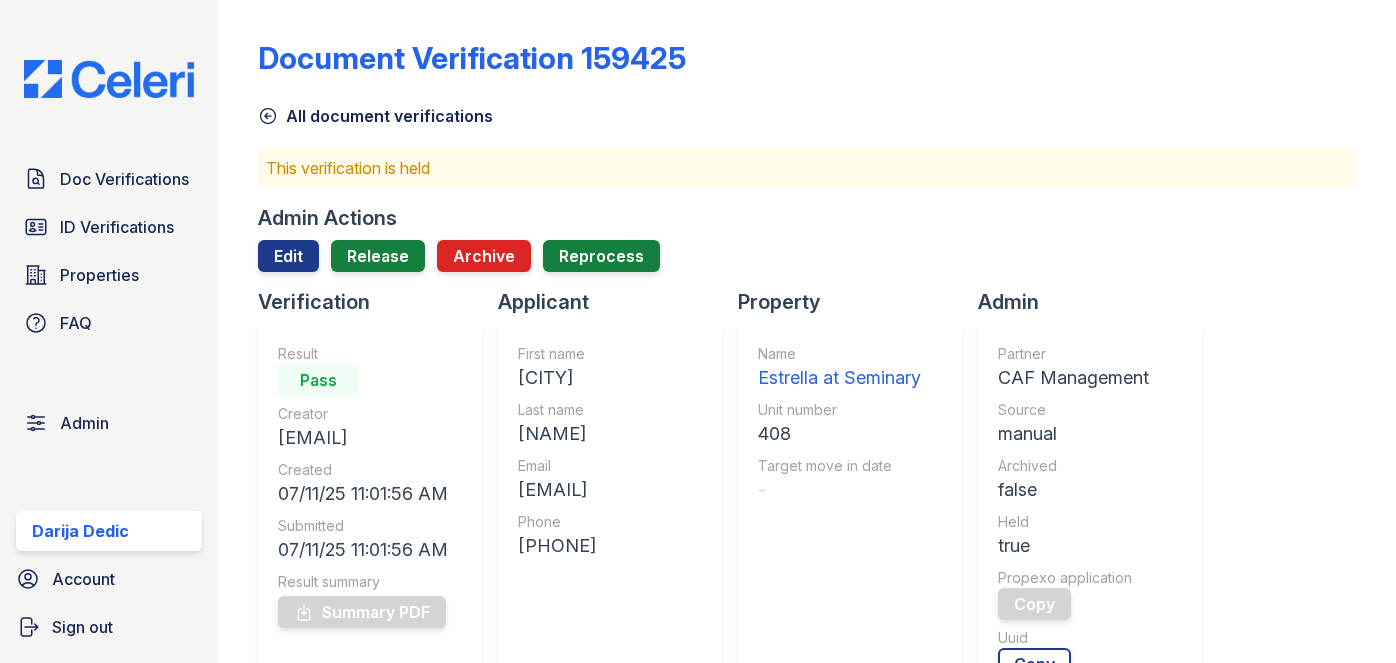 scroll, scrollTop: 0, scrollLeft: 0, axis: both 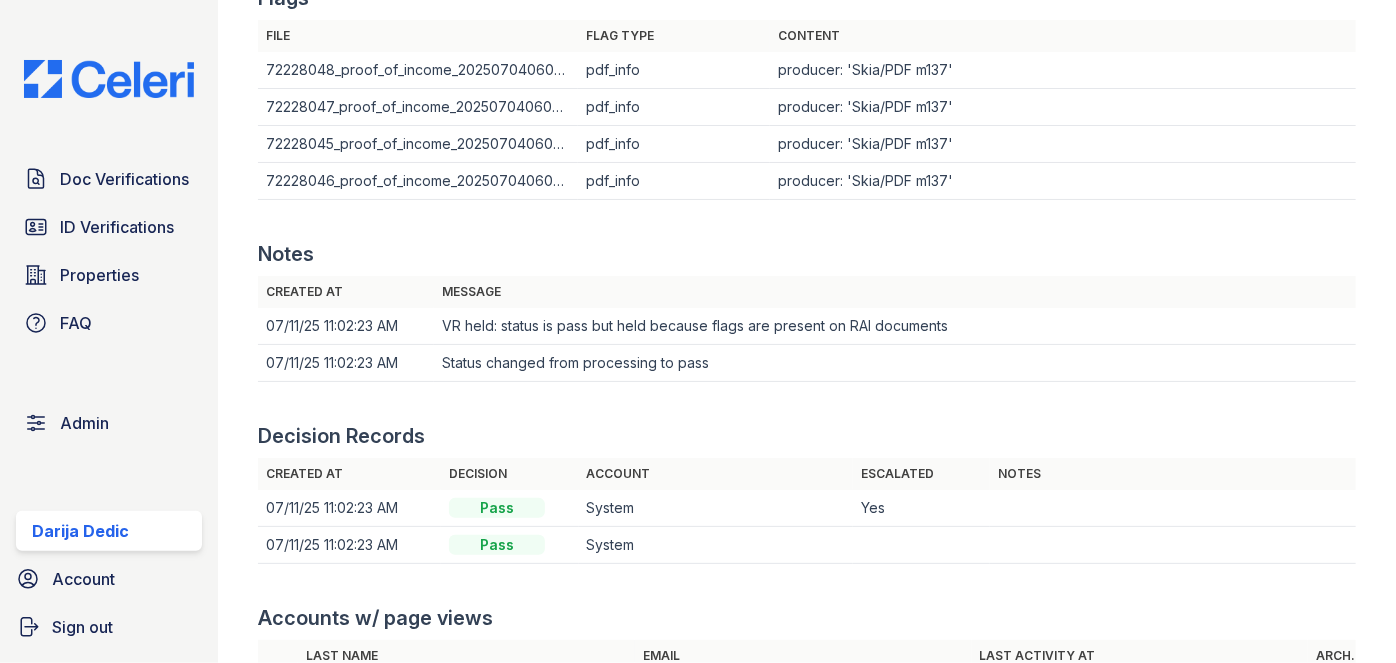drag, startPoint x: 274, startPoint y: 166, endPoint x: 328, endPoint y: 187, distance: 57.939625 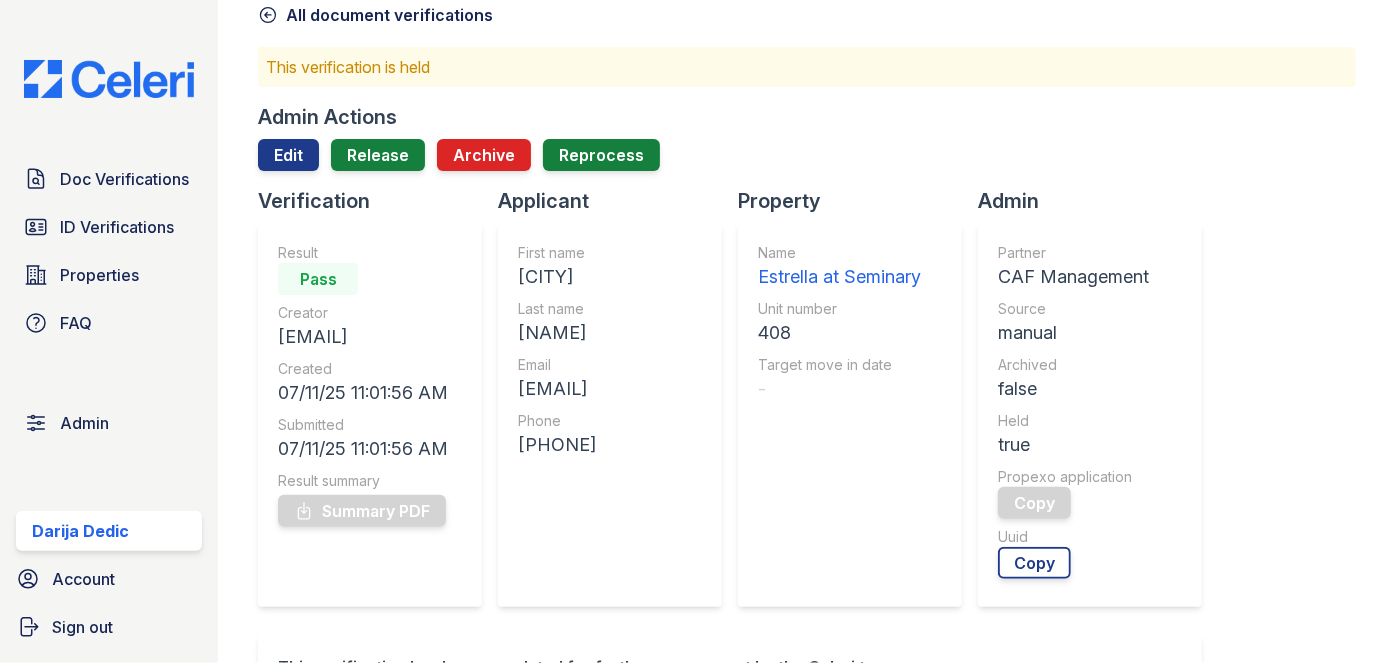 scroll, scrollTop: 0, scrollLeft: 0, axis: both 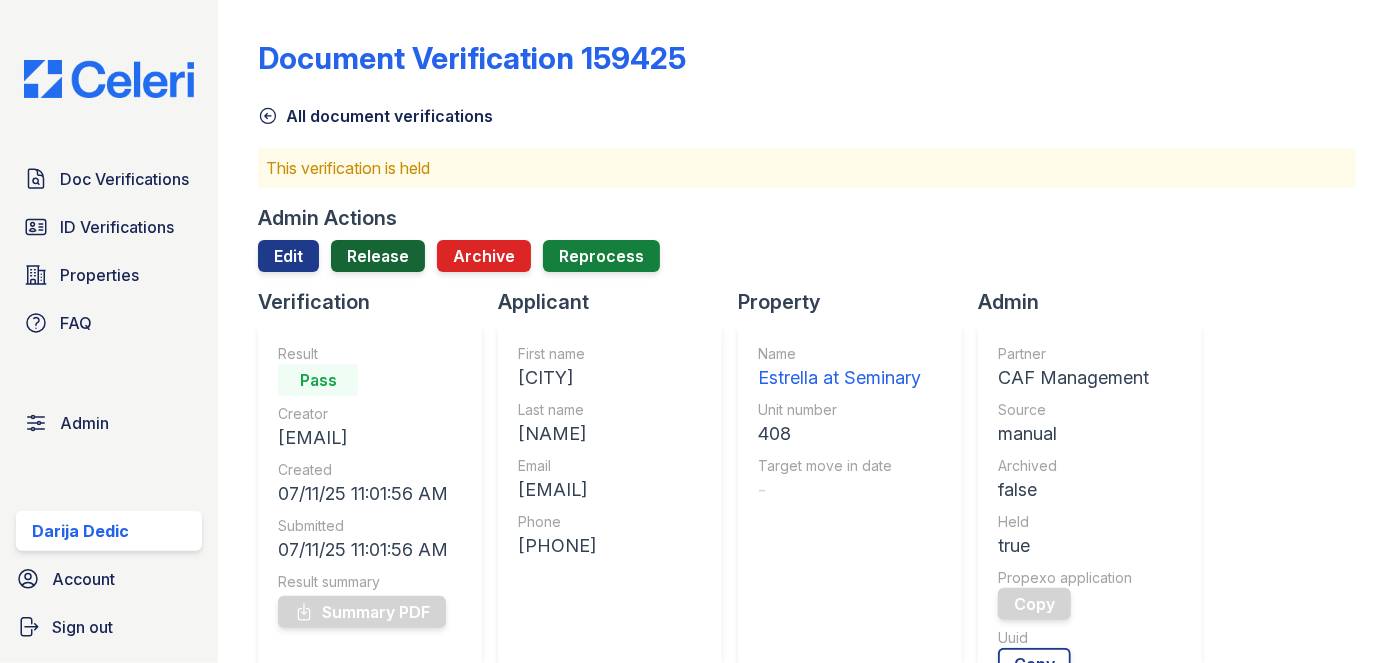 click on "Release" at bounding box center (378, 256) 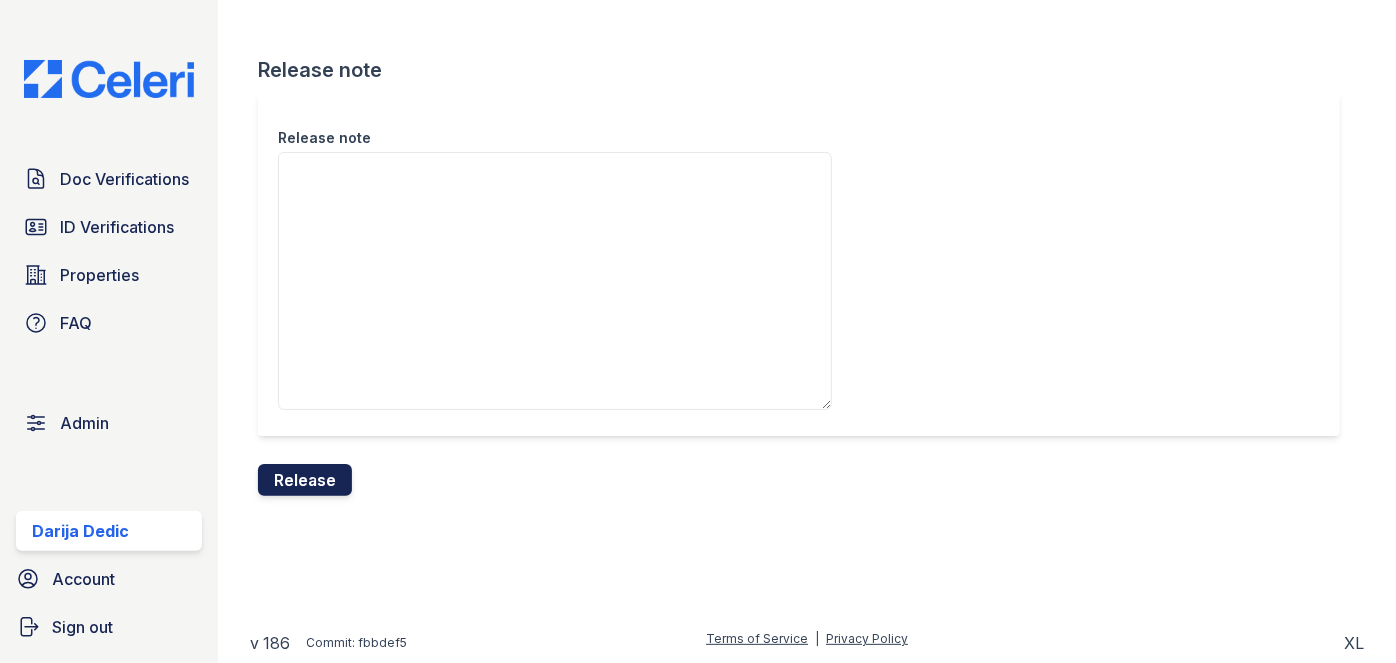 click on "Release" at bounding box center (305, 480) 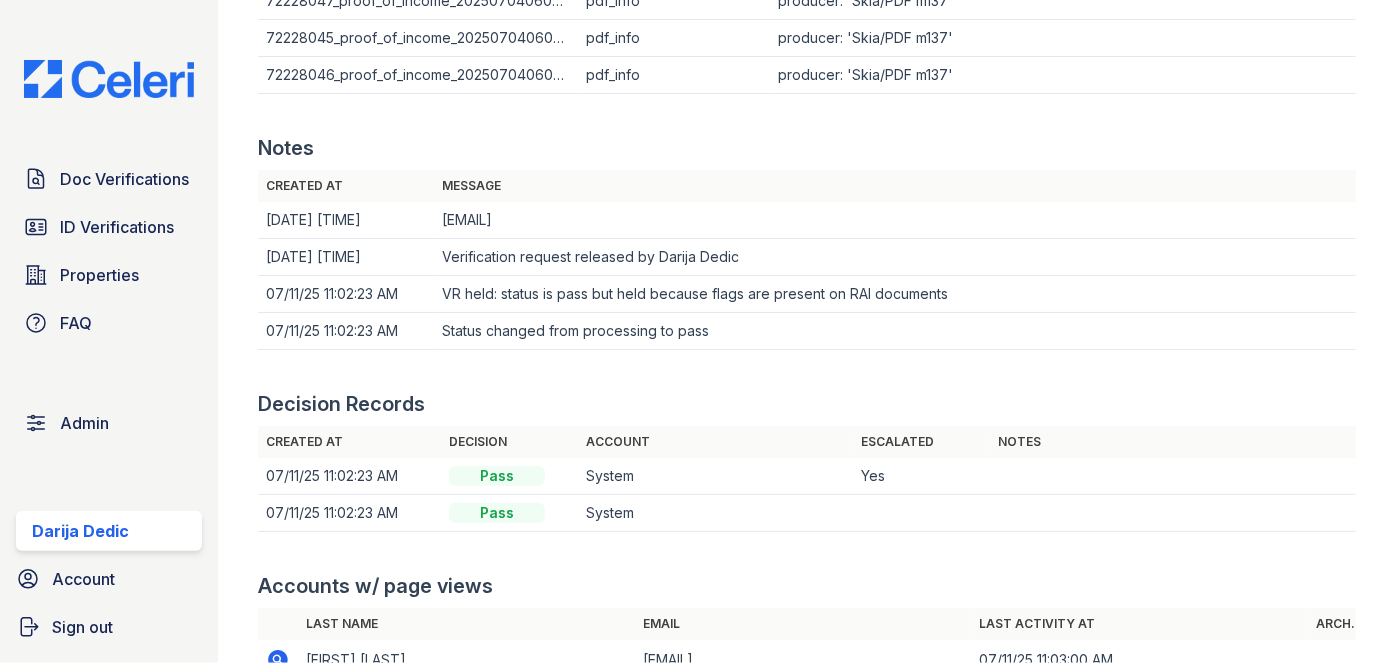 scroll, scrollTop: 1272, scrollLeft: 0, axis: vertical 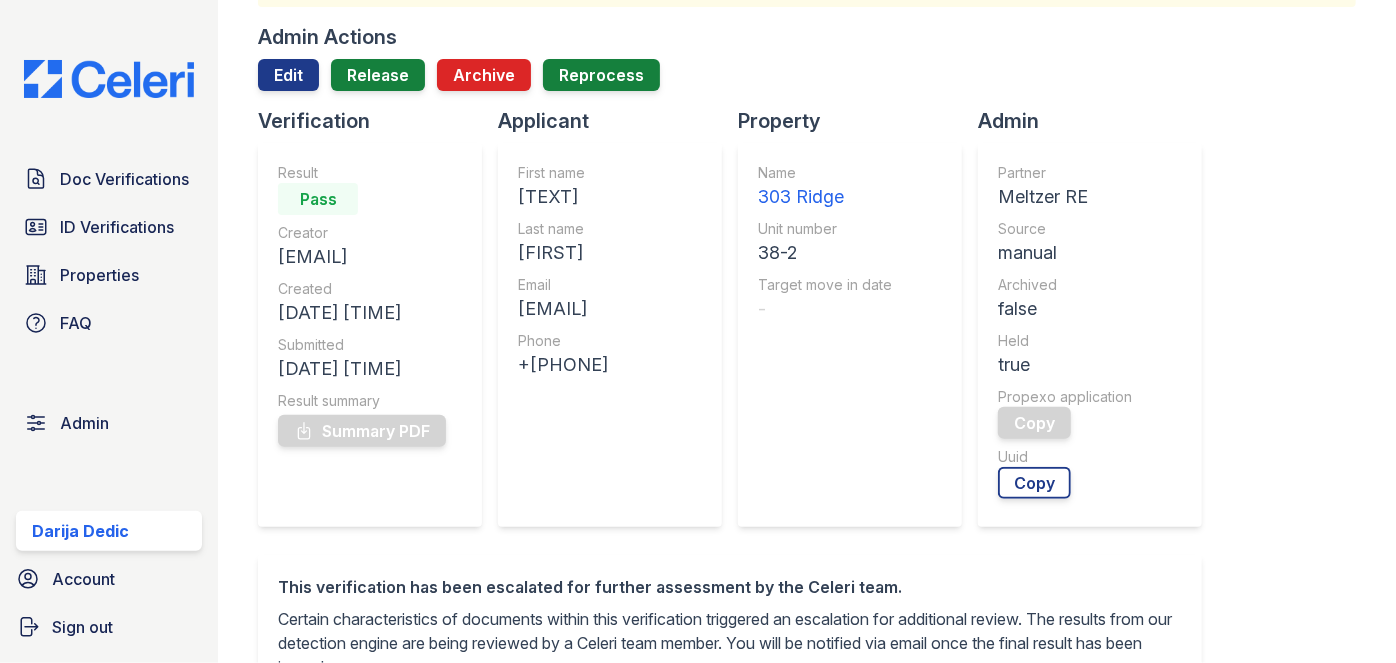 click on "Doc Verifications
ID Verifications
Properties
FAQ
Admin
Darija Dedic
Account
Sign out" at bounding box center (109, 331) 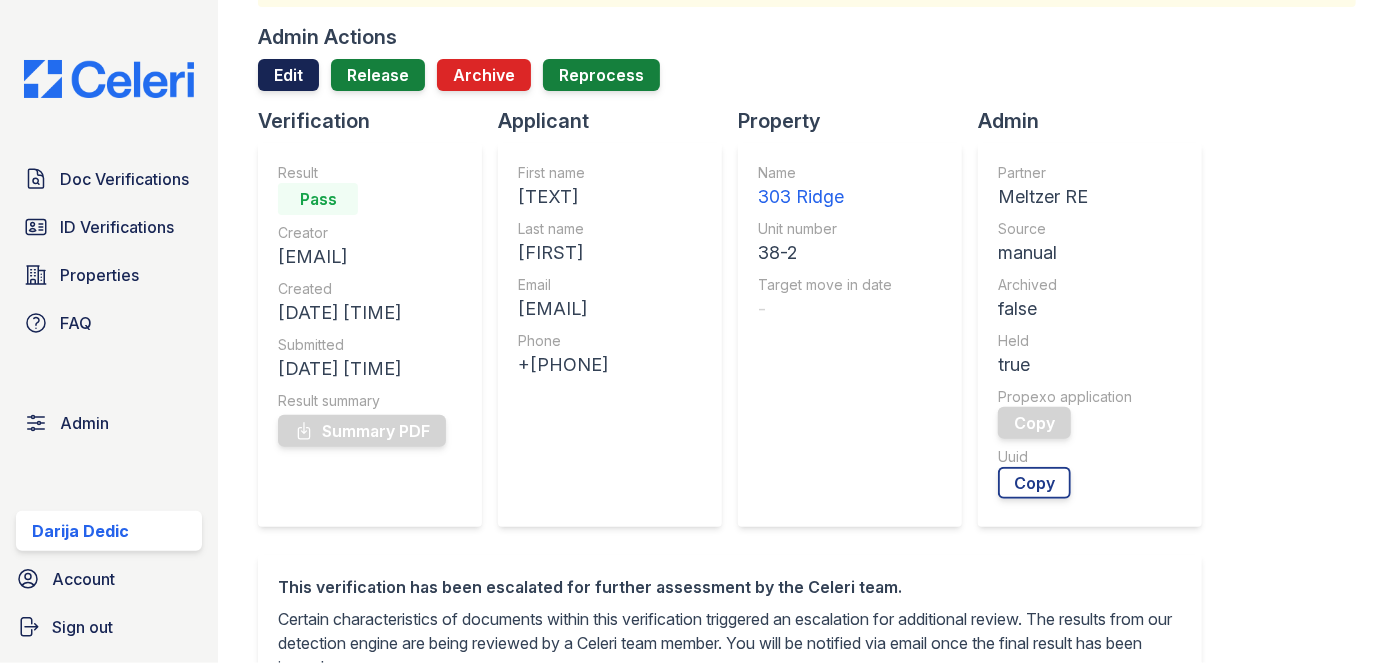 click on "Edit" at bounding box center (288, 75) 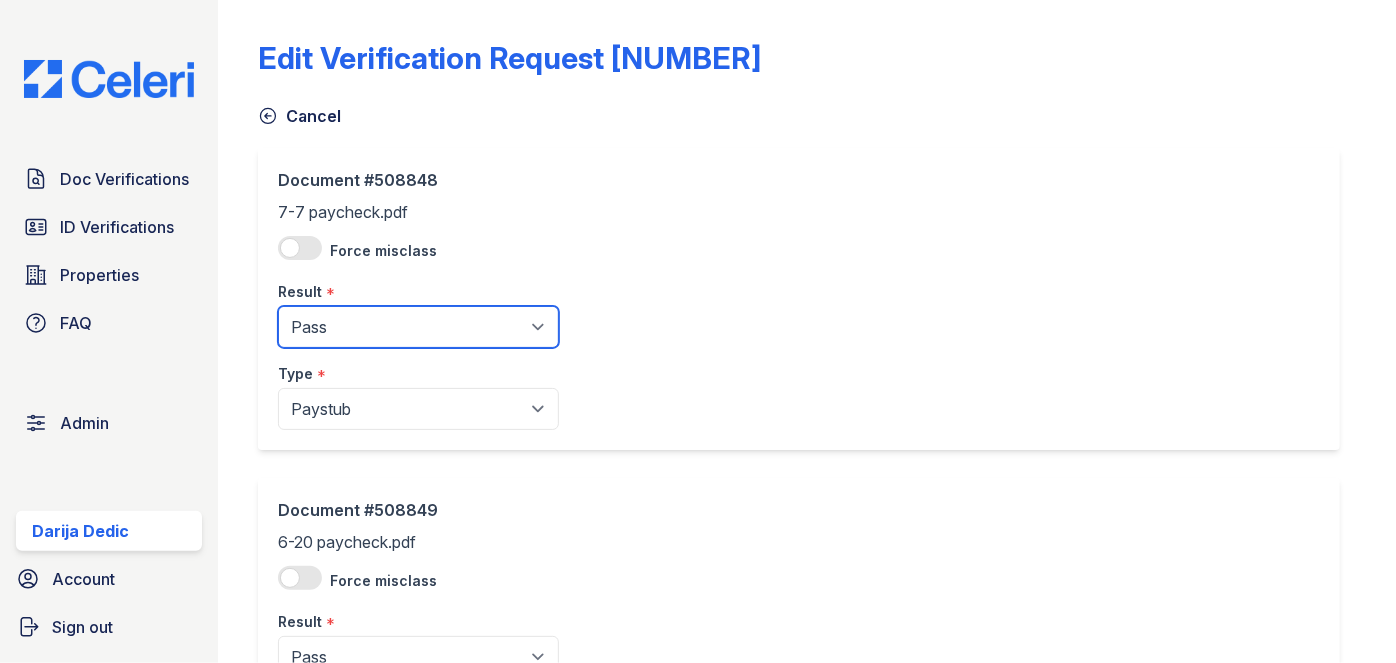 click on "Pending
Sent
Started
Processing
Pass
Fail
Caution
Error
N/A" at bounding box center (418, 327) 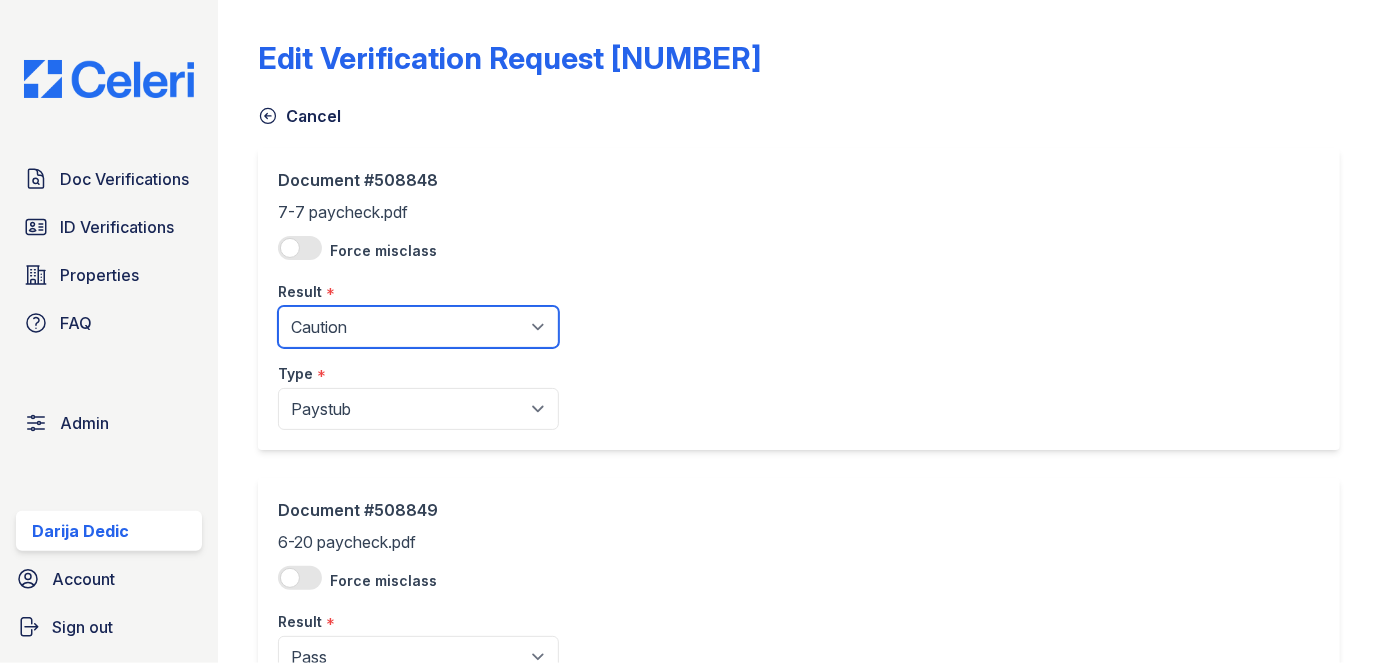 click on "Pending
Sent
Started
Processing
Pass
Fail
Caution
Error
N/A" at bounding box center [418, 327] 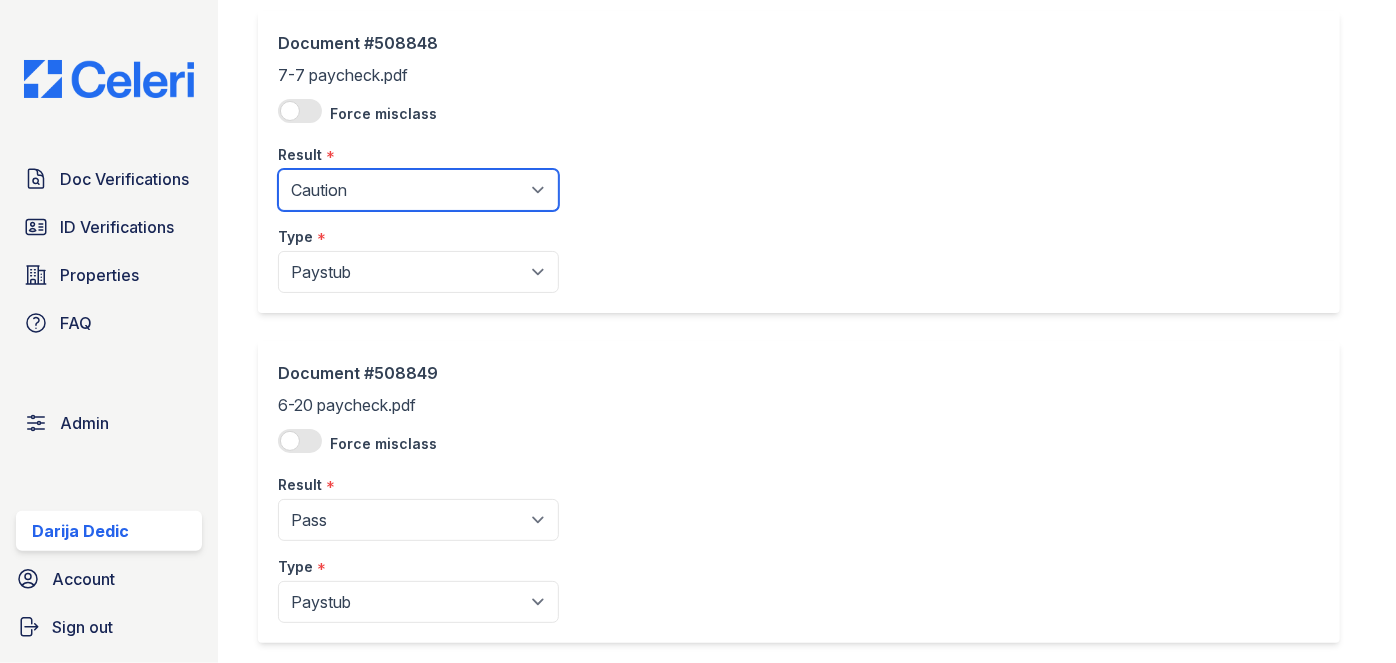 scroll, scrollTop: 243, scrollLeft: 0, axis: vertical 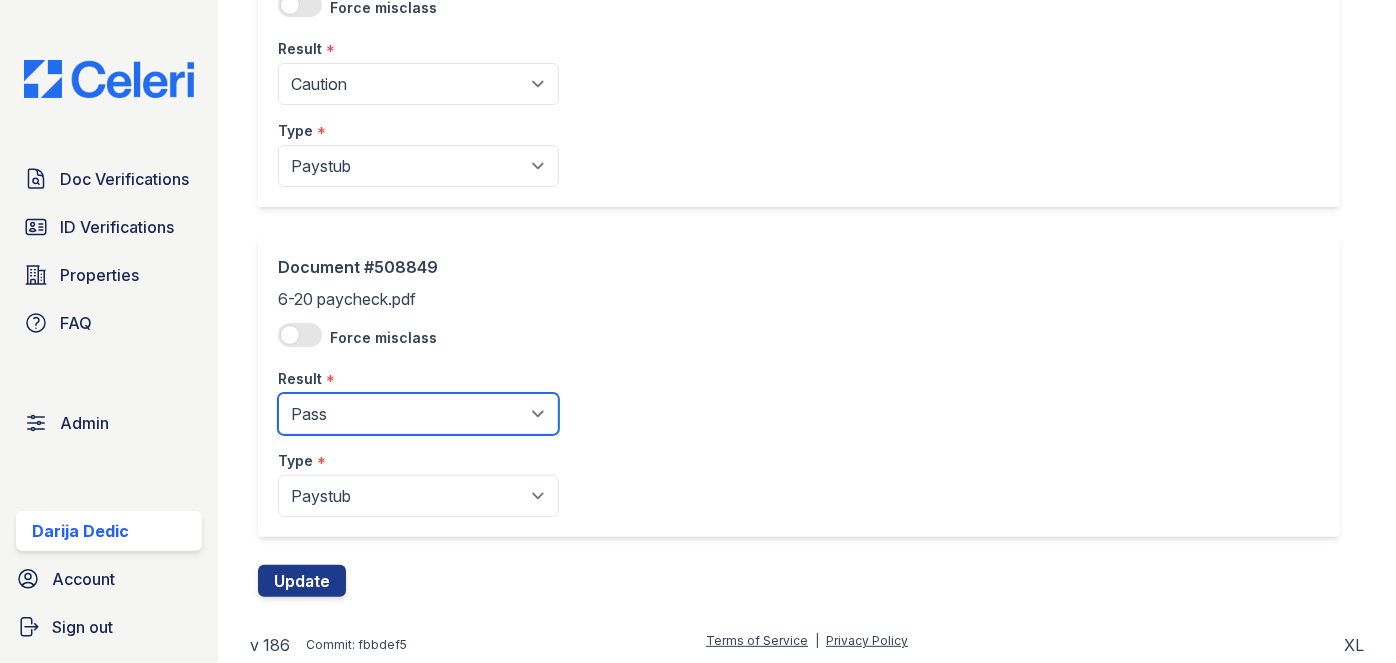 click on "Pending
Sent
Started
Processing
Pass
Fail
Caution
Error
N/A" at bounding box center (418, 414) 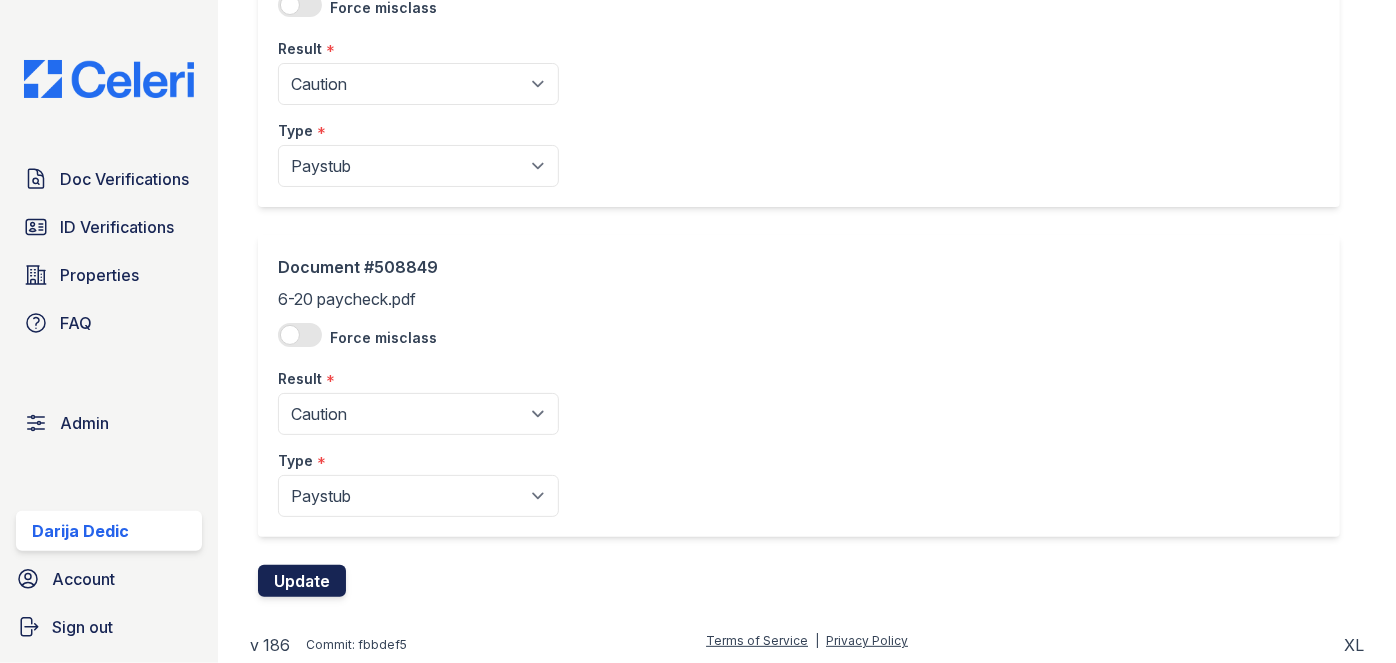 click on "Update" at bounding box center (302, 581) 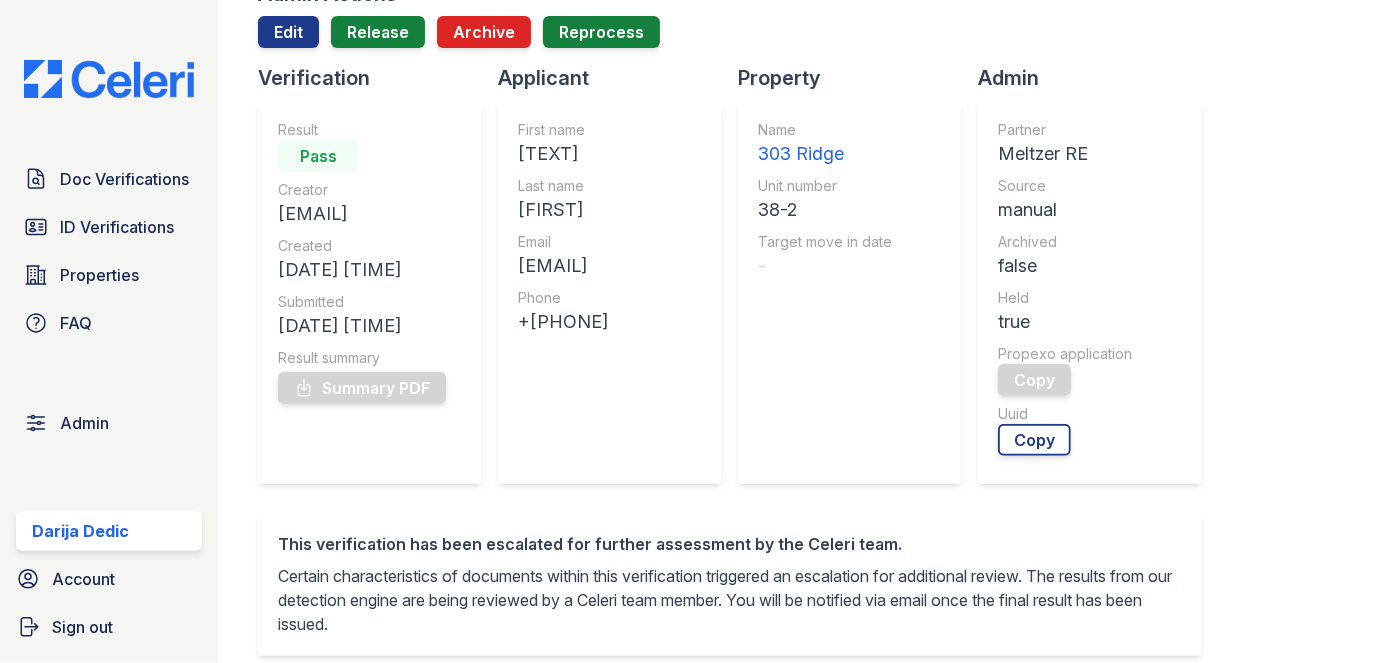 scroll, scrollTop: 0, scrollLeft: 0, axis: both 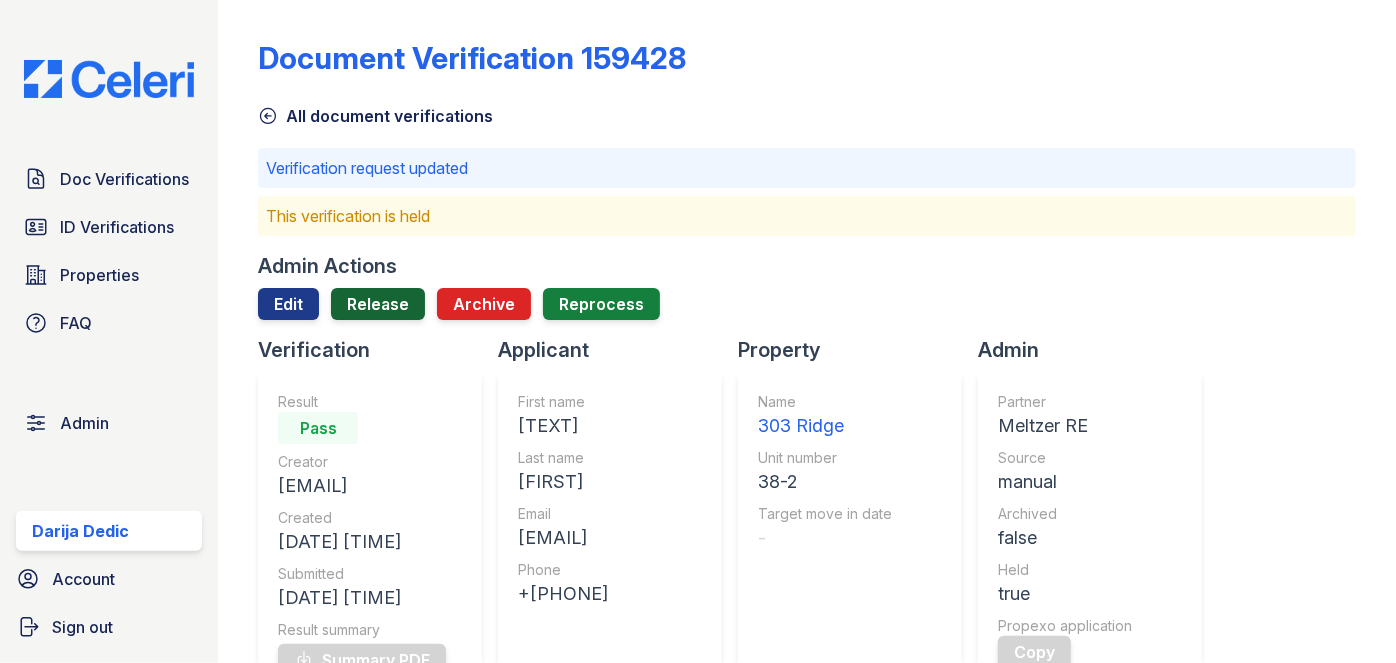 click on "Release" at bounding box center [378, 304] 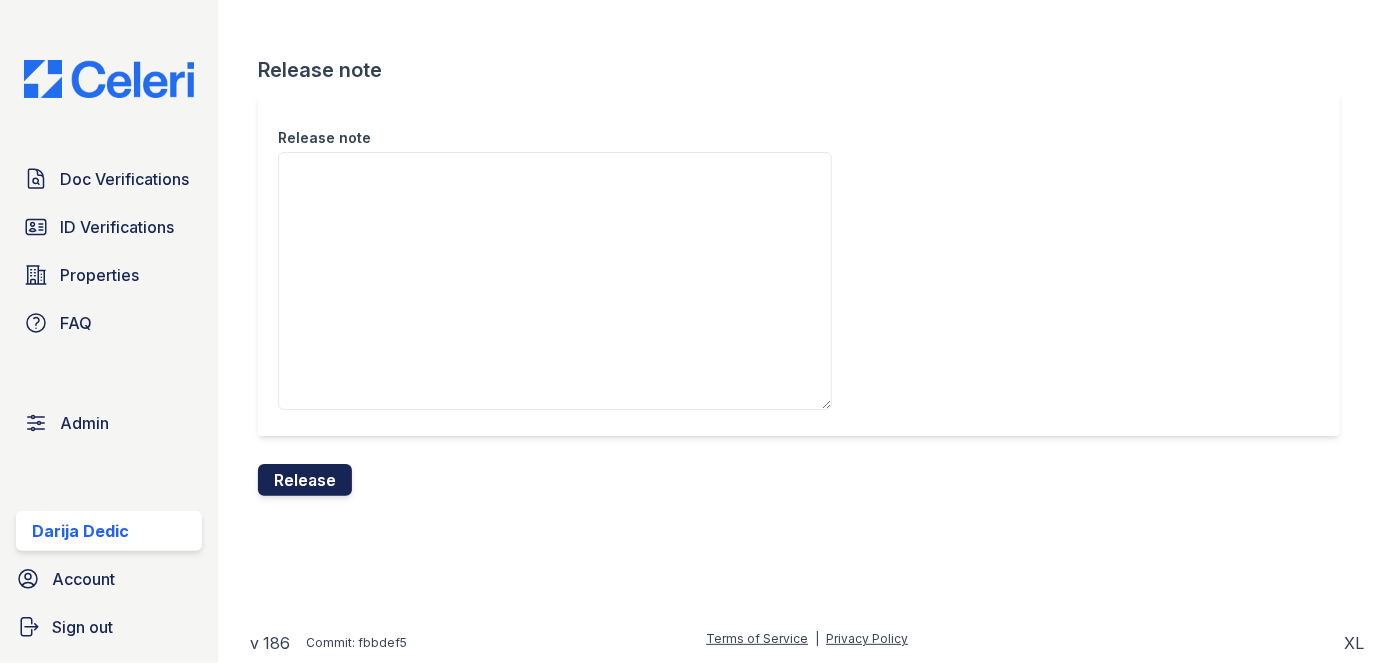 click on "Release" at bounding box center (305, 480) 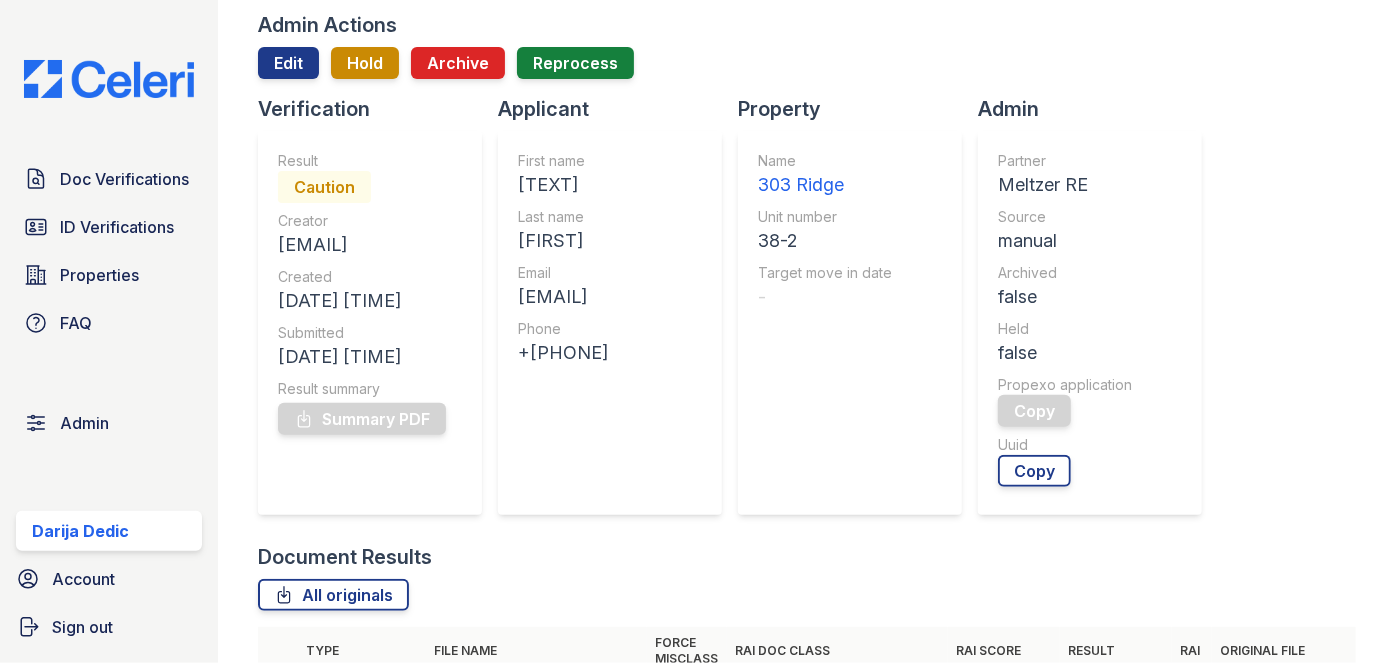 scroll, scrollTop: 90, scrollLeft: 0, axis: vertical 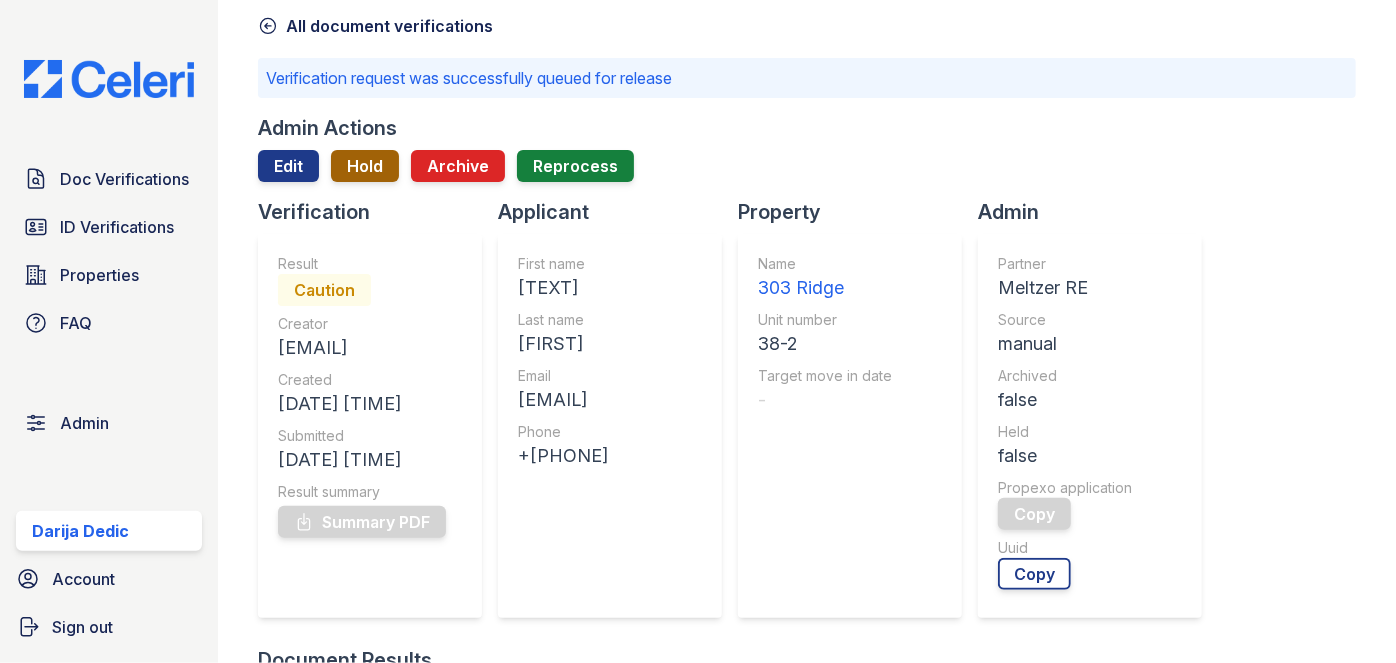 click on "Hold" at bounding box center (365, 166) 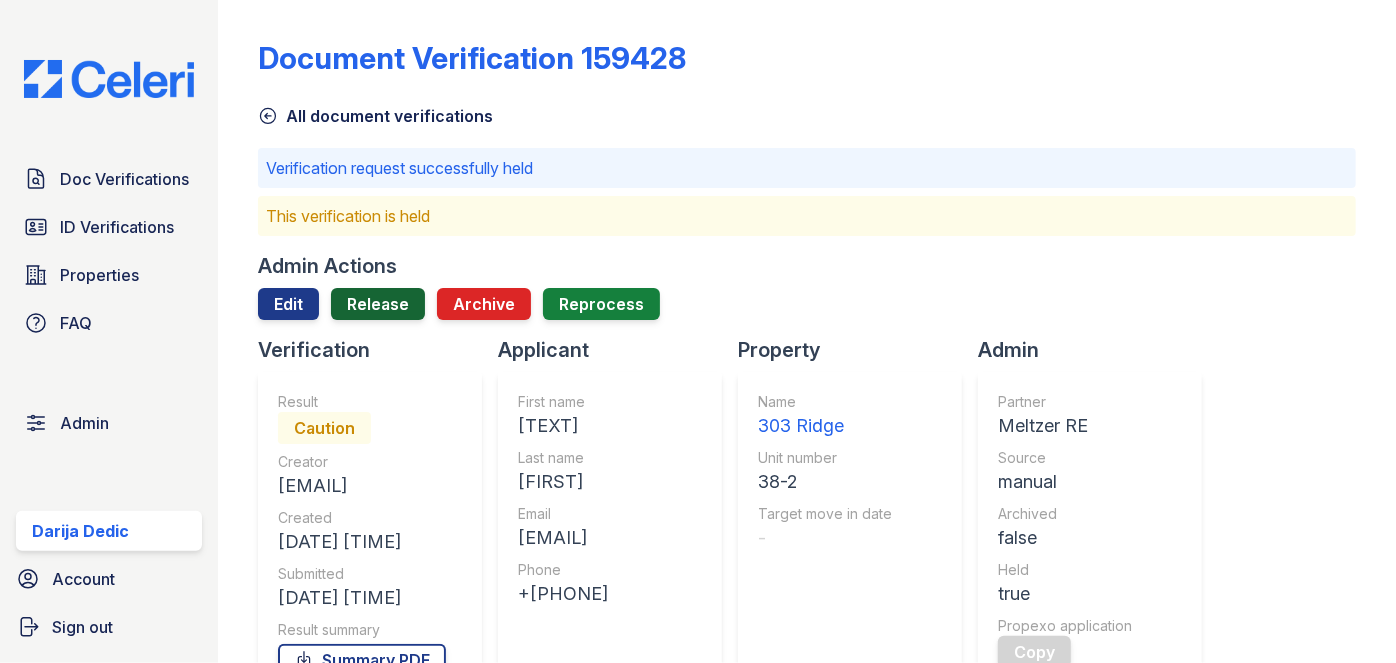 click on "Release" at bounding box center (378, 304) 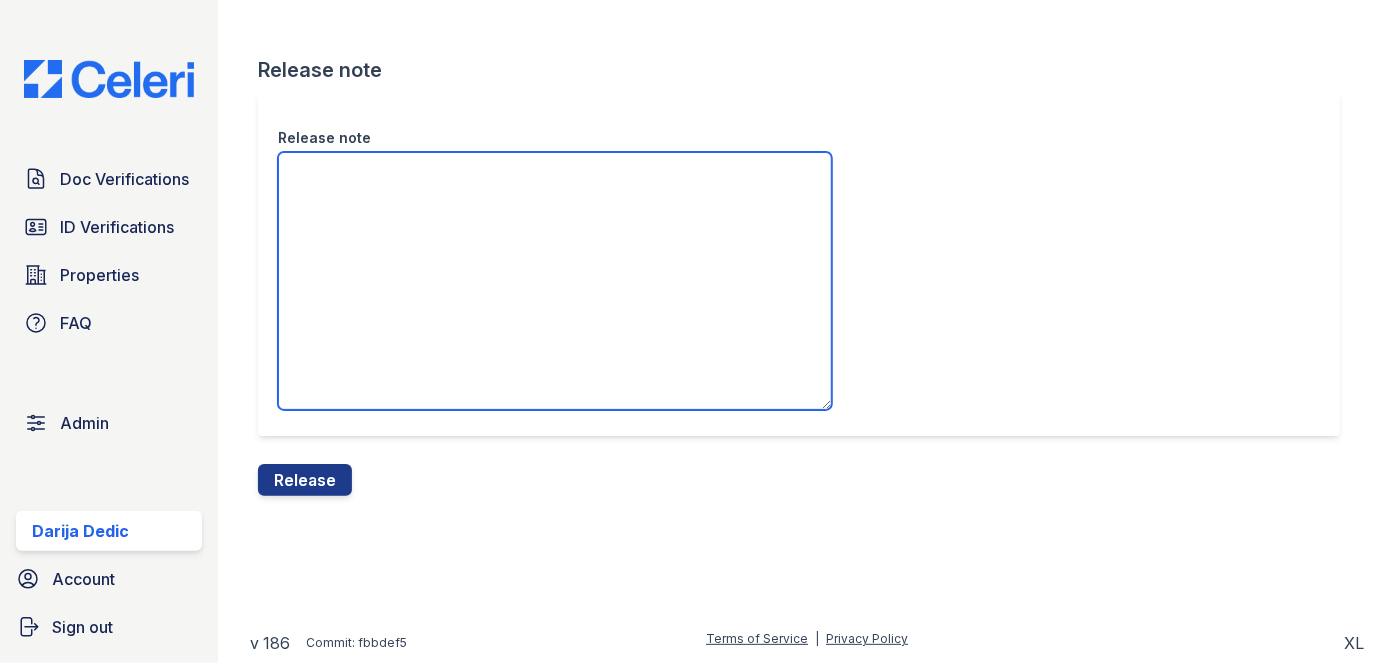 click on "Release note" at bounding box center (555, 281) 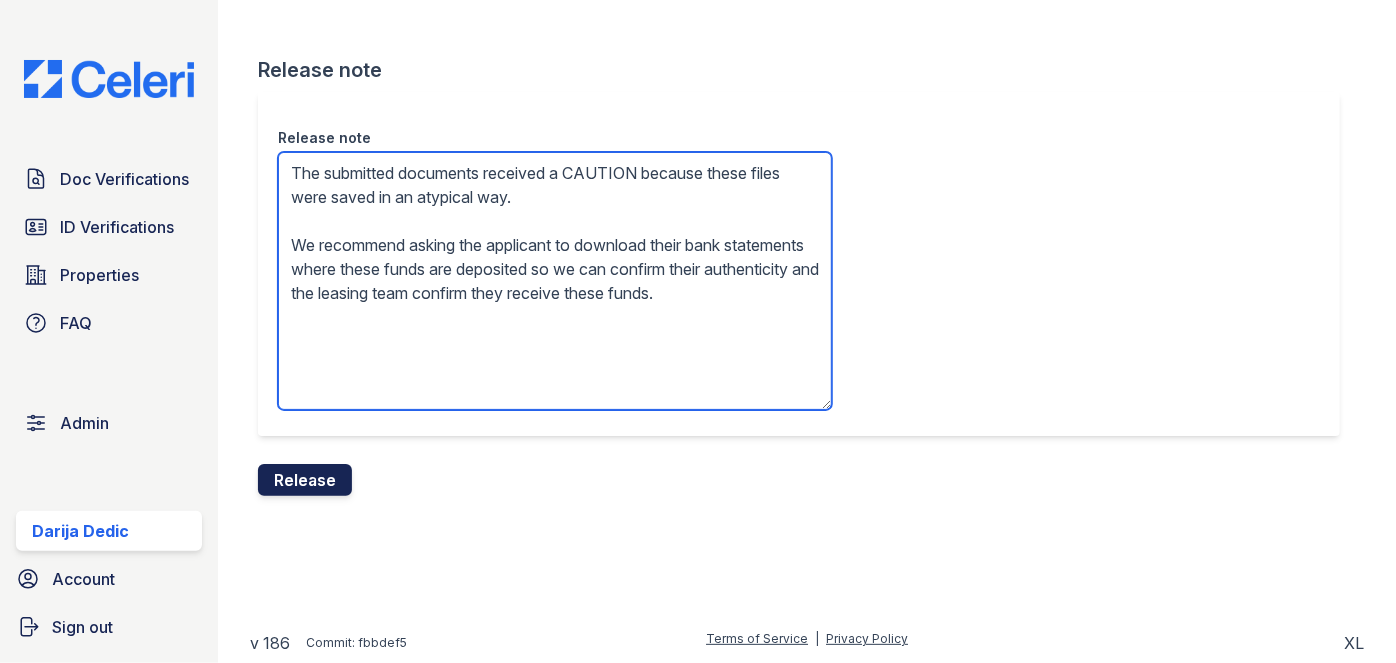 type on "The submitted documents received a CAUTION because these files were saved in an atypical way.
We recommend asking the applicant to download their bank statements where these funds are deposited so we can confirm their authenticity and the leasing team confirm they receive these funds." 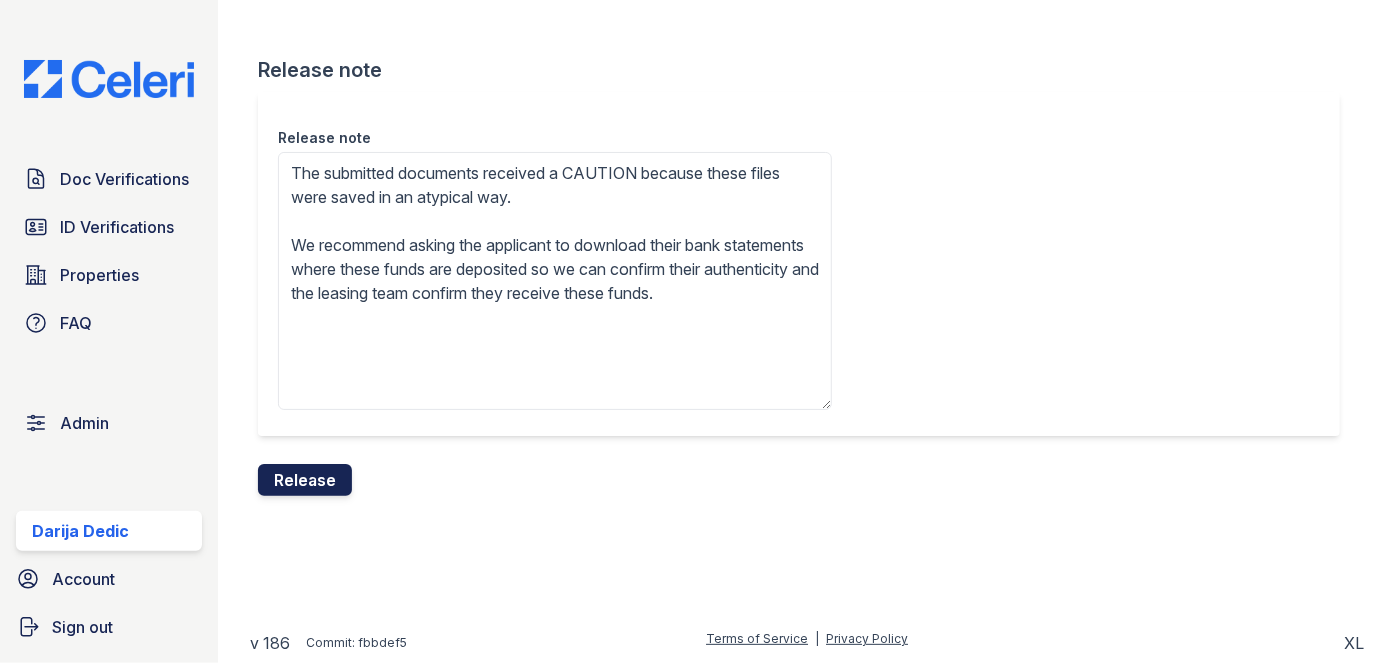 click on "Release" at bounding box center (305, 480) 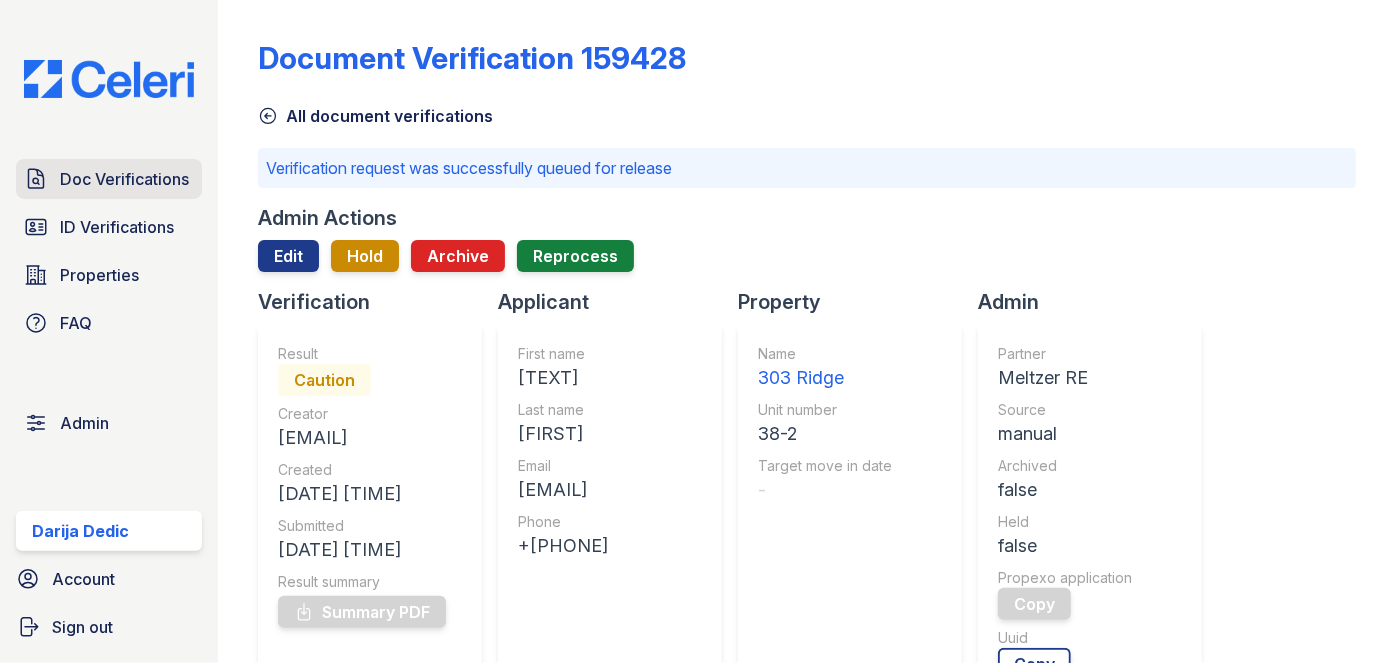 click on "Doc Verifications" at bounding box center [109, 179] 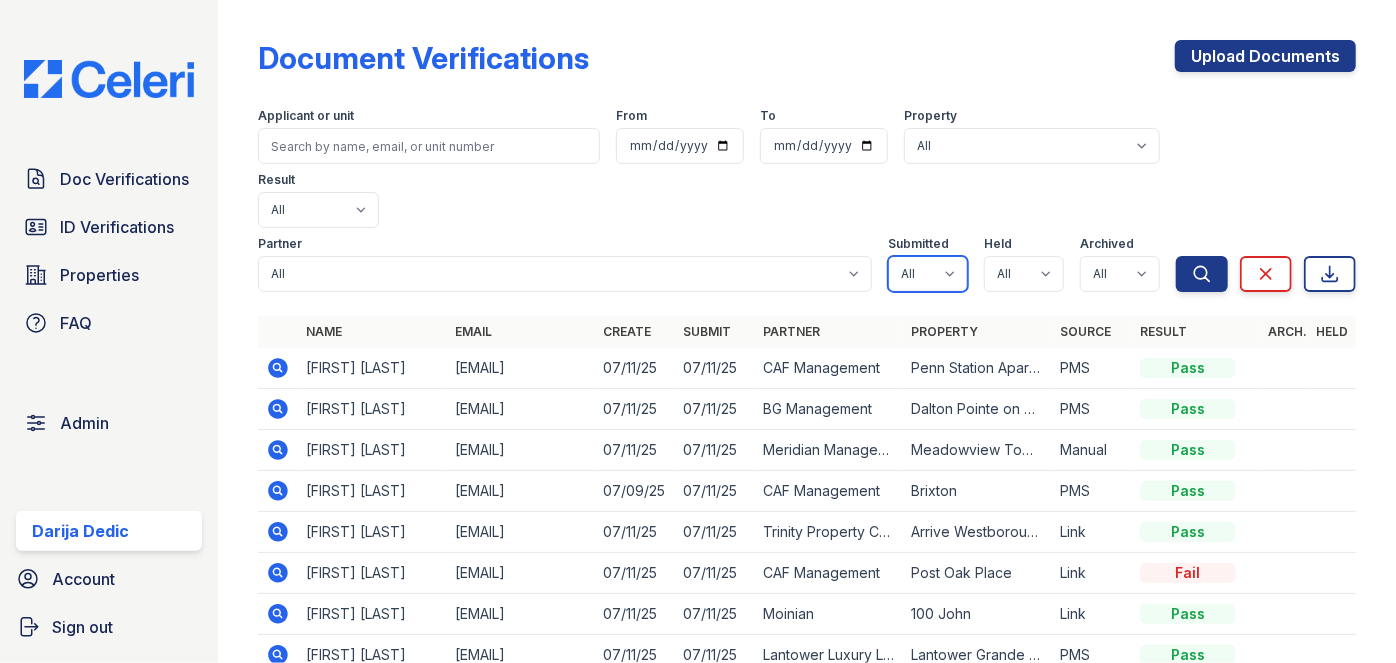 click on "All
true
false" at bounding box center [928, 274] 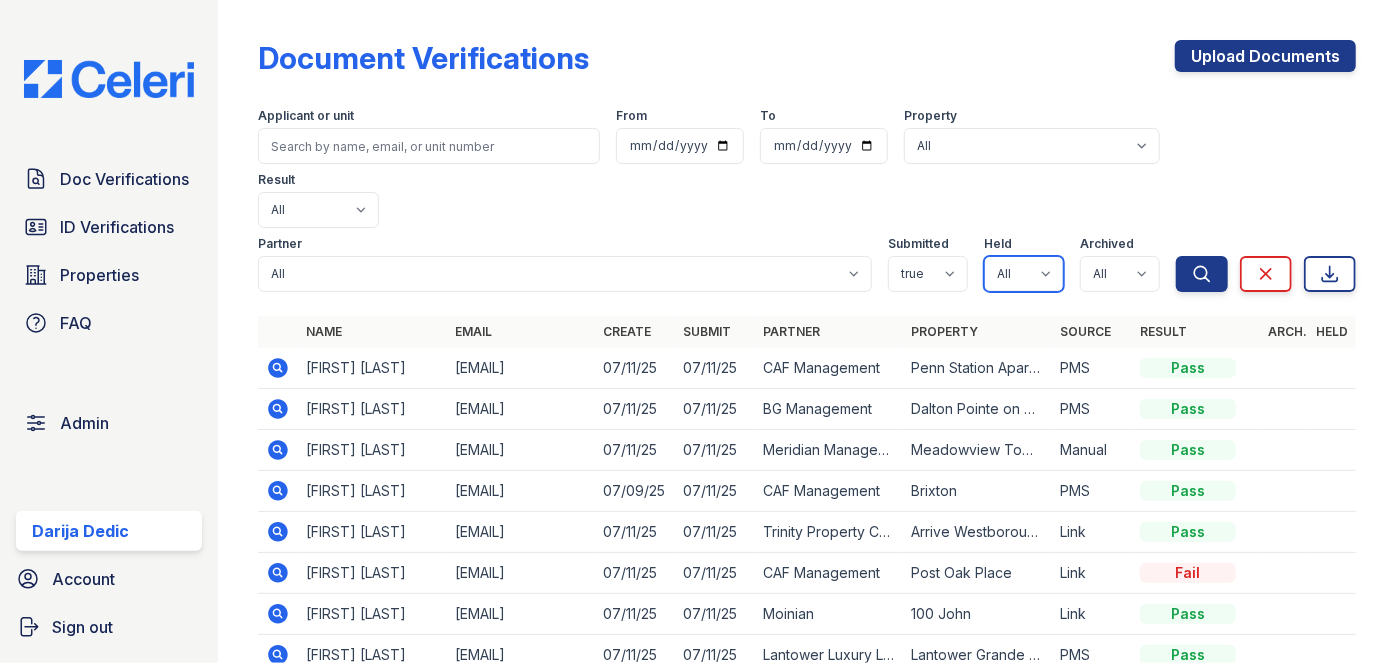 click on "All
true
false" at bounding box center [1024, 274] 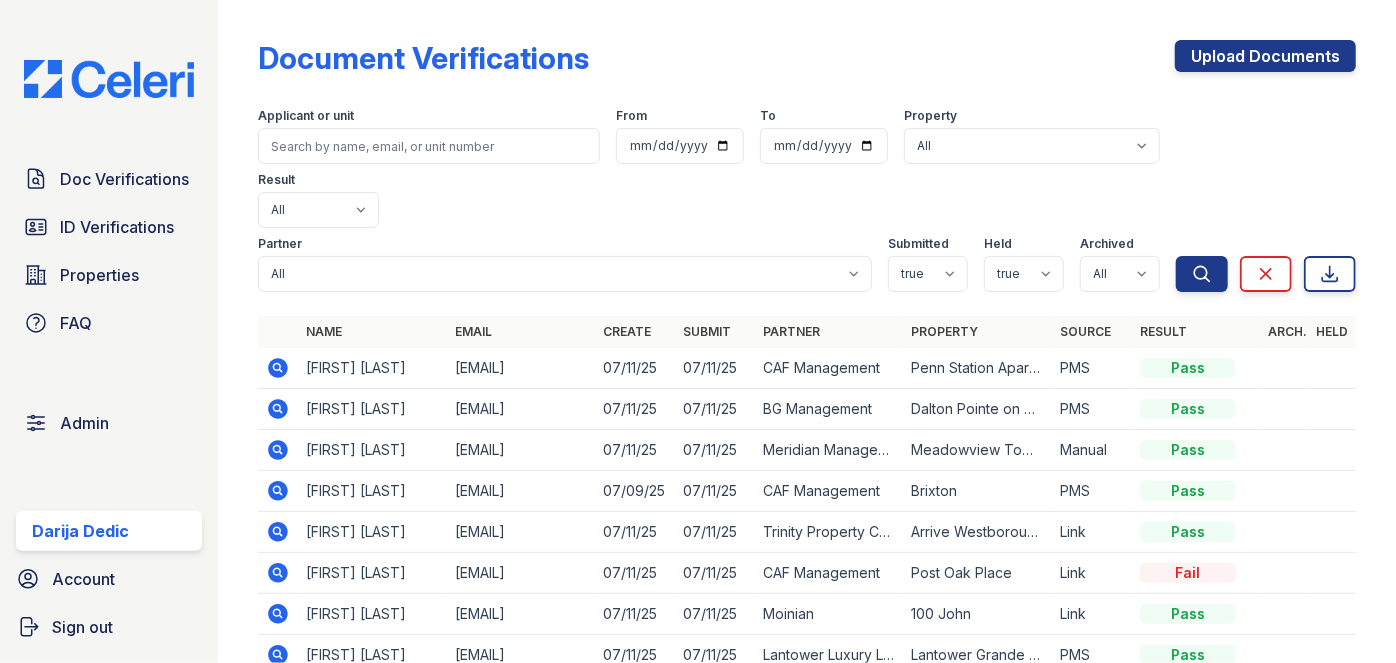 click on "Property" at bounding box center (978, 332) 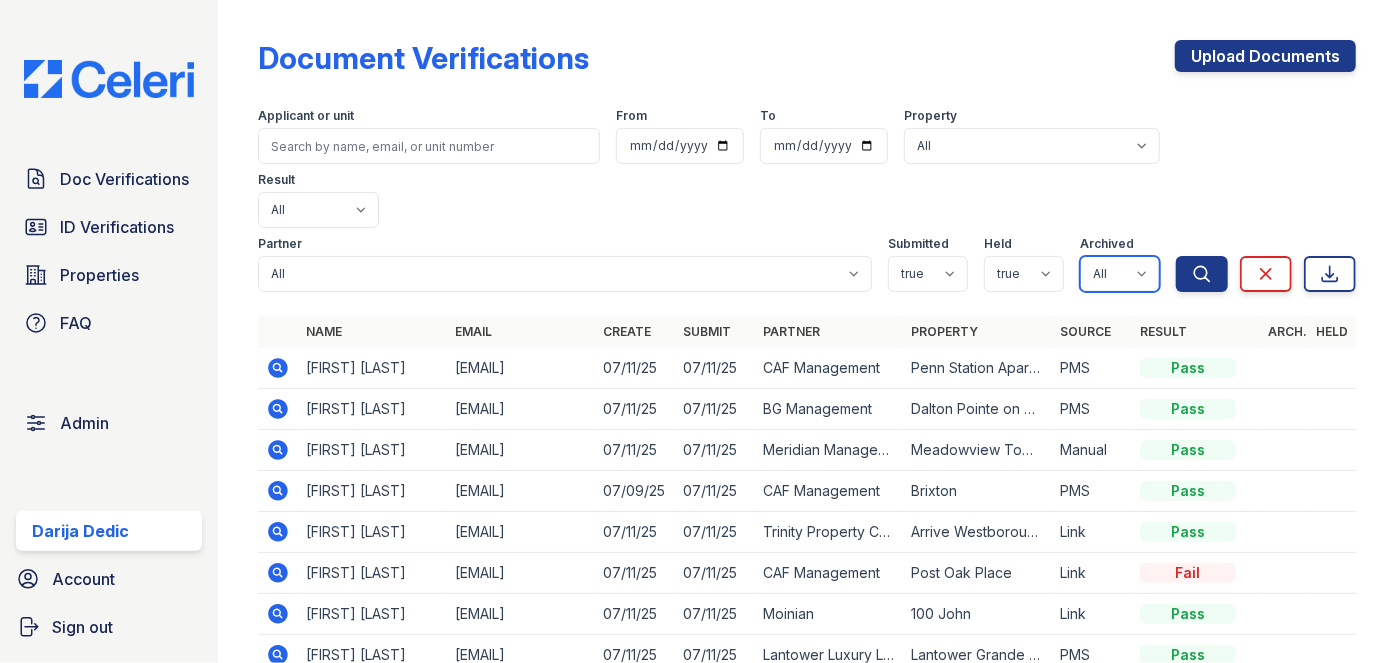click on "All
true
false" at bounding box center [1120, 274] 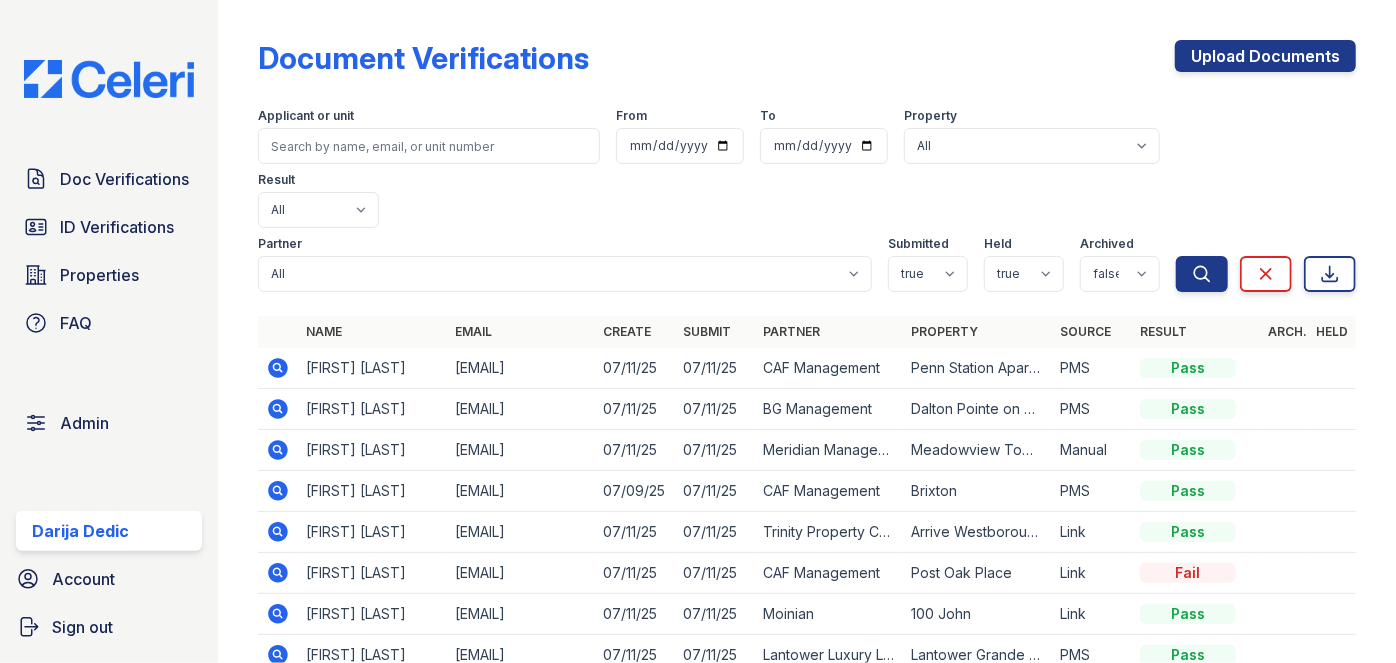 click on "PMS" at bounding box center (1092, 368) 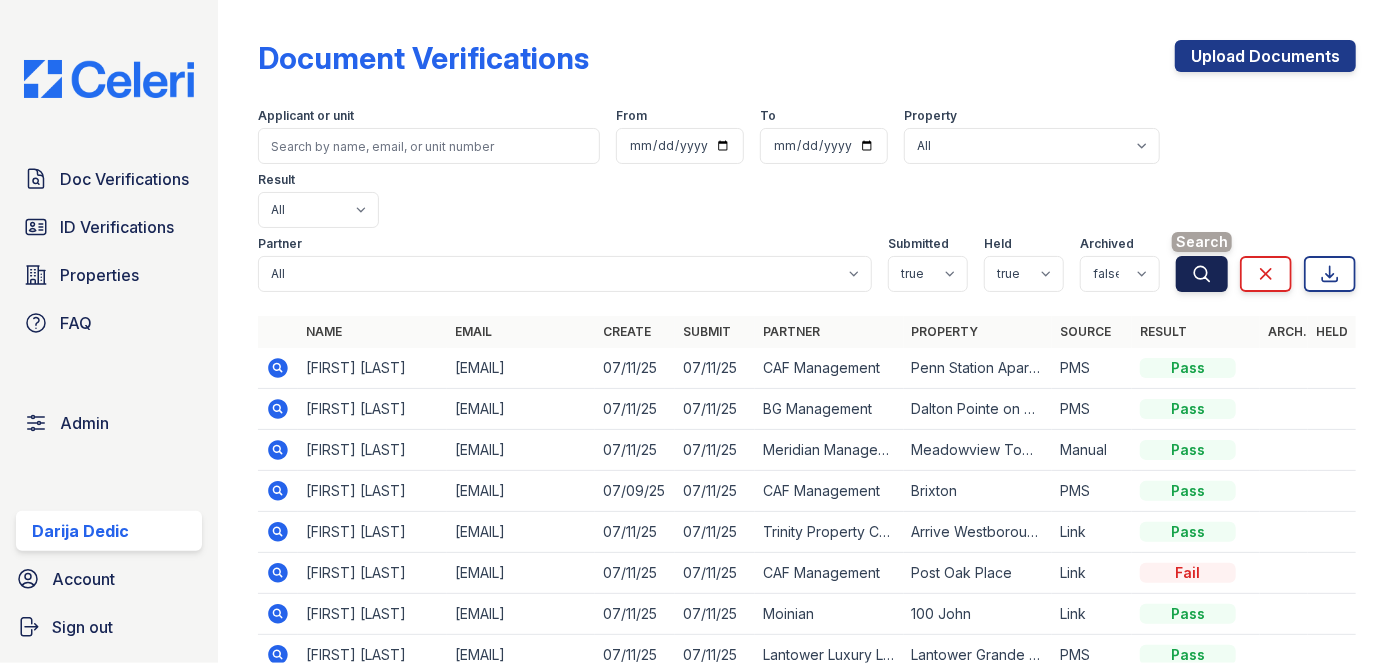 click 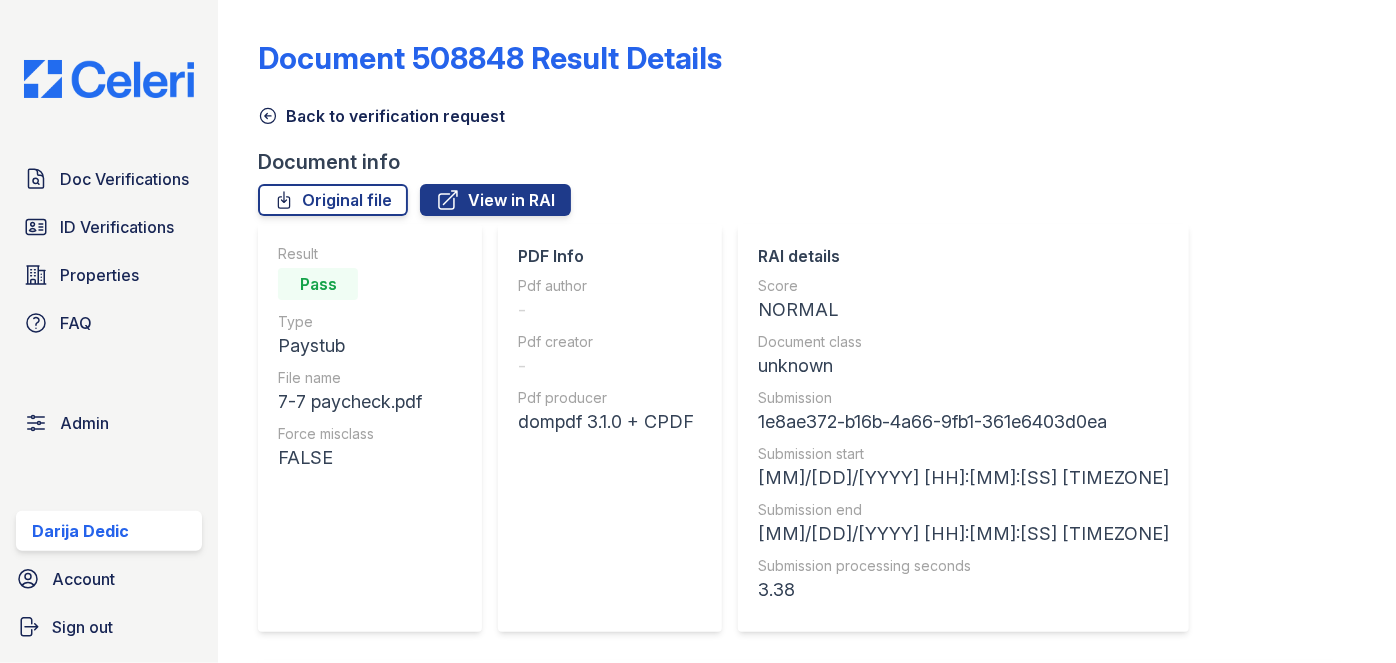 scroll, scrollTop: 0, scrollLeft: 0, axis: both 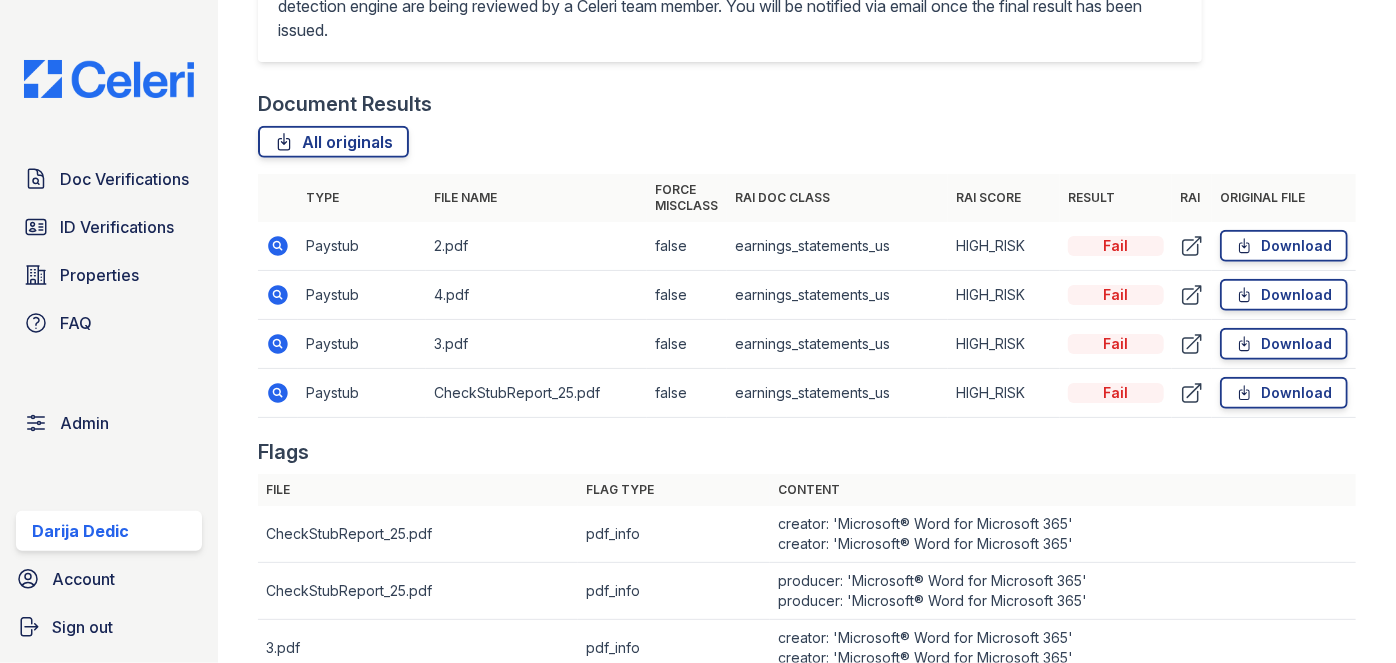 click on "Paystub" at bounding box center (362, 246) 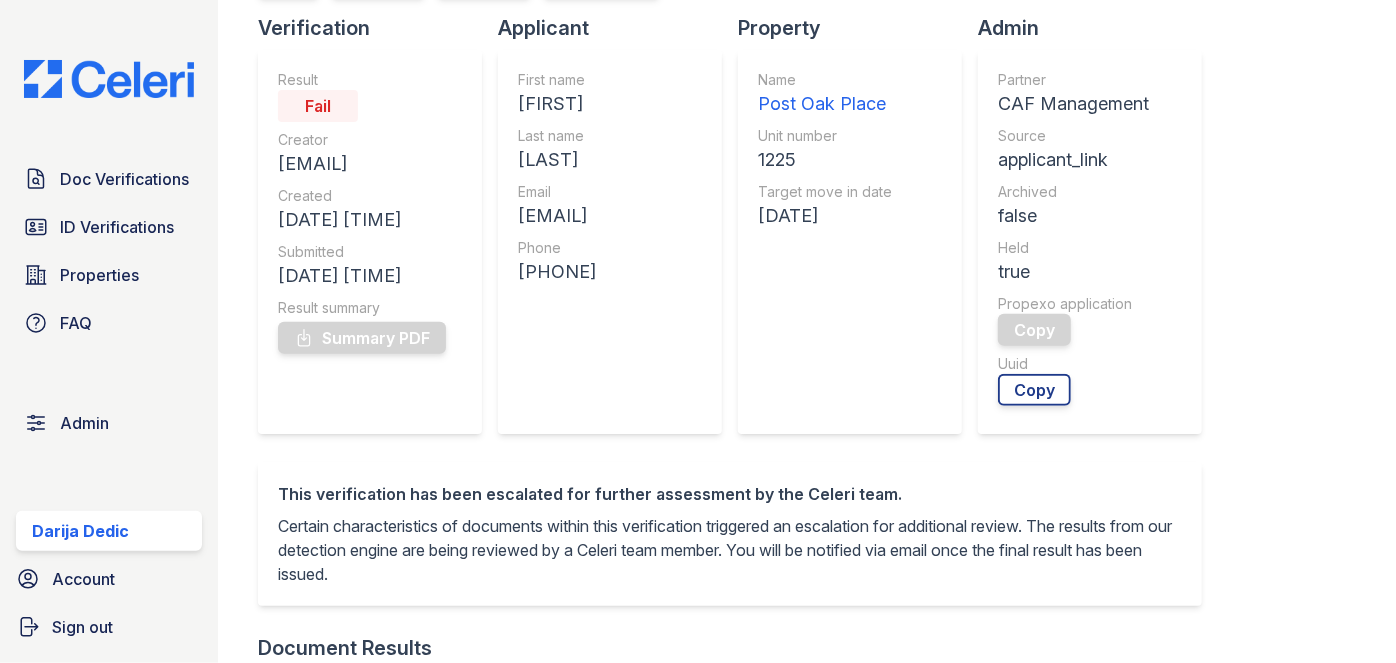 scroll, scrollTop: 181, scrollLeft: 0, axis: vertical 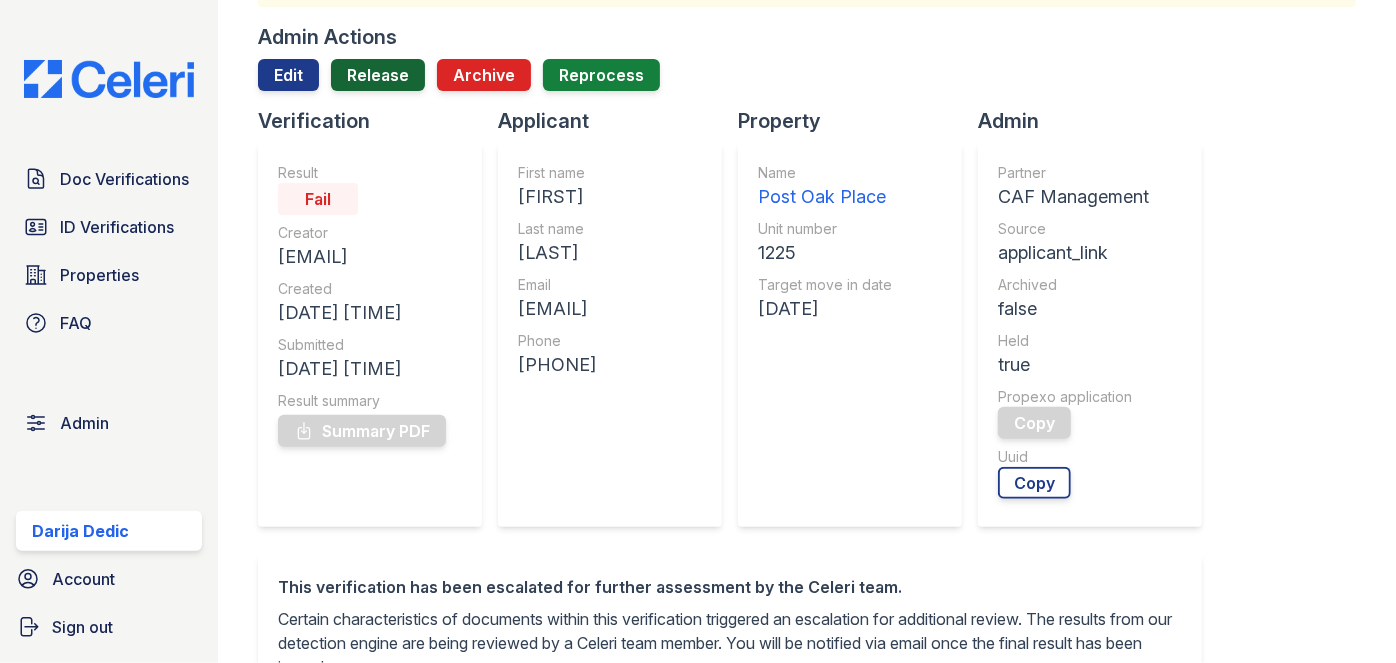 click on "Release" at bounding box center [378, 75] 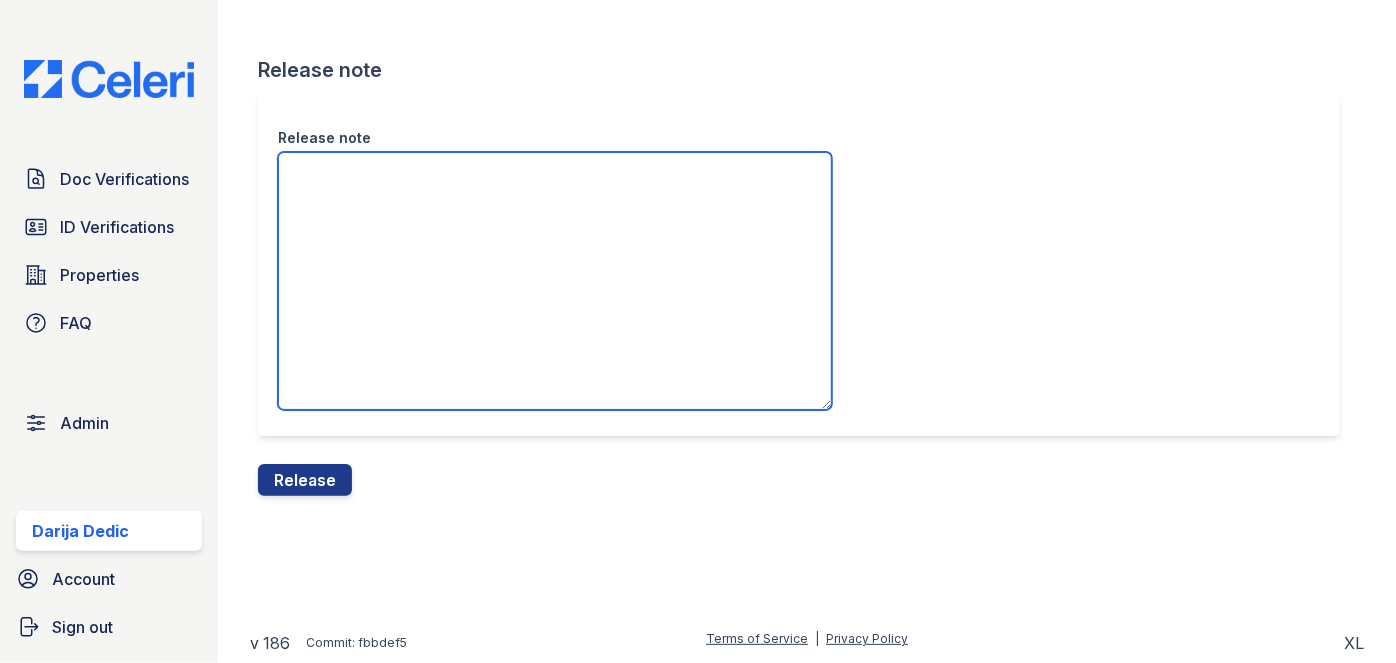 click on "Release note" at bounding box center [555, 281] 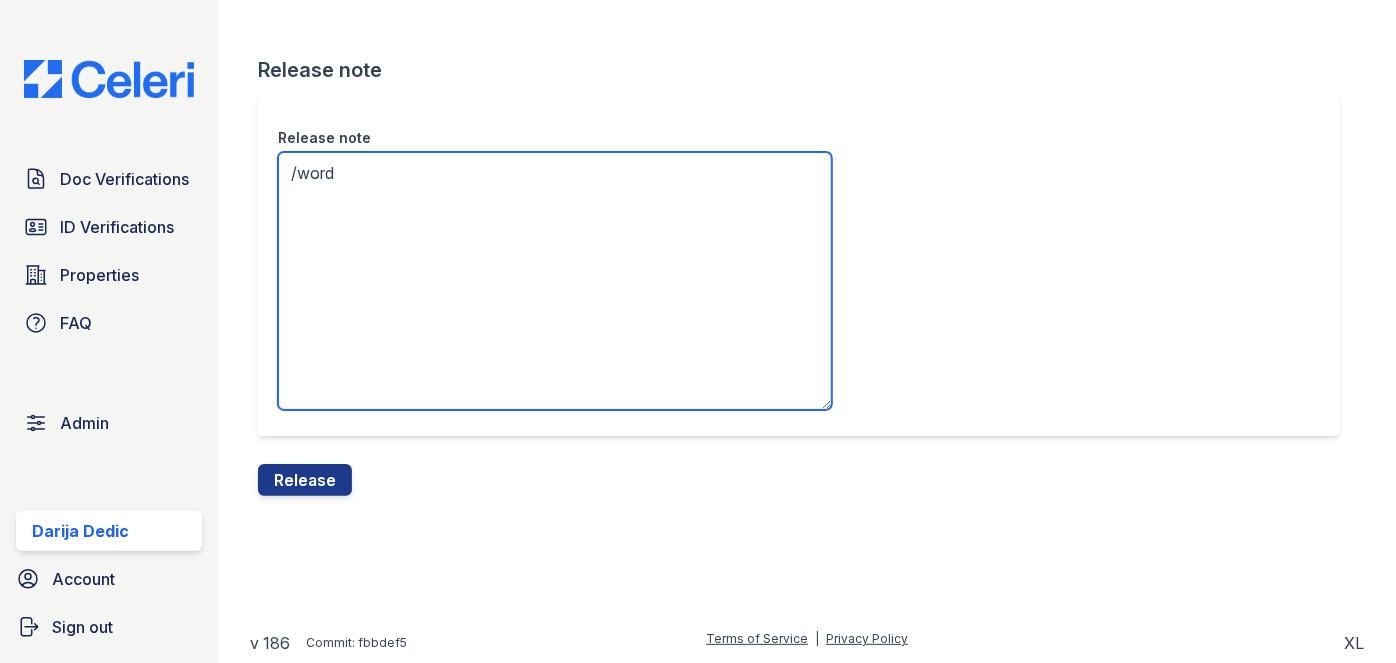 click on "/word" at bounding box center [555, 281] 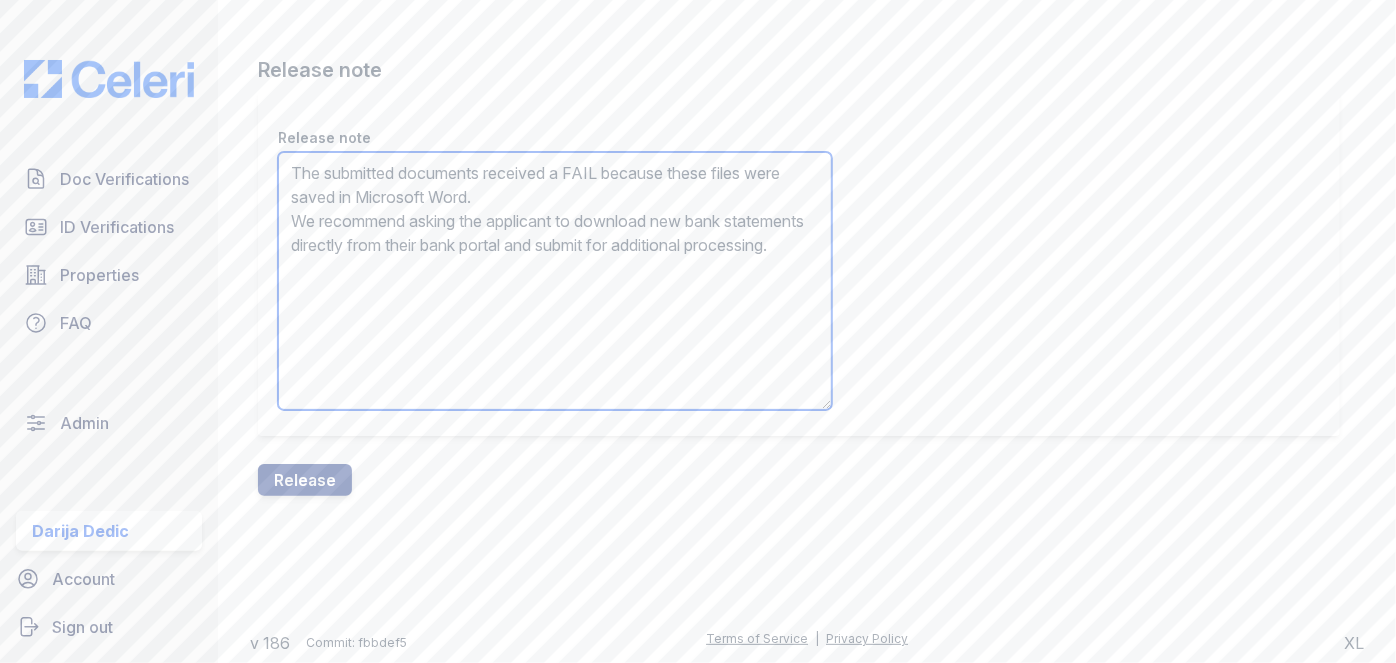 click on "The submitted documents received a FAIL because these files were saved in Microsoft Word.
We recommend asking the applicant to download new bank statements directly from their bank portal and submit for additional processing." at bounding box center (555, 281) 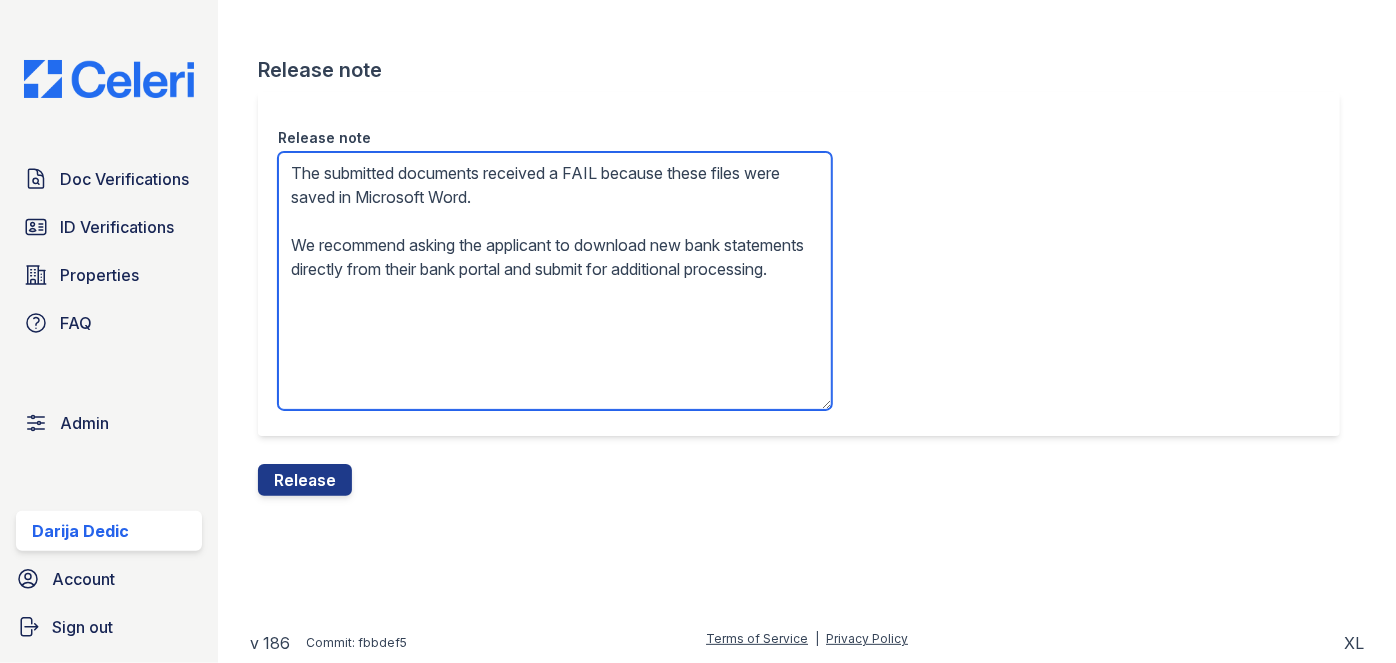 click on "The submitted documents received a FAIL because these files were saved in Microsoft Word.
We recommend asking the applicant to download new bank statements directly from their bank portal and submit for additional processing." at bounding box center (555, 281) 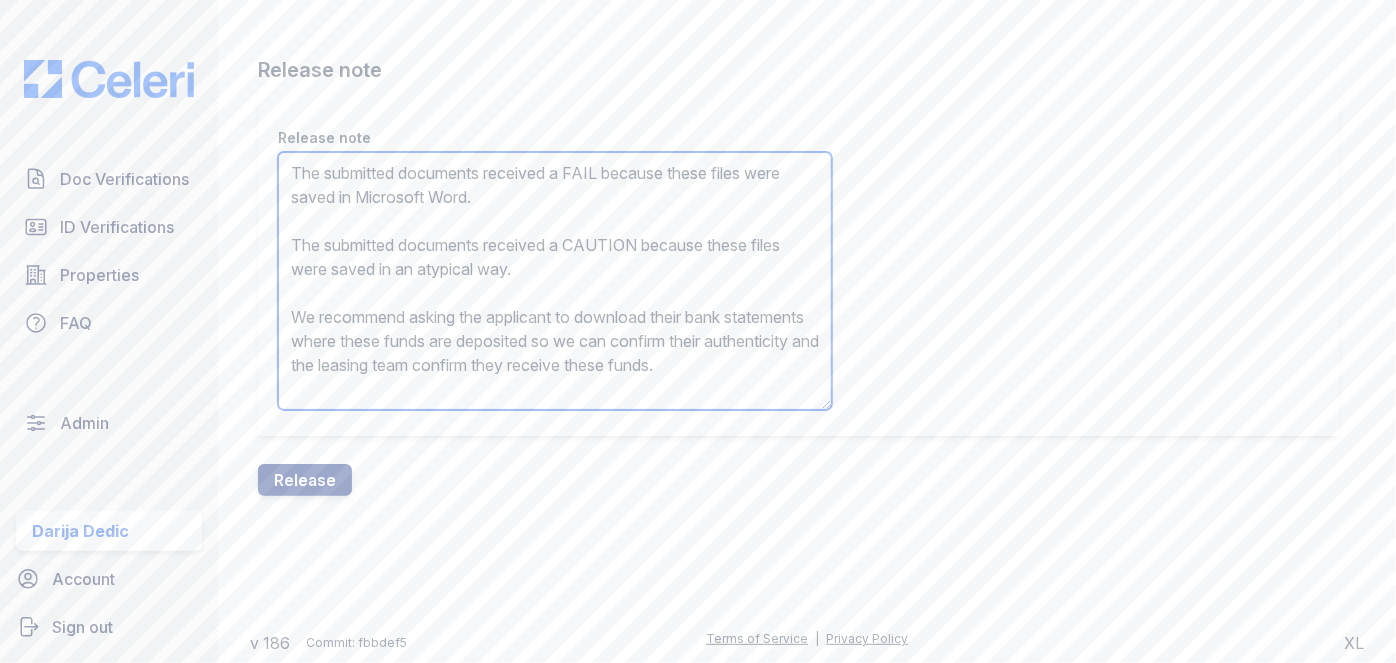 click on "The submitted documents received a FAIL because these files were saved in Microsoft Word.
The submitted documents received a CAUTION because these files were saved in an atypical way.
We recommend asking the applicant to download their bank statements where these funds are deposited so we can confirm their authenticity and the leasing team confirm they receive these funds." at bounding box center [555, 281] 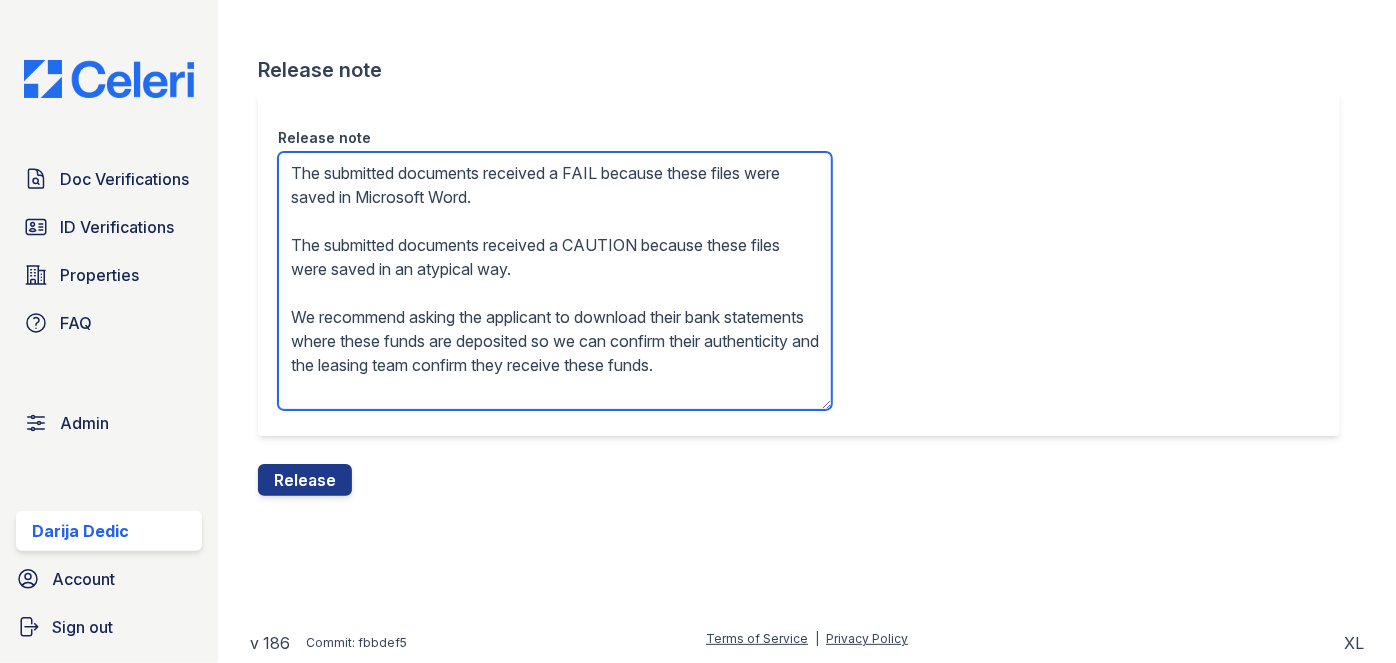 click on "The submitted documents received a FAIL because these files were saved in Microsoft Word.
The submitted documents received a CAUTION because these files were saved in an atypical way.
We recommend asking the applicant to download their bank statements where these funds are deposited so we can confirm their authenticity and the leasing team confirm they receive these funds." at bounding box center (555, 281) 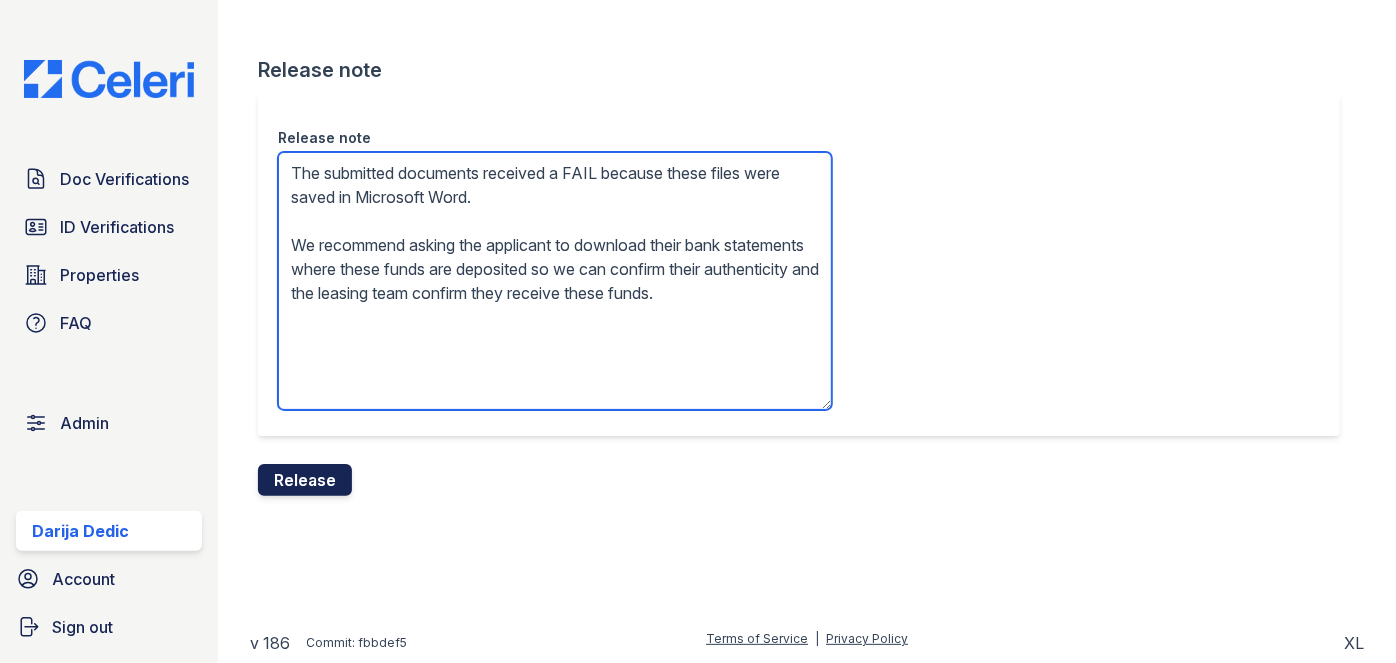 type on "The submitted documents received a FAIL because these files were saved in Microsoft Word.
We recommend asking the applicant to download their bank statements where these funds are deposited so we can confirm their authenticity and the leasing team confirm they receive these funds." 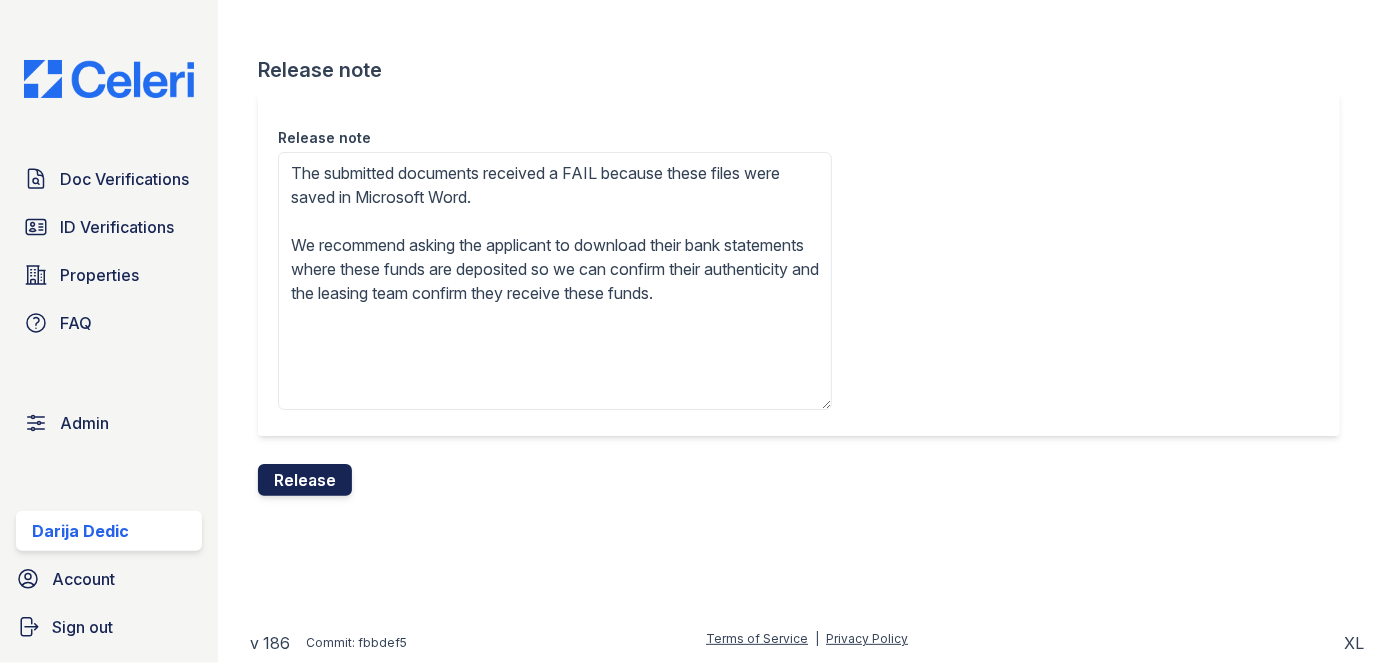 click on "Release" at bounding box center (305, 480) 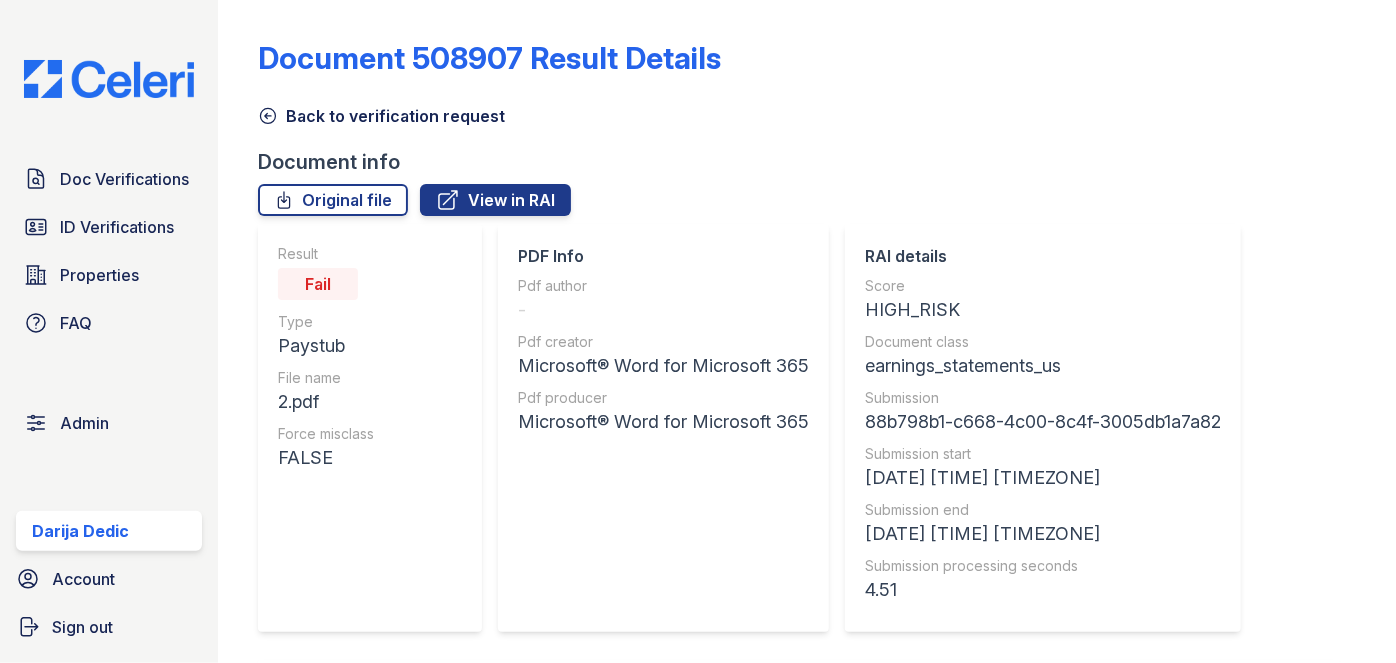 scroll, scrollTop: 0, scrollLeft: 0, axis: both 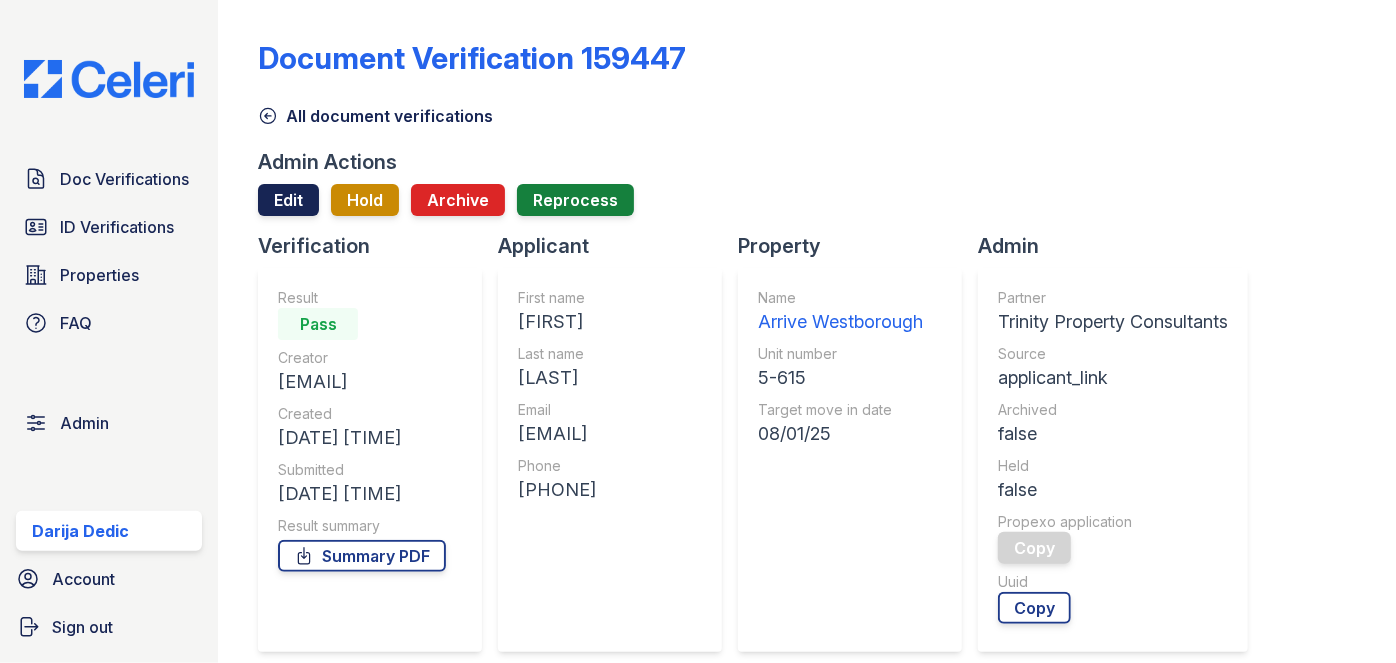 click on "Edit" at bounding box center (288, 200) 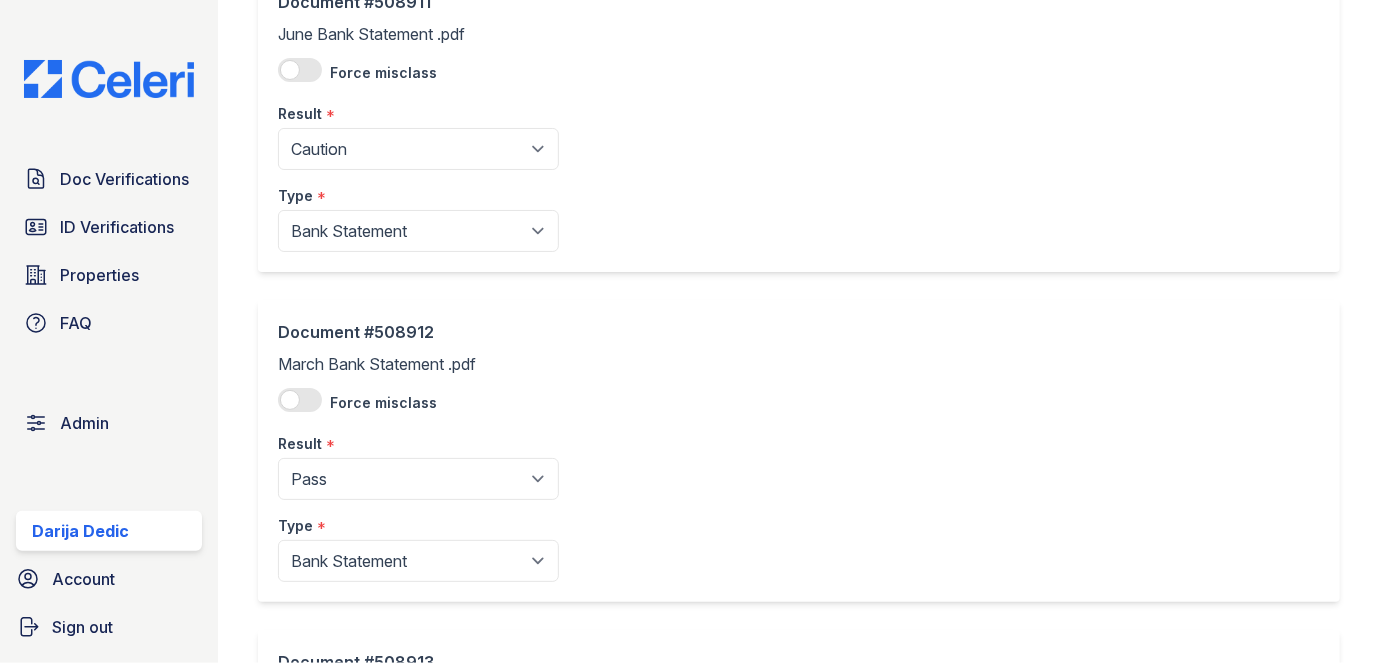 scroll, scrollTop: 181, scrollLeft: 0, axis: vertical 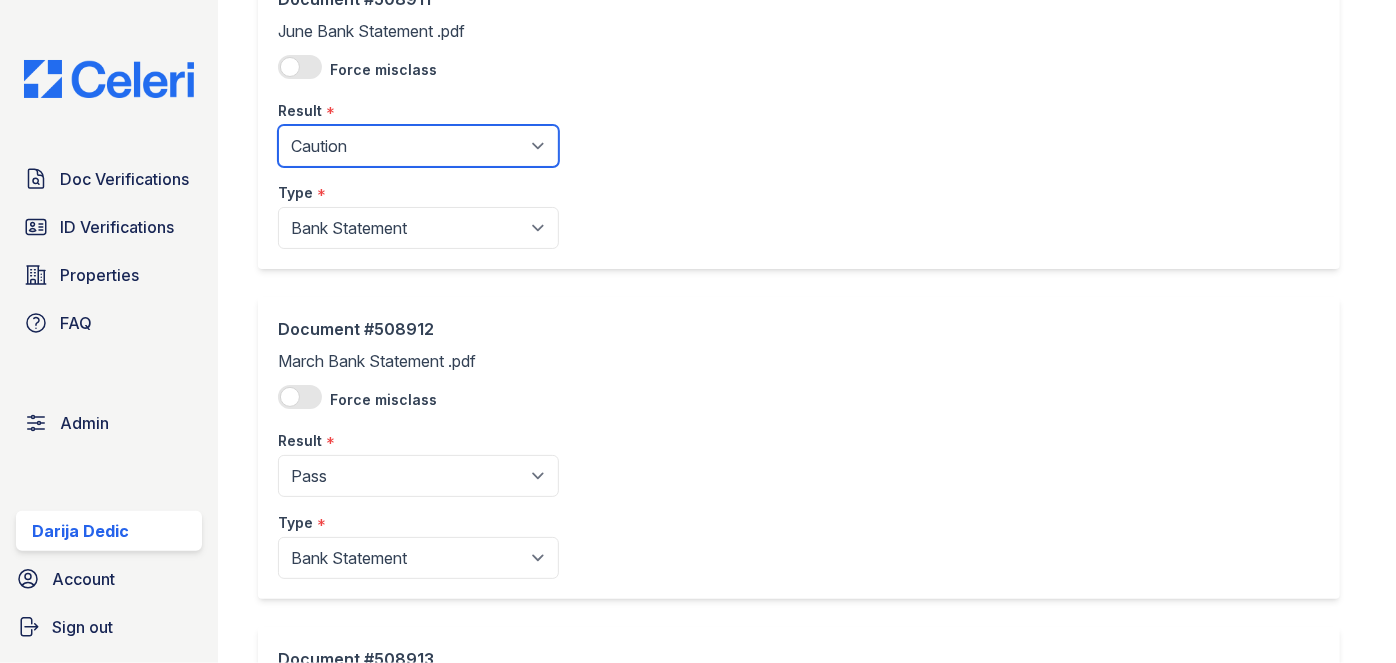 click on "Pending
Sent
Started
Processing
Pass
Fail
Caution
Error
N/A" at bounding box center (418, 146) 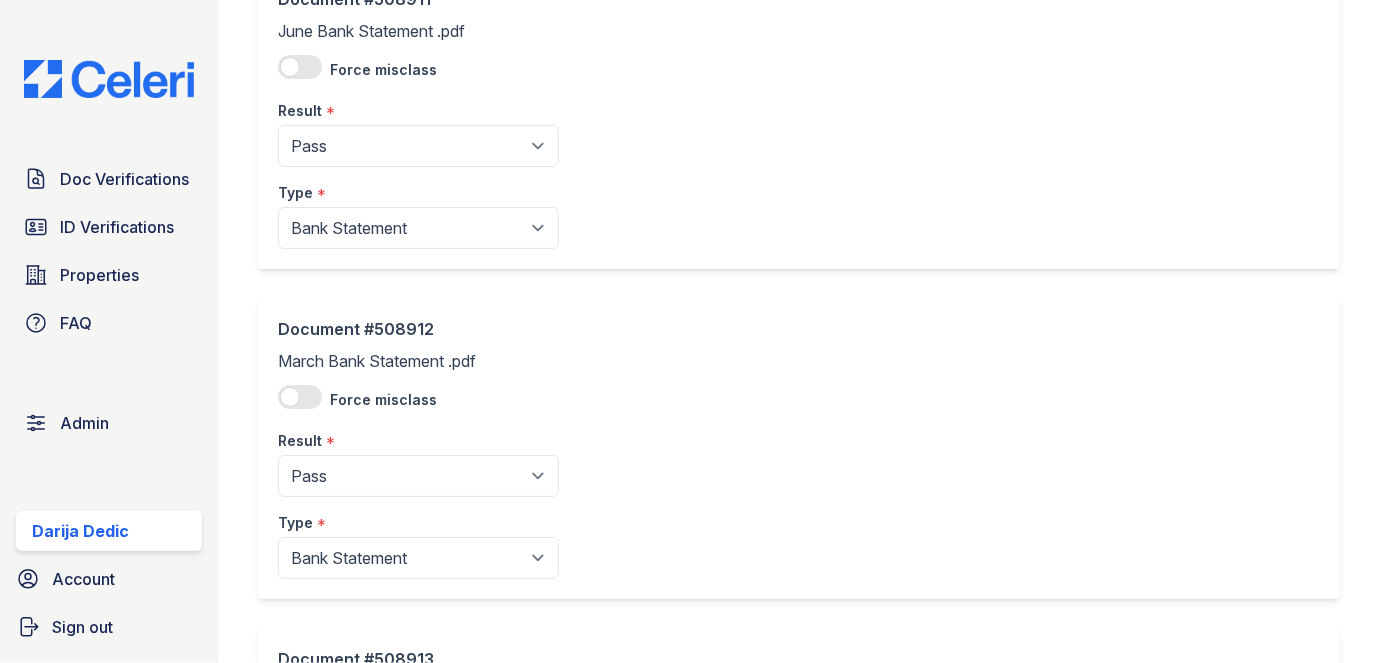 click on "Document #508912
March Bank Statement .pdf
Force misclass
Result
*
Pending
Sent
Started
Processing
Pass
Fail
Caution
Error
N/A
Type
*
Paystub
Bank Statement
Offer Letter
Tax Documents
Benefit Award Letter
Investment Account Statement
Other" at bounding box center [799, 118] 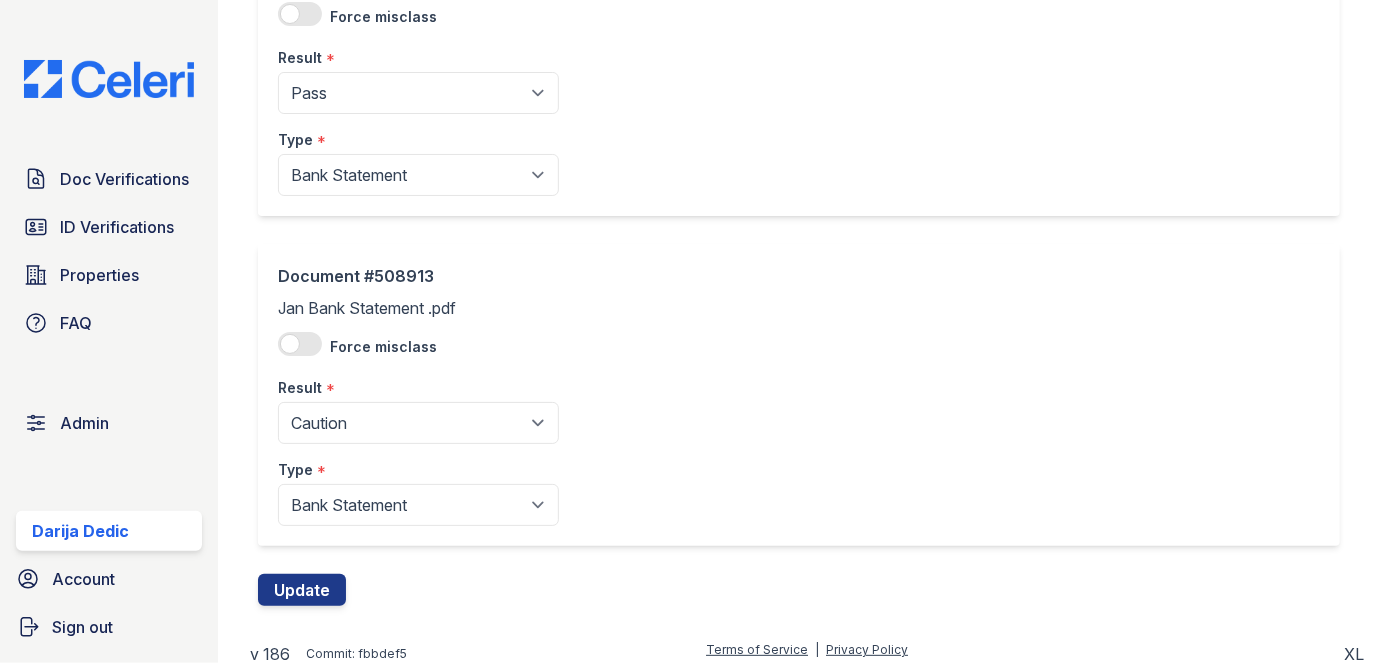 scroll, scrollTop: 573, scrollLeft: 0, axis: vertical 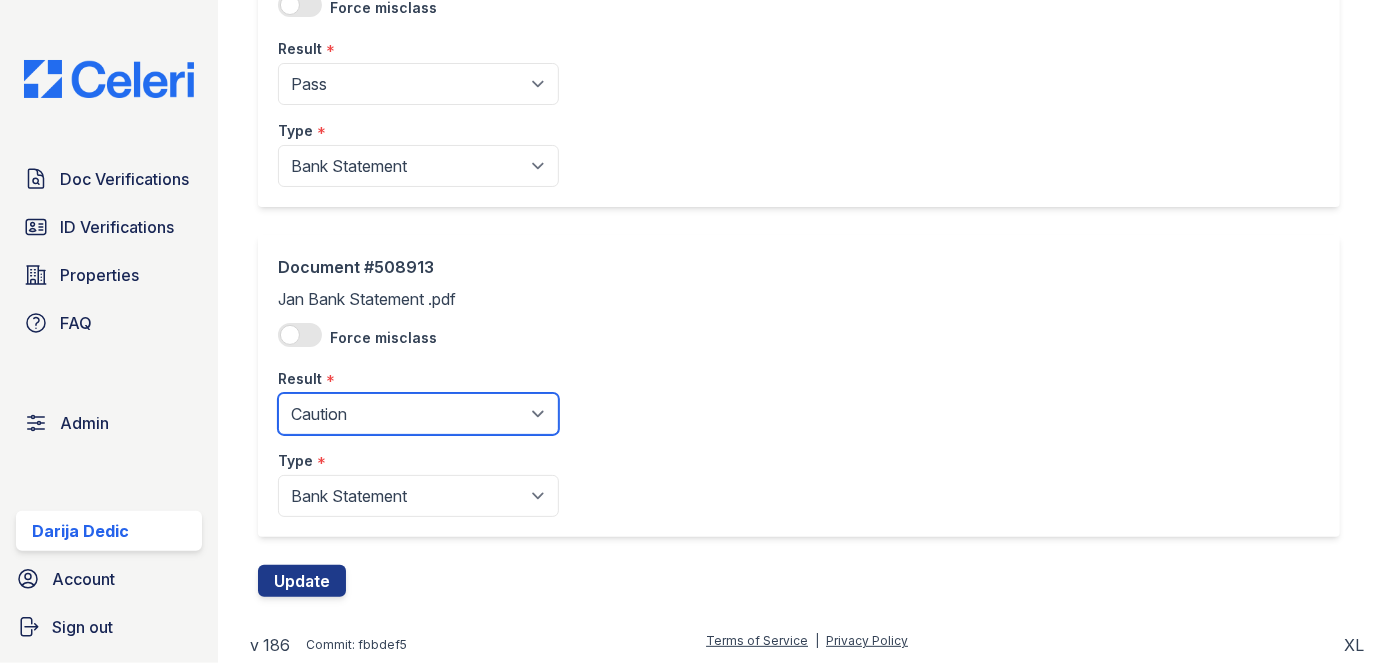 click on "Pending
Sent
Started
Processing
Pass
Fail
Caution
Error
N/A" at bounding box center [418, 414] 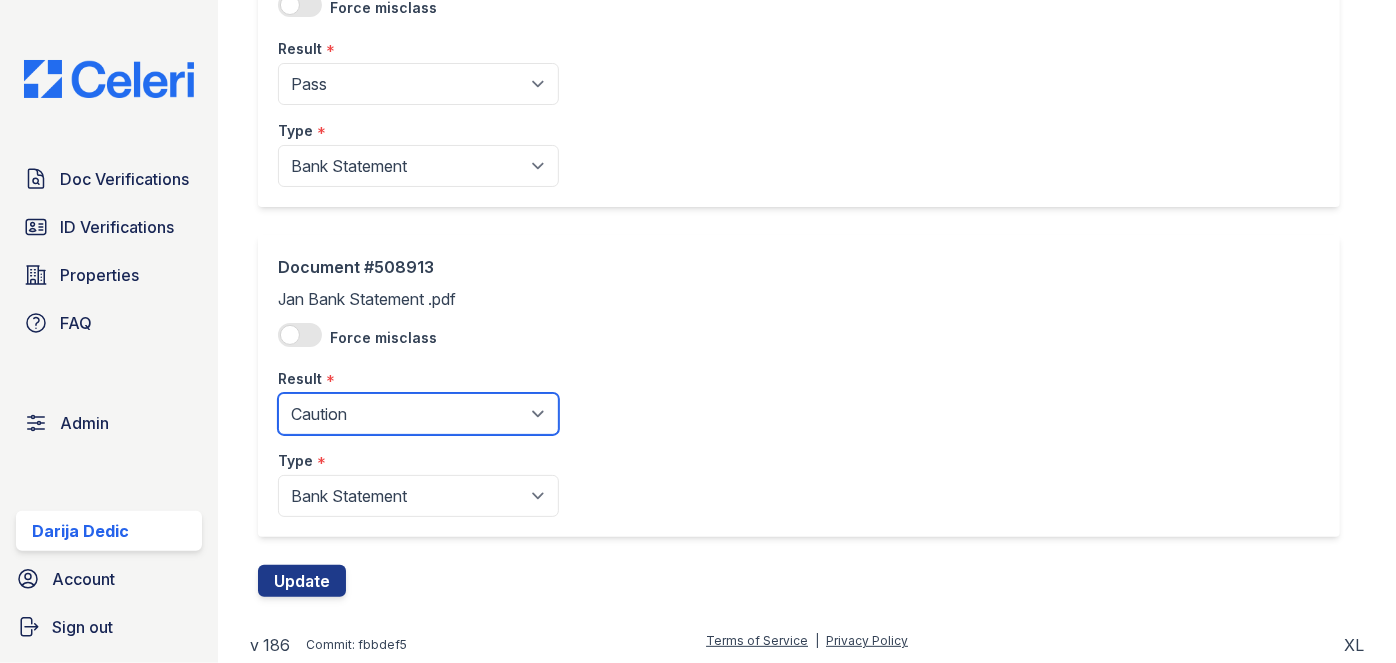 select on "pass" 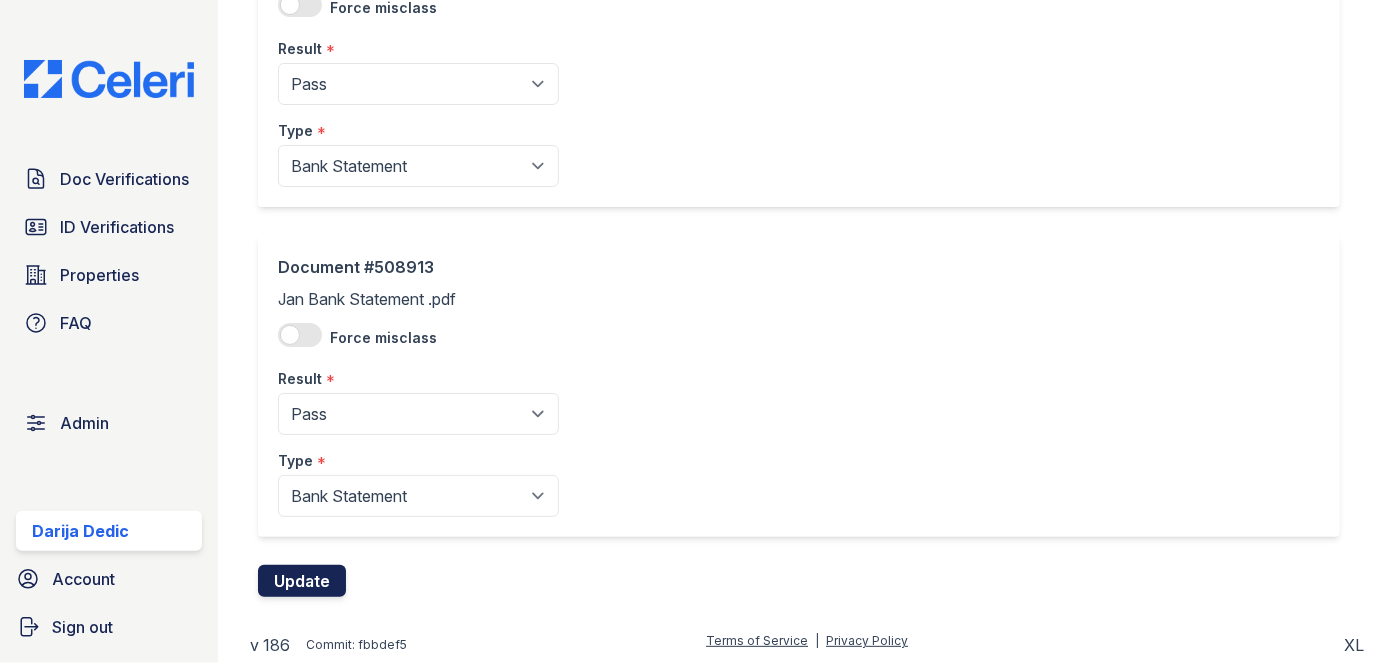 click on "Update" at bounding box center (302, 581) 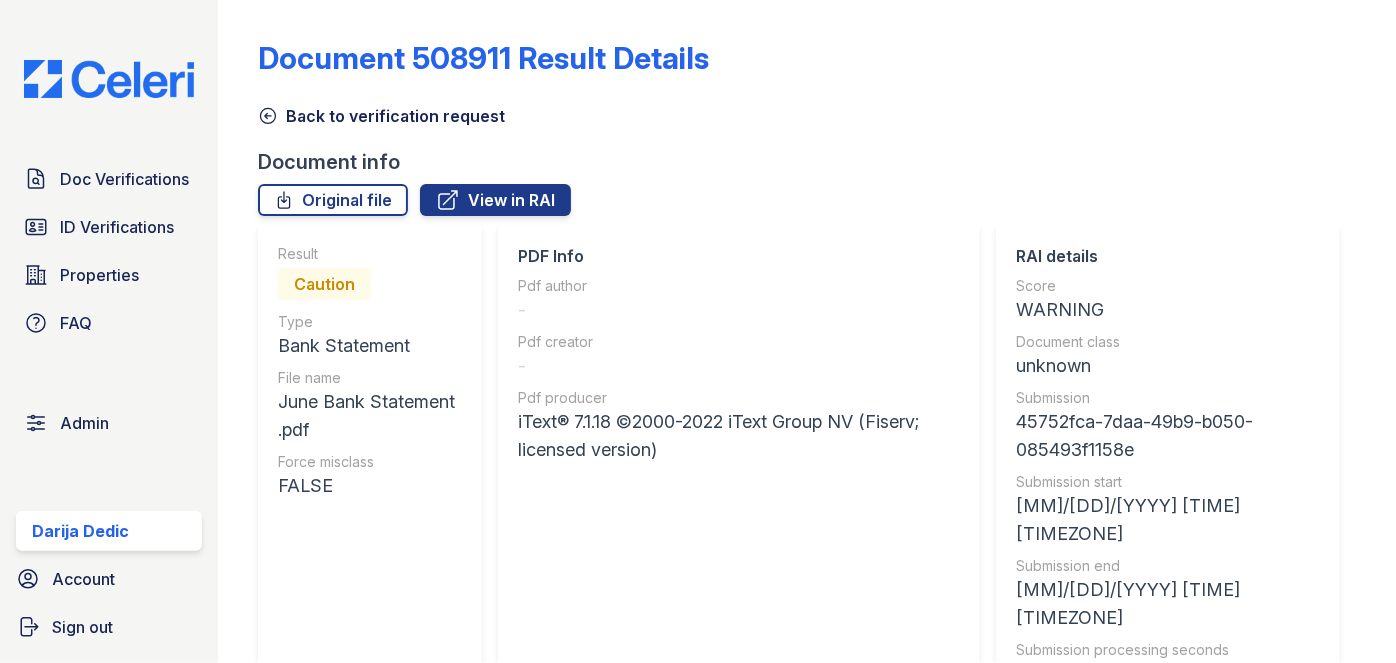 scroll, scrollTop: 0, scrollLeft: 0, axis: both 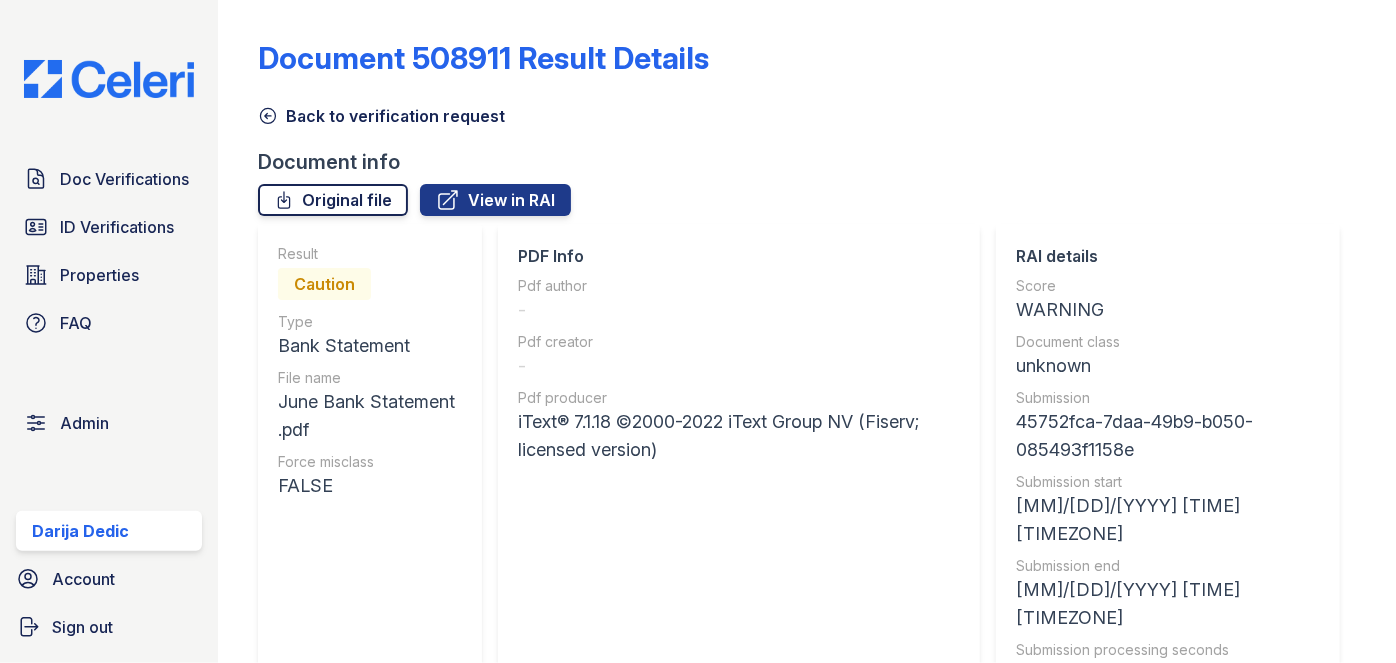 click on "Original file" at bounding box center [333, 200] 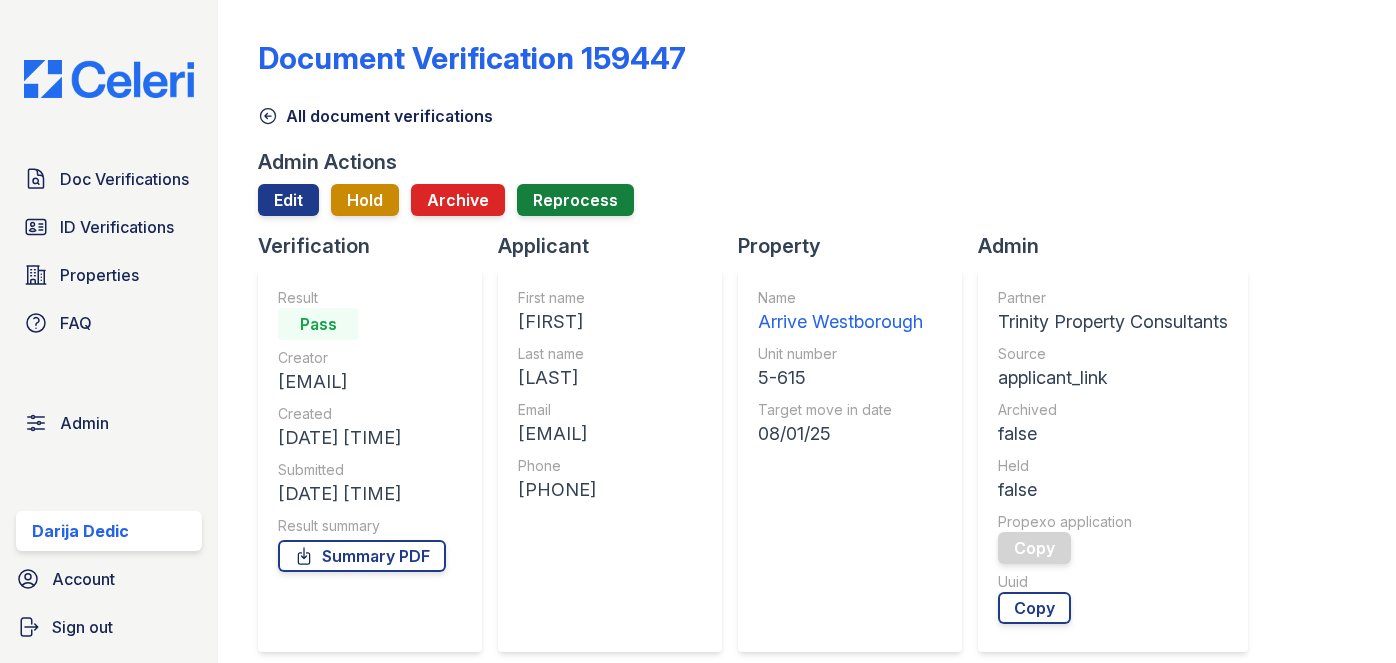 scroll, scrollTop: 0, scrollLeft: 0, axis: both 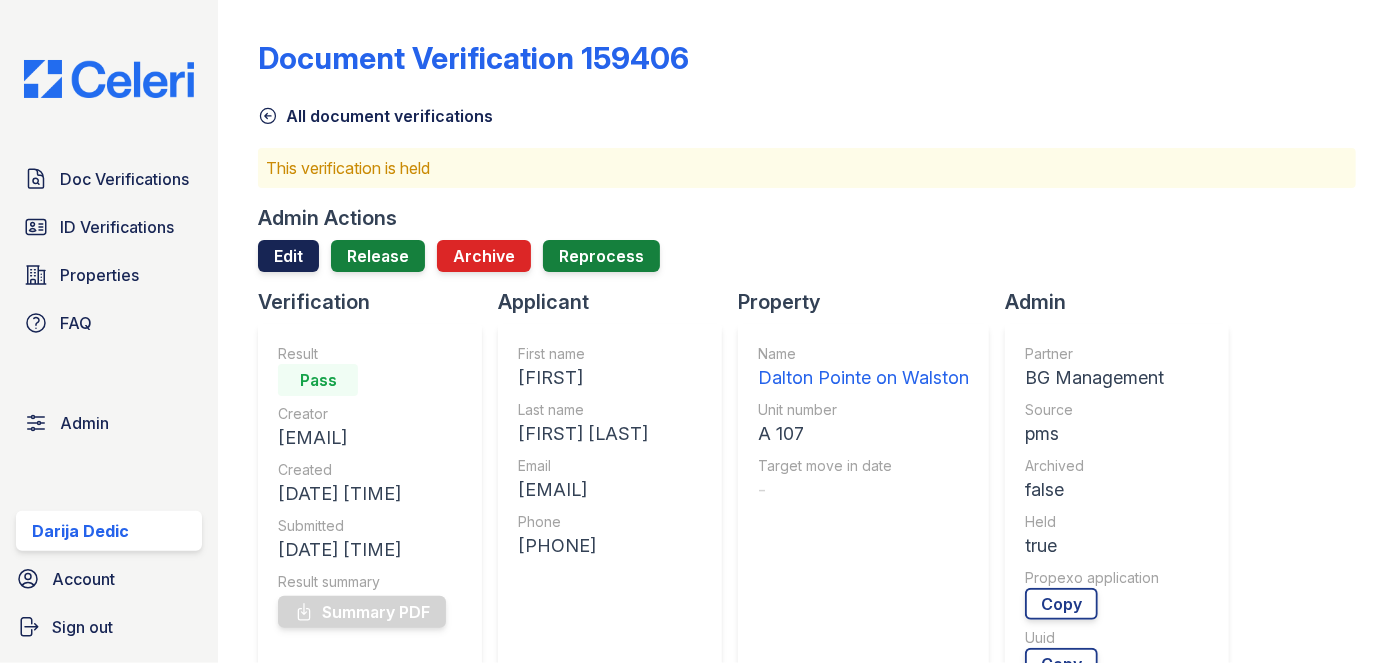 click on "Edit" at bounding box center (288, 256) 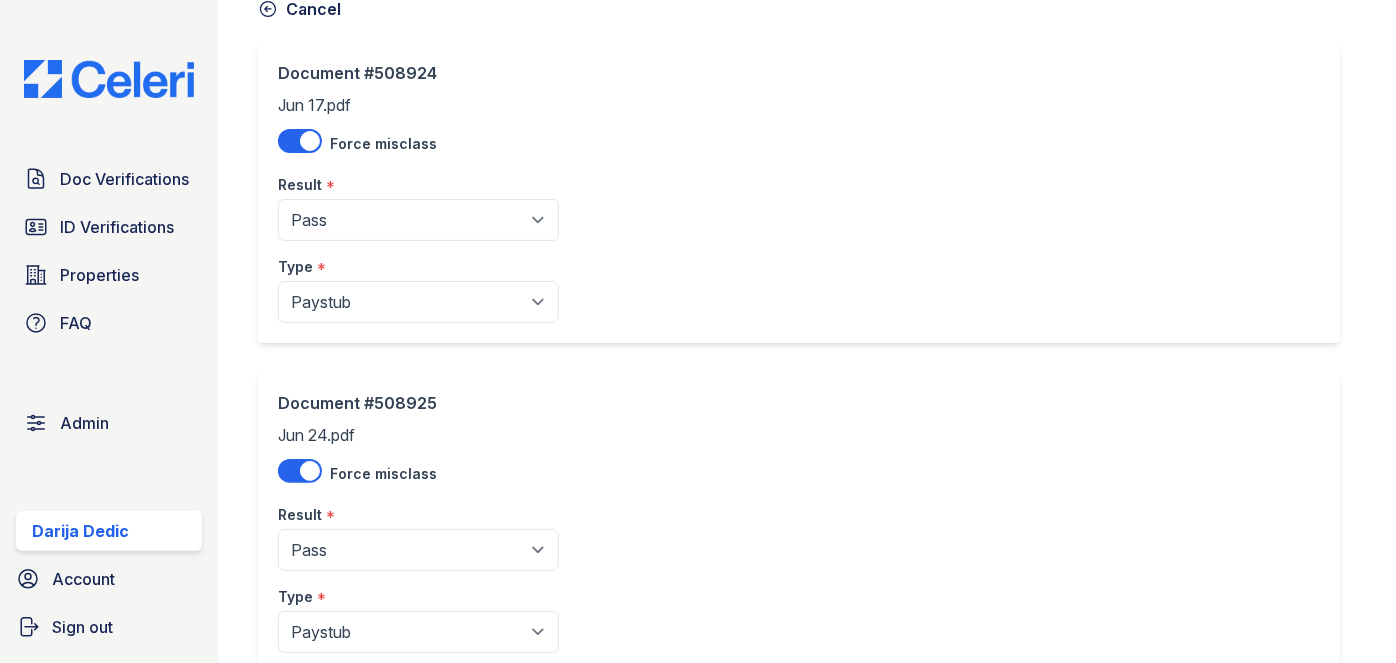 scroll, scrollTop: 272, scrollLeft: 0, axis: vertical 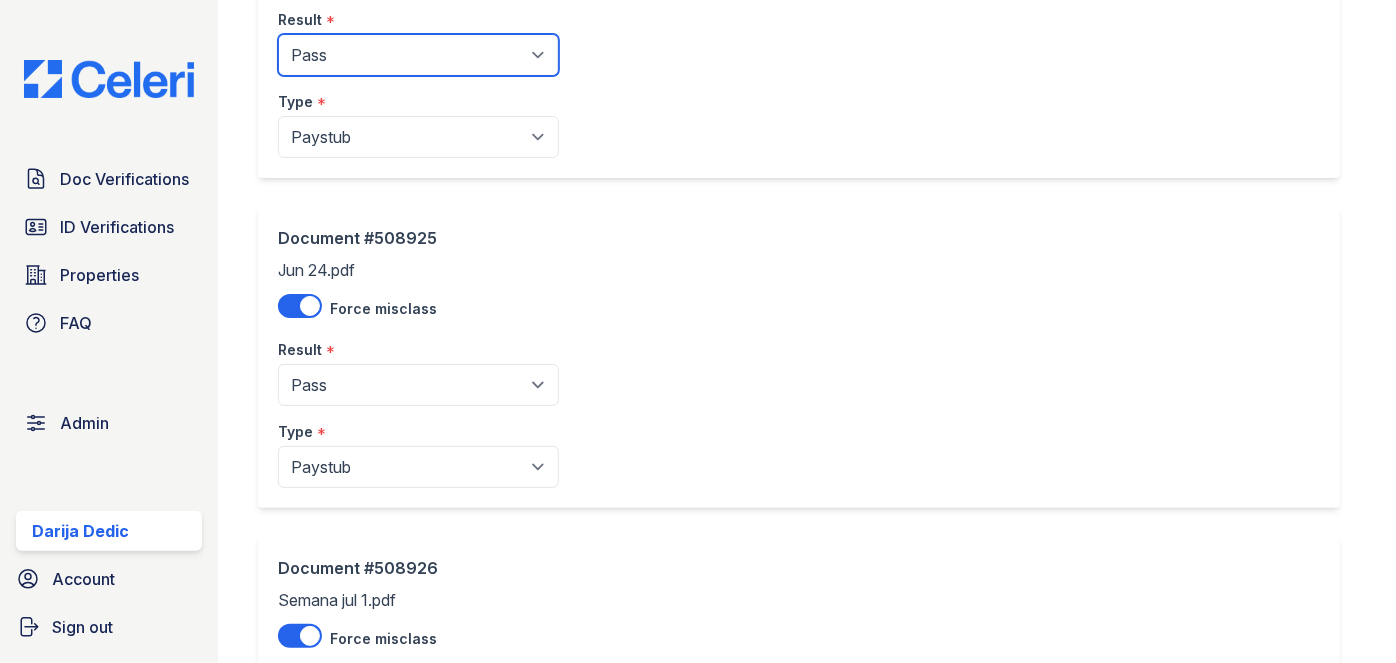 click on "Pending
Sent
Started
Processing
Pass
Fail
Caution
Error
N/A" at bounding box center [418, 55] 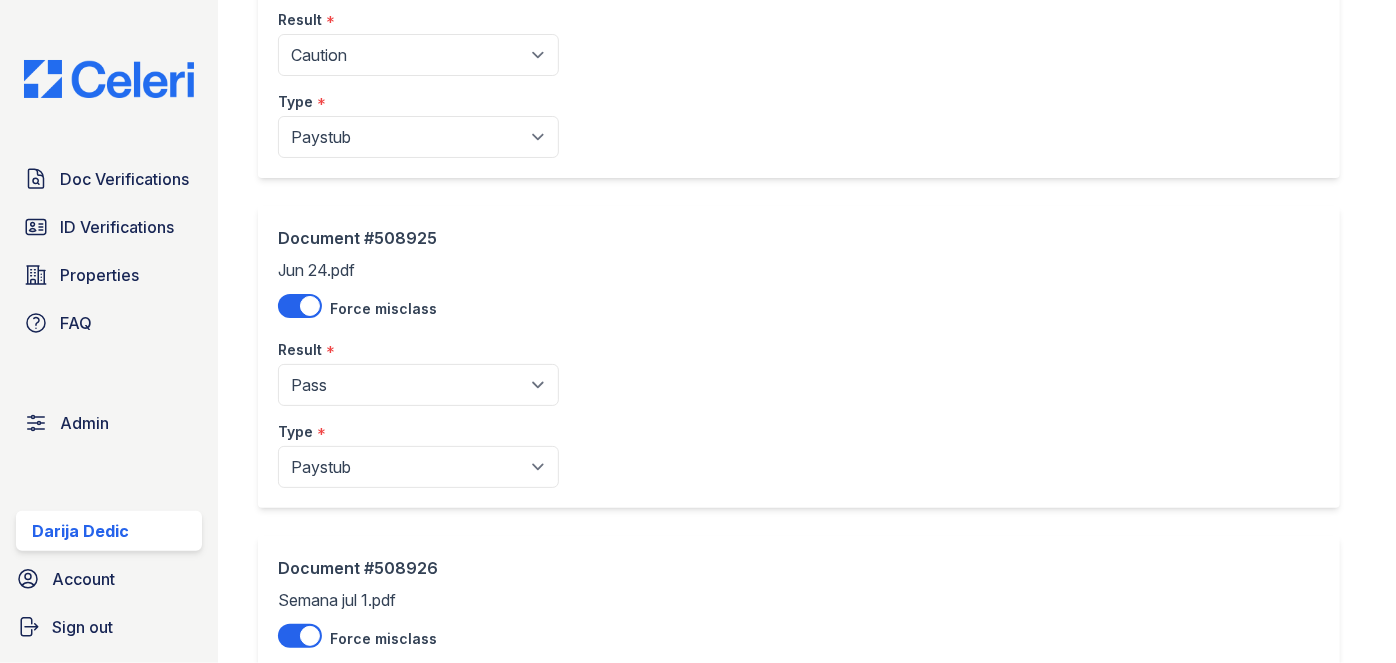 click on "Document #508925
Jun 24.pdf
Force misclass
Result
*
Pending
Sent
Started
Processing
Pass
Fail
Caution
Error
N/A
Type
*
Paystub
Bank Statement
Offer Letter
Tax Documents
Benefit Award Letter
Investment Account Statement
Other" at bounding box center (418, 27) 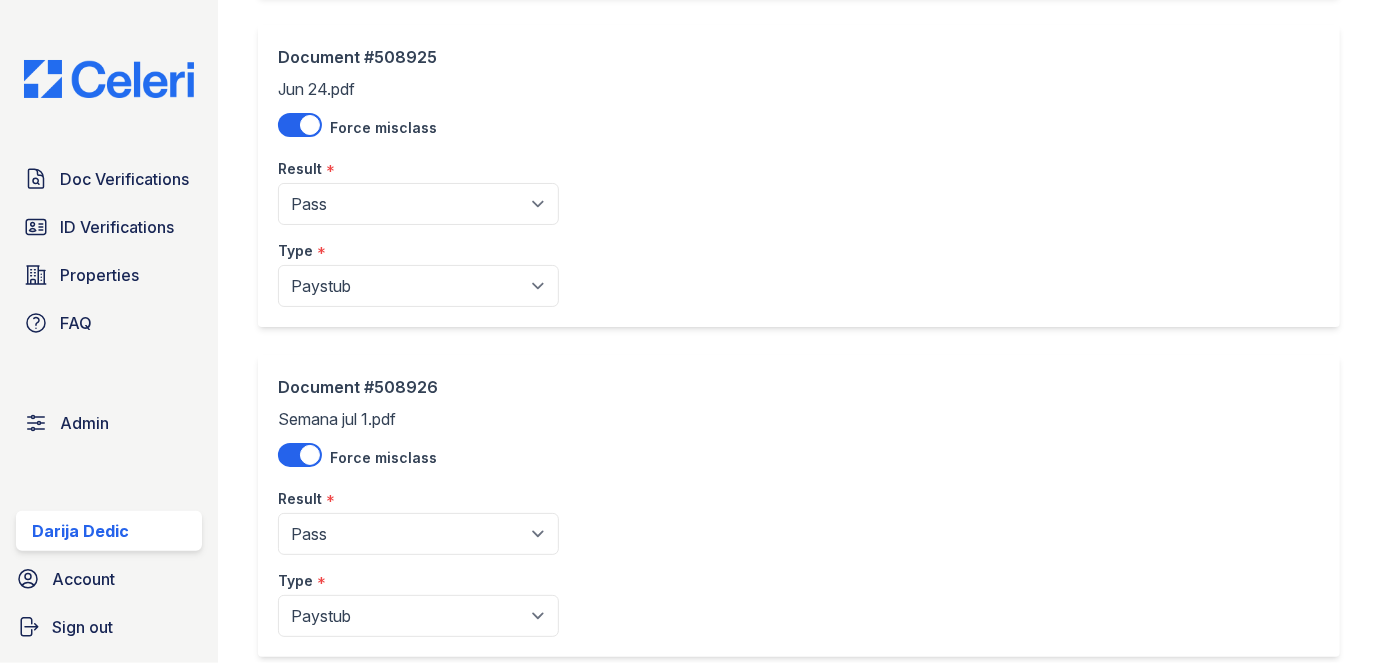 scroll, scrollTop: 454, scrollLeft: 0, axis: vertical 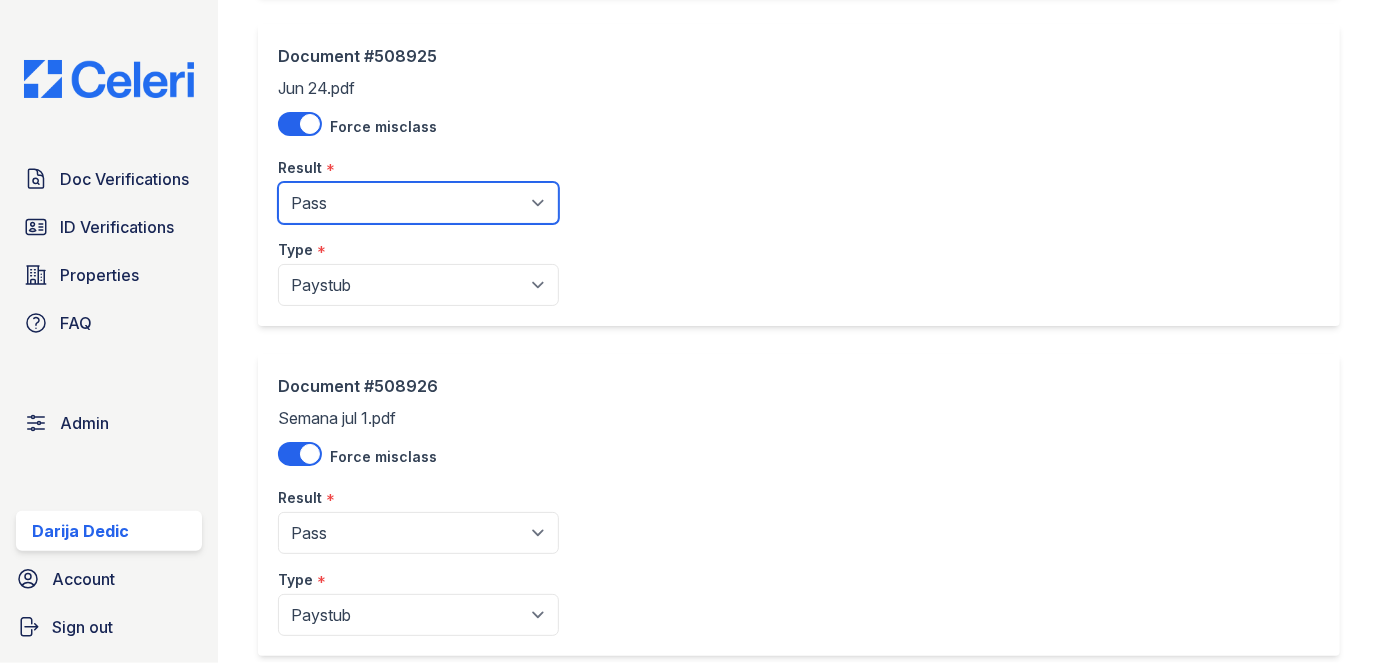 click on "Pending
Sent
Started
Processing
Pass
Fail
Caution
Error
N/A" at bounding box center [418, 203] 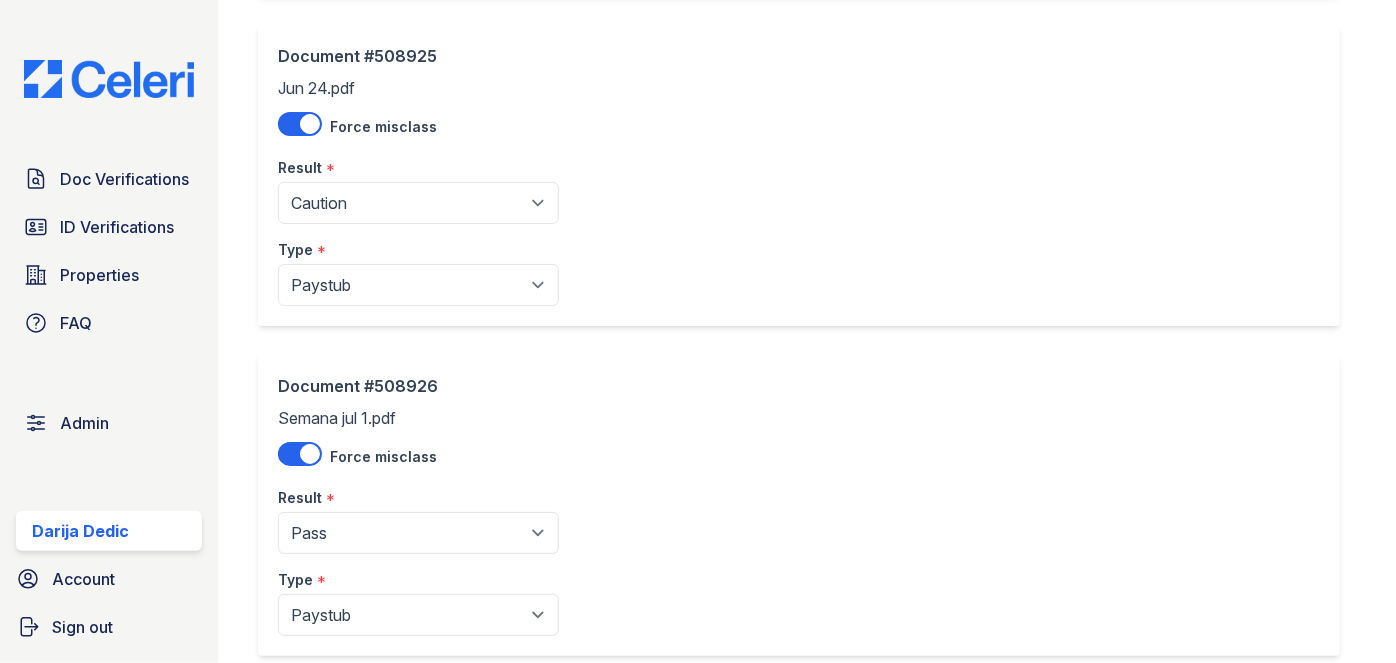 click on "Document #508926
Semana jul 1.pdf
Force misclass
Result
*
Pending
Sent
Started
Processing
Pass
Fail
Caution
Error
N/A
Type
*
Paystub
Bank Statement
Offer Letter
Tax Documents
Benefit Award Letter
Investment Account Statement
Other" at bounding box center [418, -155] 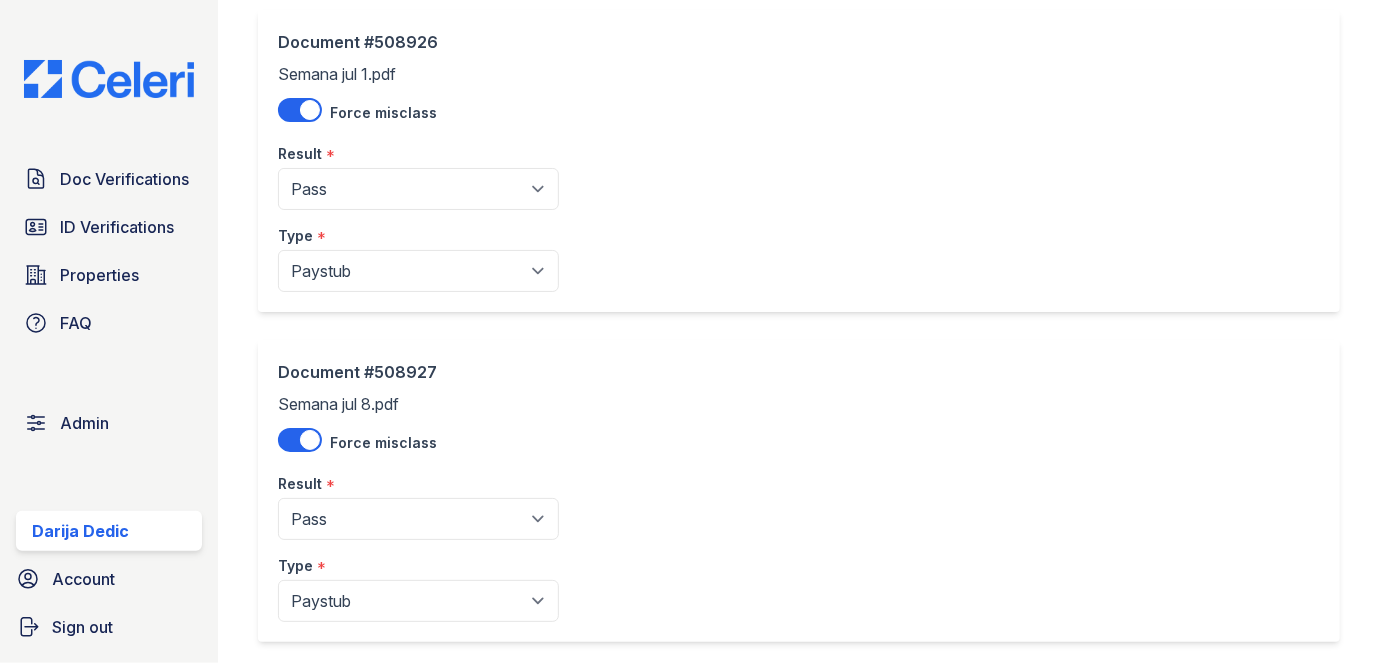 scroll, scrollTop: 818, scrollLeft: 0, axis: vertical 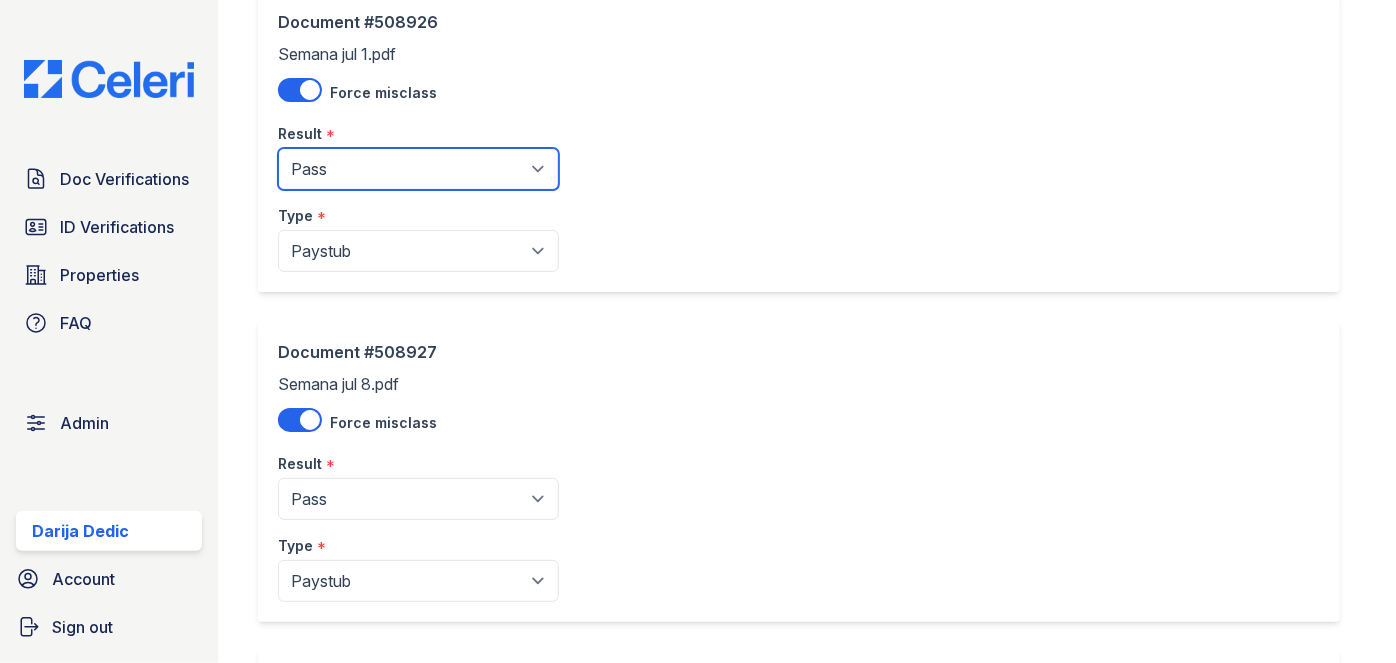 click on "Pending
Sent
Started
Processing
Pass
Fail
Caution
Error
N/A" at bounding box center (418, 169) 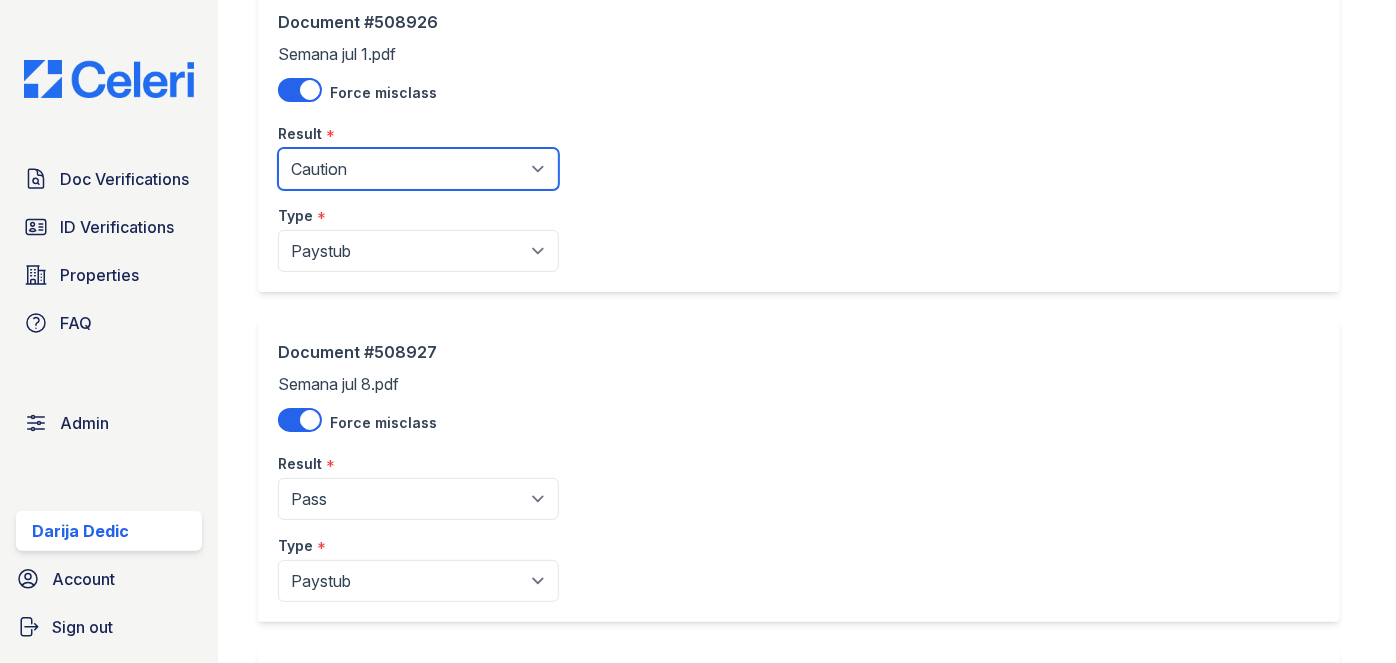 click on "Pending
Sent
Started
Processing
Pass
Fail
Caution
Error
N/A" at bounding box center (418, 169) 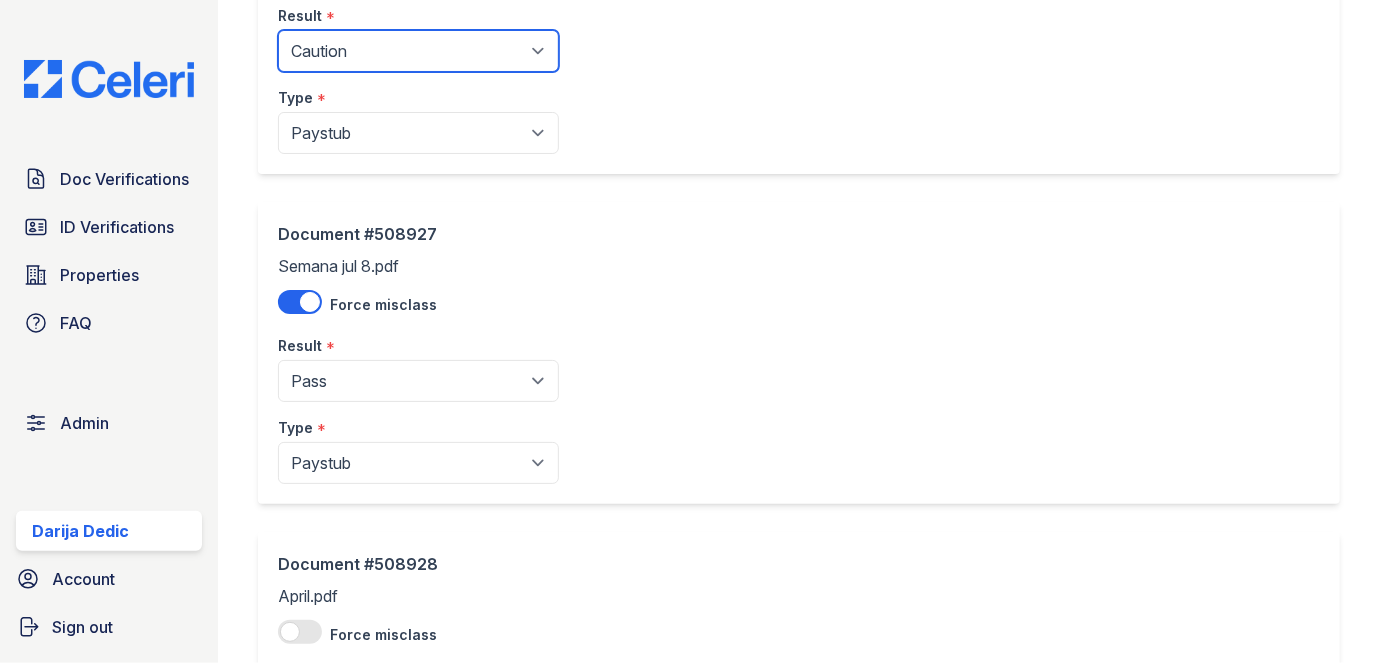 scroll, scrollTop: 1181, scrollLeft: 0, axis: vertical 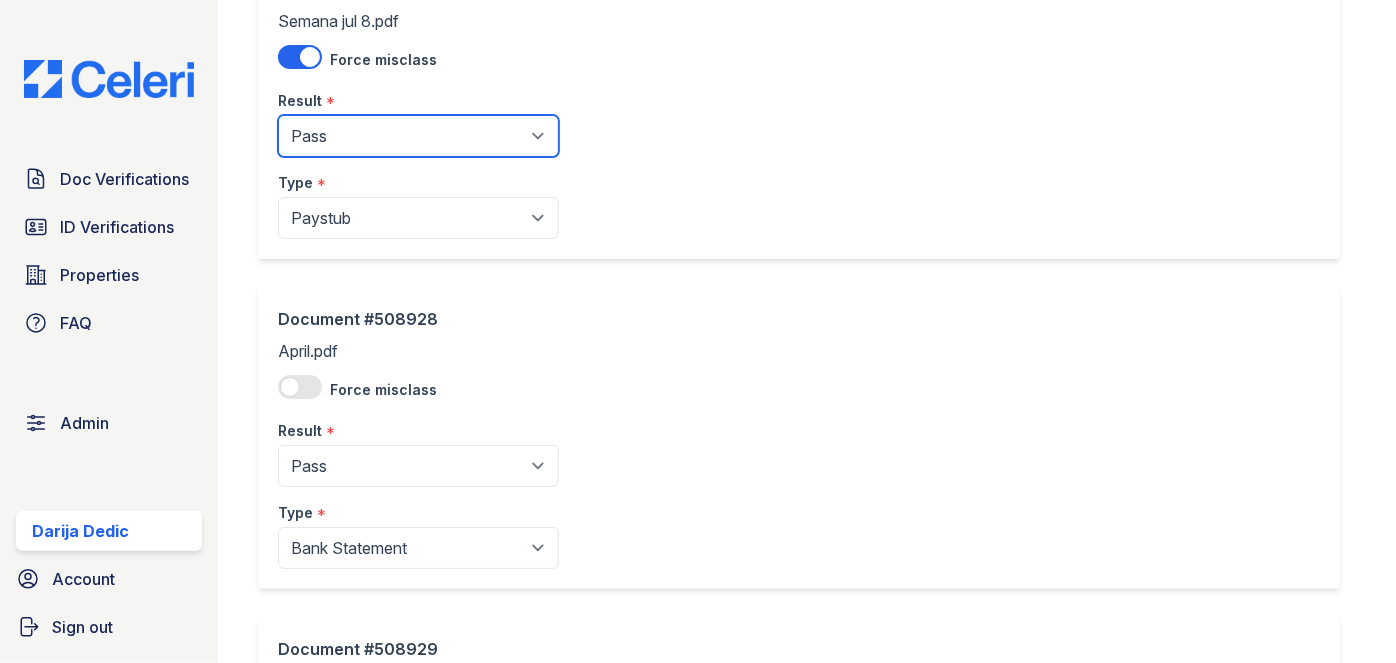 click on "Pending
Sent
Started
Processing
Pass
Fail
Caution
Error
N/A" at bounding box center [418, 136] 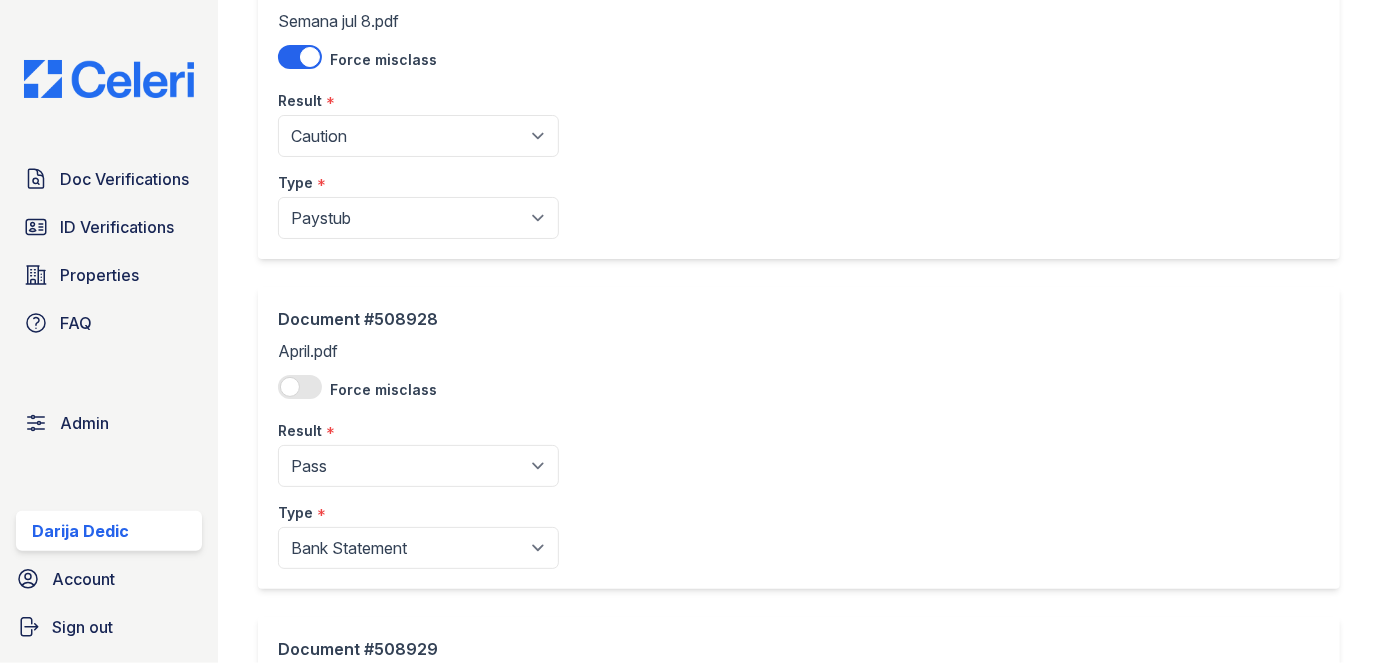 click on "Document #508928
April.pdf
Force misclass
Result
*
Pending
Sent
Started
Processing
Pass
Fail
Caution
Error
N/A
Type
*
Paystub
Bank Statement
Offer Letter
Tax Documents
Benefit Award Letter
Investment Account Statement
Other" at bounding box center [418, -882] 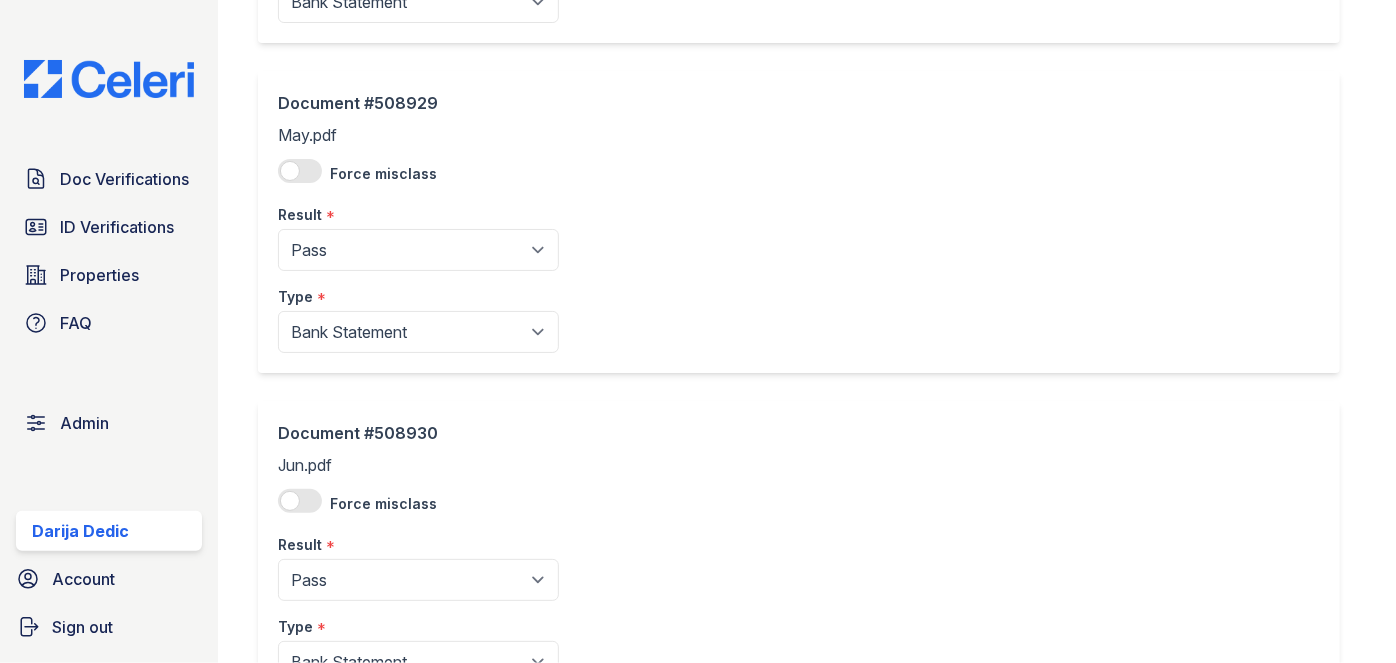scroll, scrollTop: 1890, scrollLeft: 0, axis: vertical 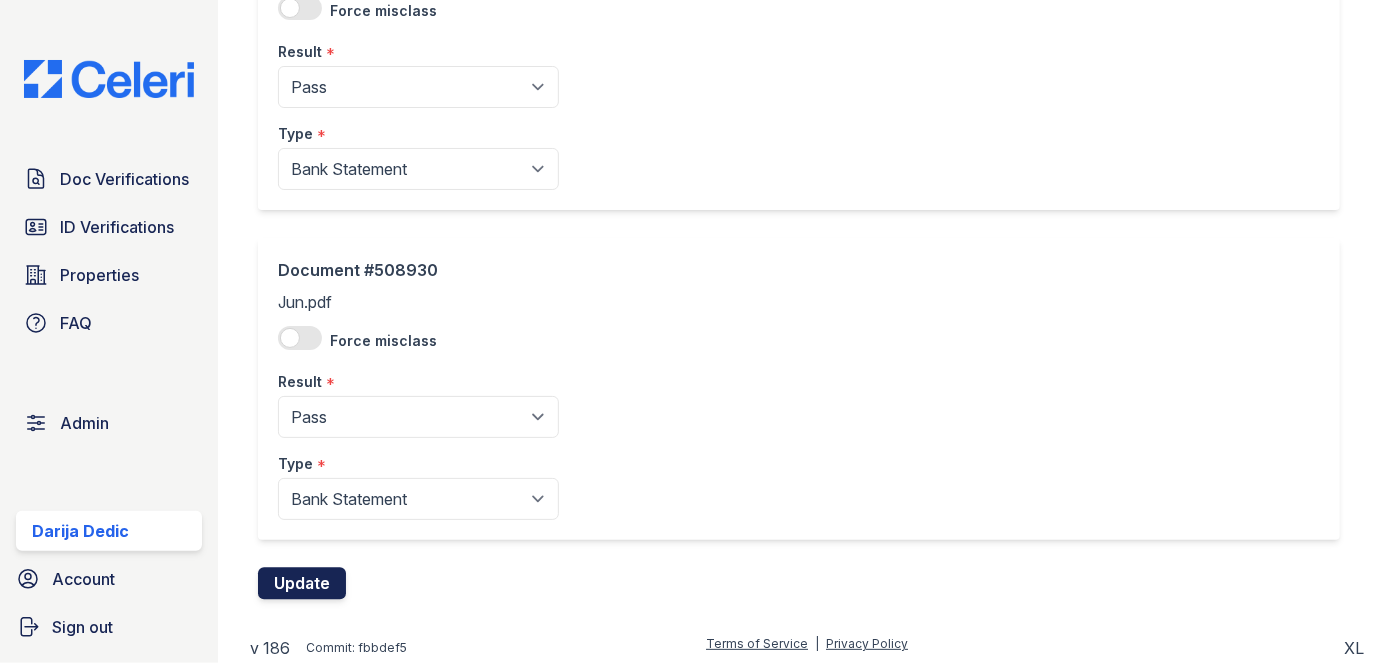 click on "Update" at bounding box center (302, 584) 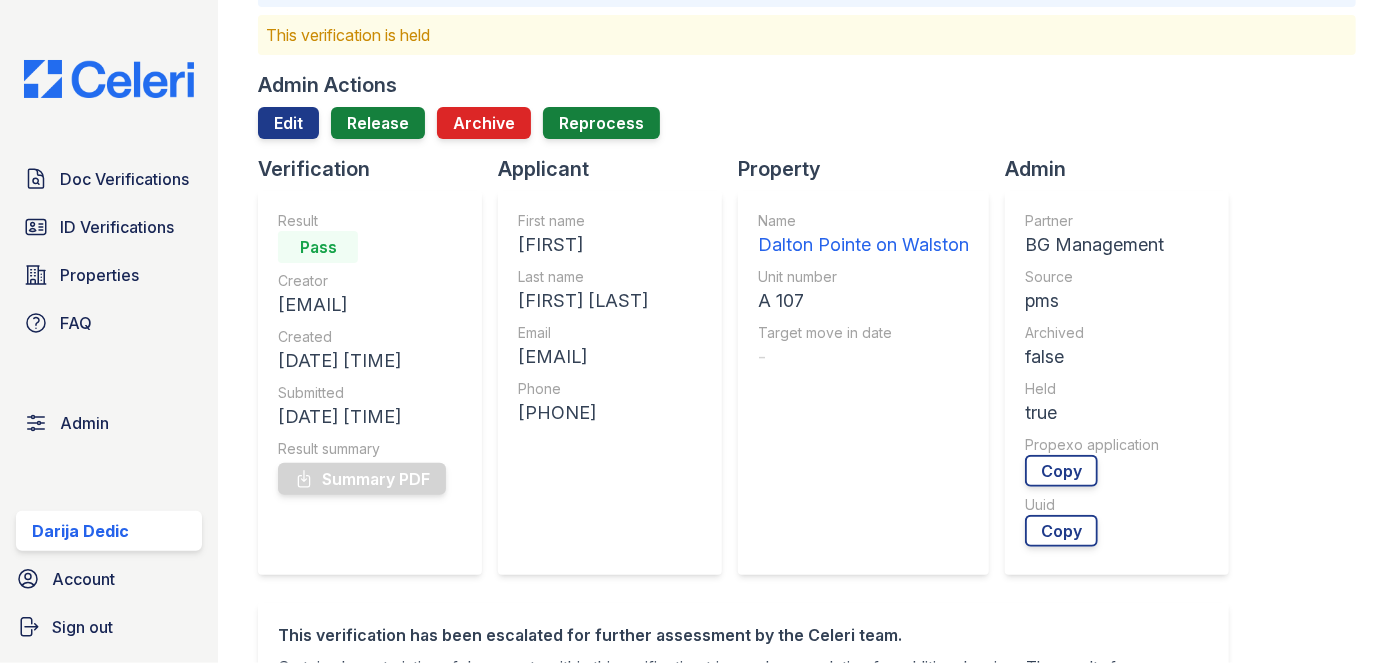 scroll, scrollTop: 0, scrollLeft: 0, axis: both 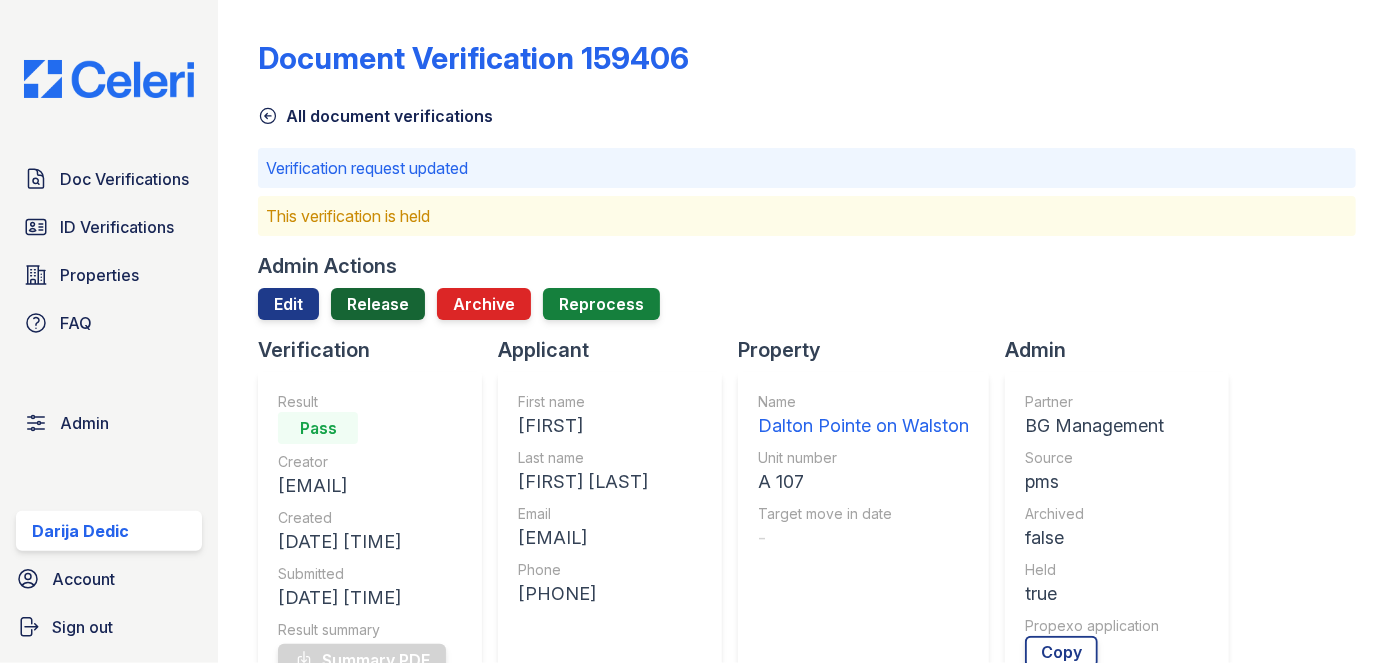 click on "Release" at bounding box center (378, 304) 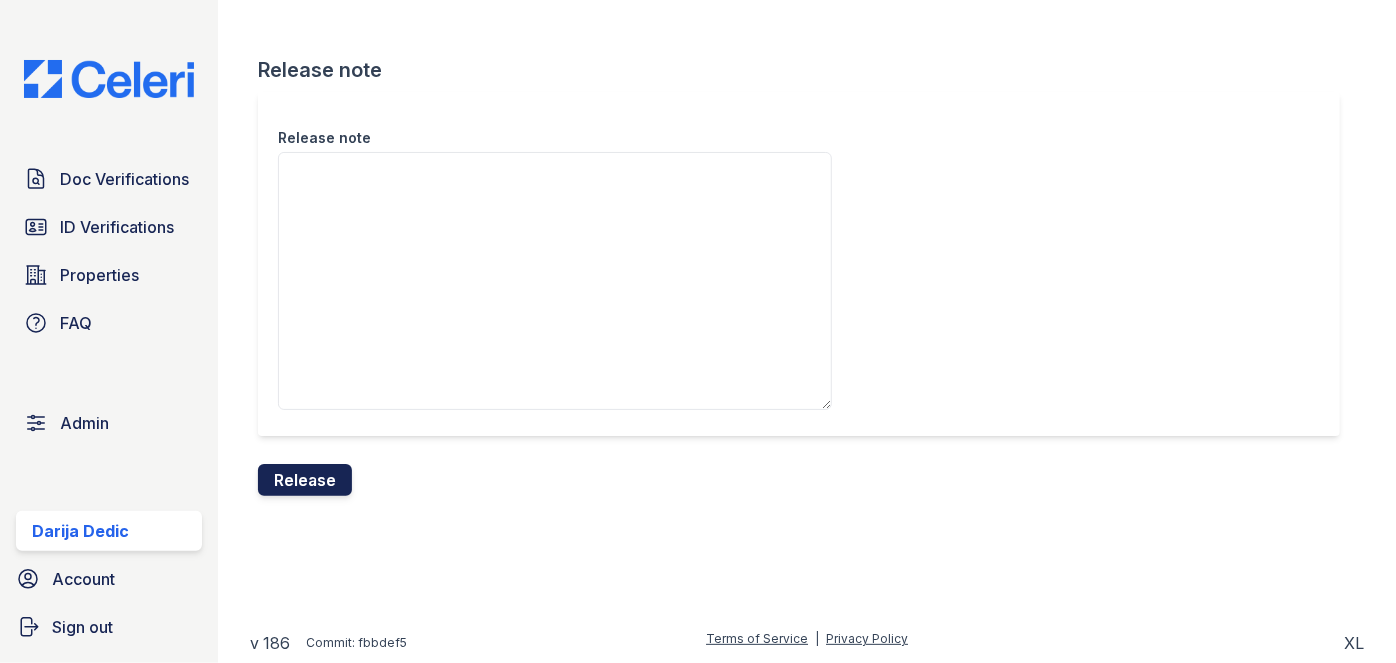 click on "Release" at bounding box center (305, 480) 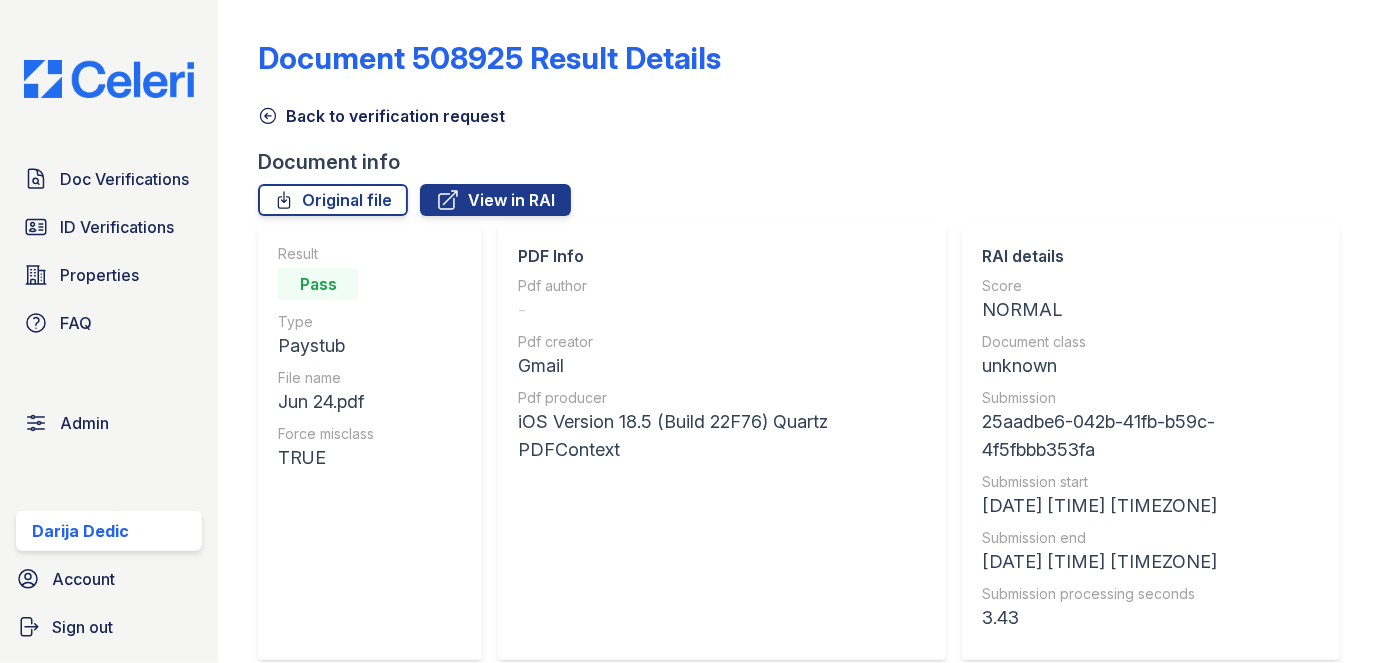 scroll, scrollTop: 0, scrollLeft: 0, axis: both 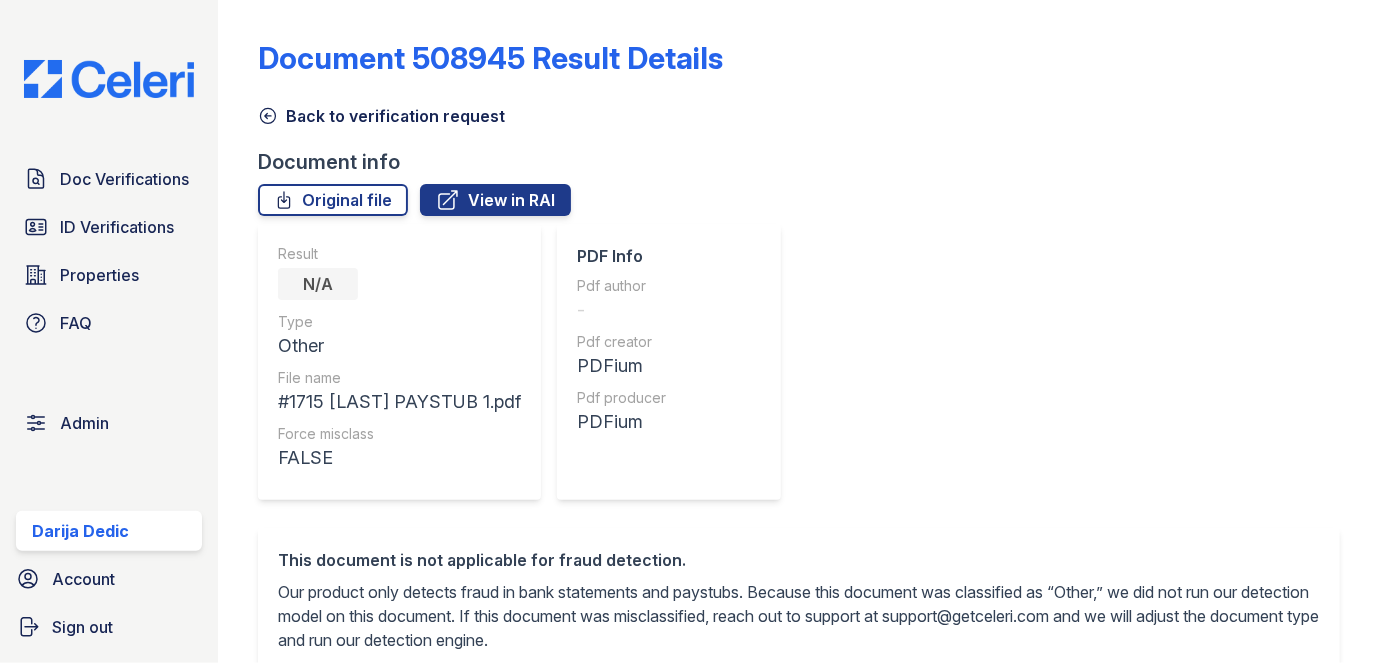 click 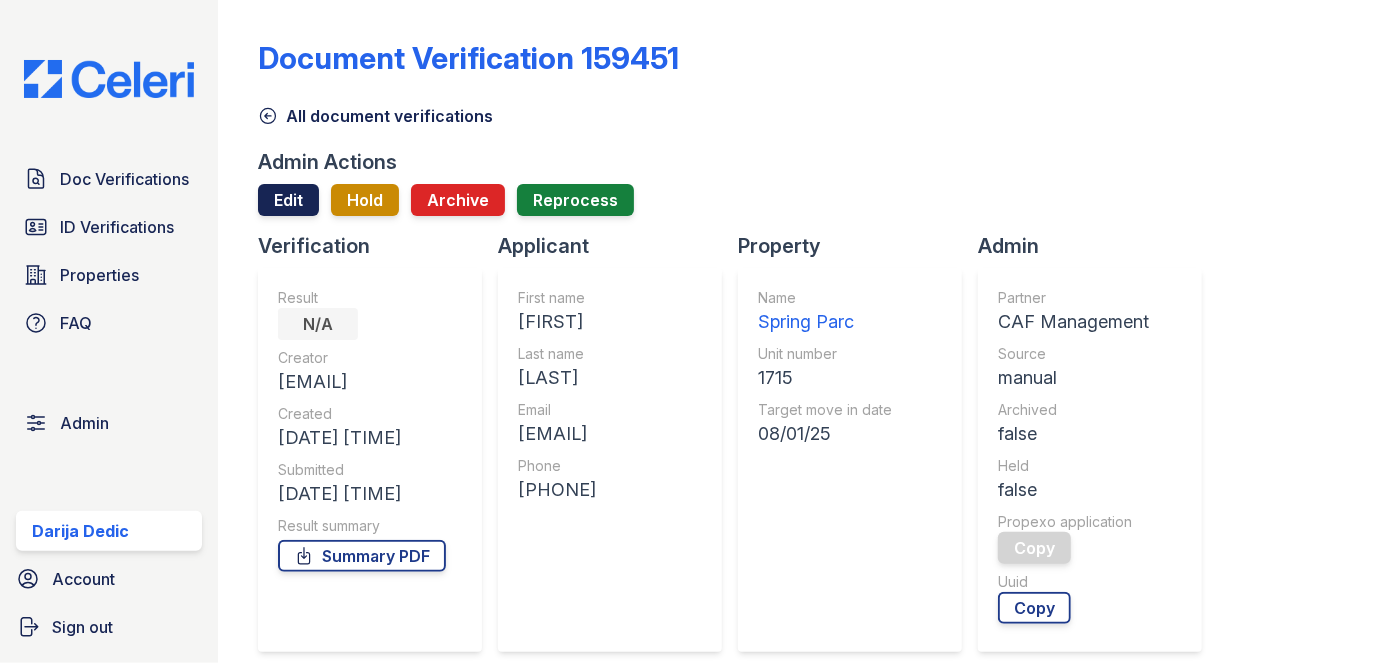 click on "Edit" at bounding box center [288, 200] 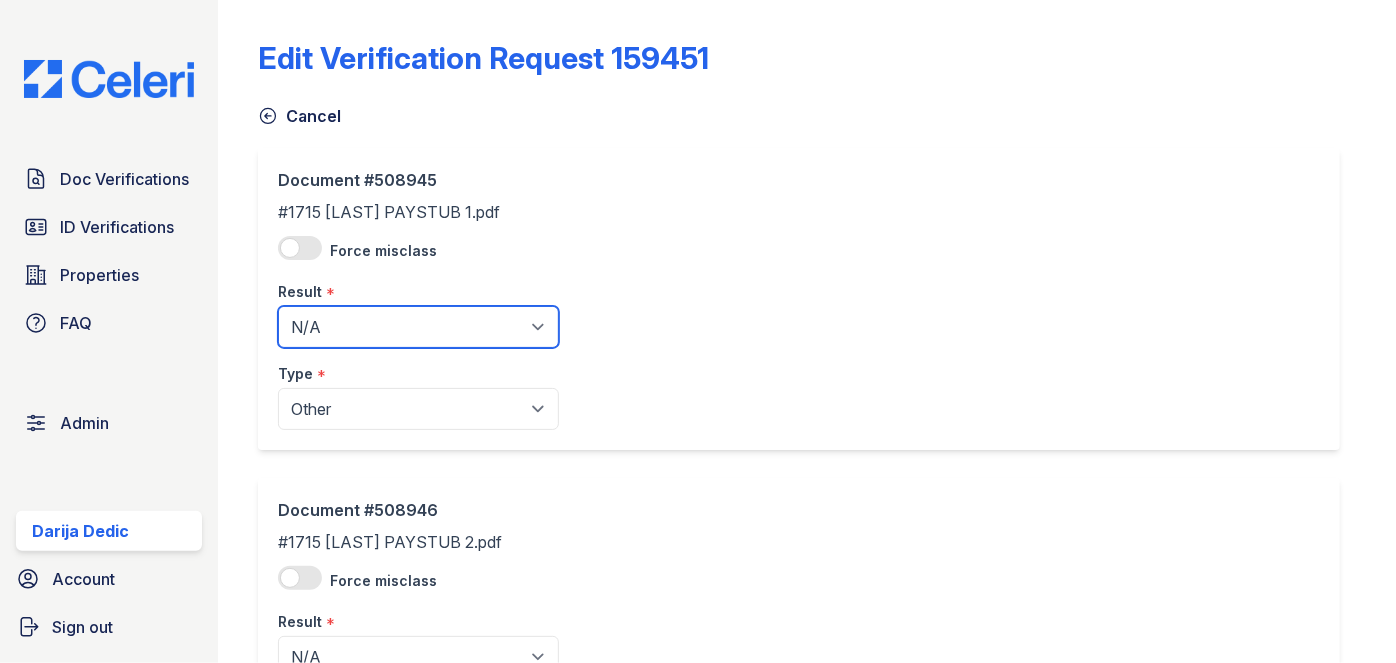 click on "Pending
Sent
Started
Processing
Pass
Fail
Caution
Error
N/A" at bounding box center [418, 327] 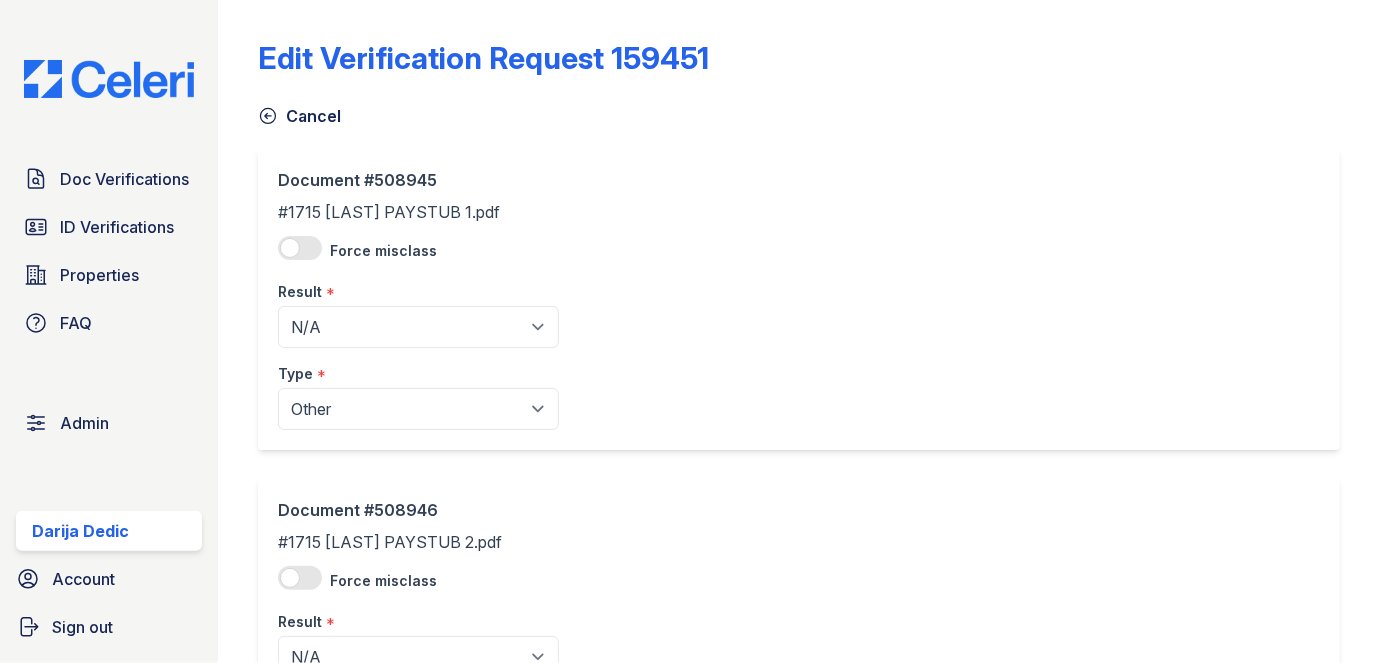 click on "Document #508945
#1715 NIKKI HAWKINS PAYSTUB 1.pdf
Force misclass
Result
*
Pending
Sent
Started
Processing
Pass
Fail
Caution
Error
N/A
Type
*
Paystub
Bank Statement
Offer Letter
Tax Documents
Benefit Award Letter
Investment Account Statement
Other" at bounding box center [799, 299] 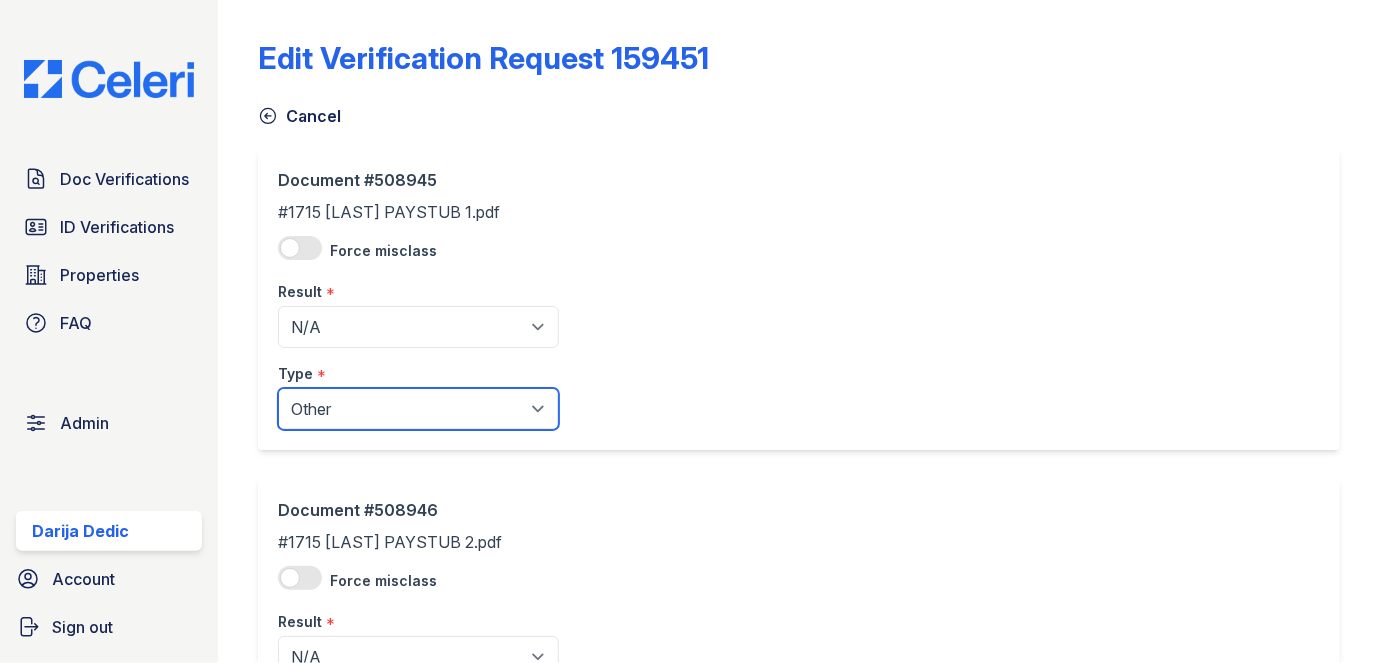 click on "Paystub
Bank Statement
Offer Letter
Tax Documents
Benefit Award Letter
Investment Account Statement
Other" at bounding box center [418, 409] 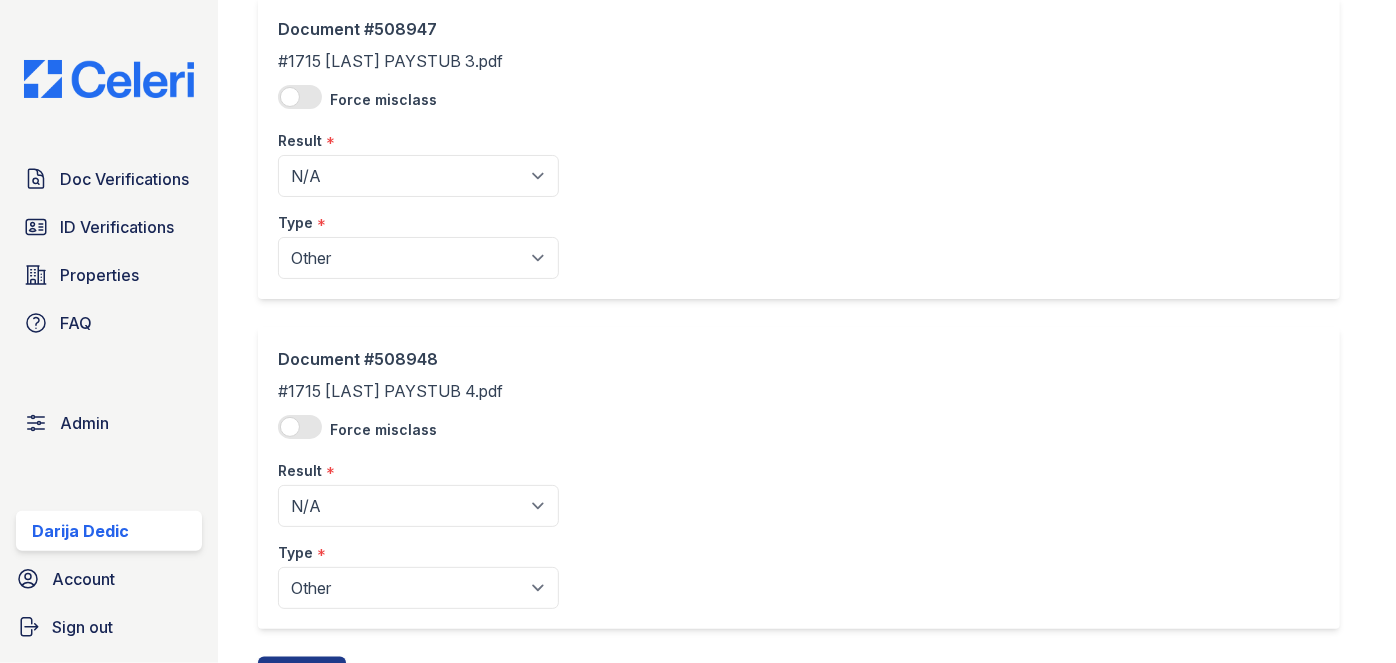 scroll, scrollTop: 902, scrollLeft: 0, axis: vertical 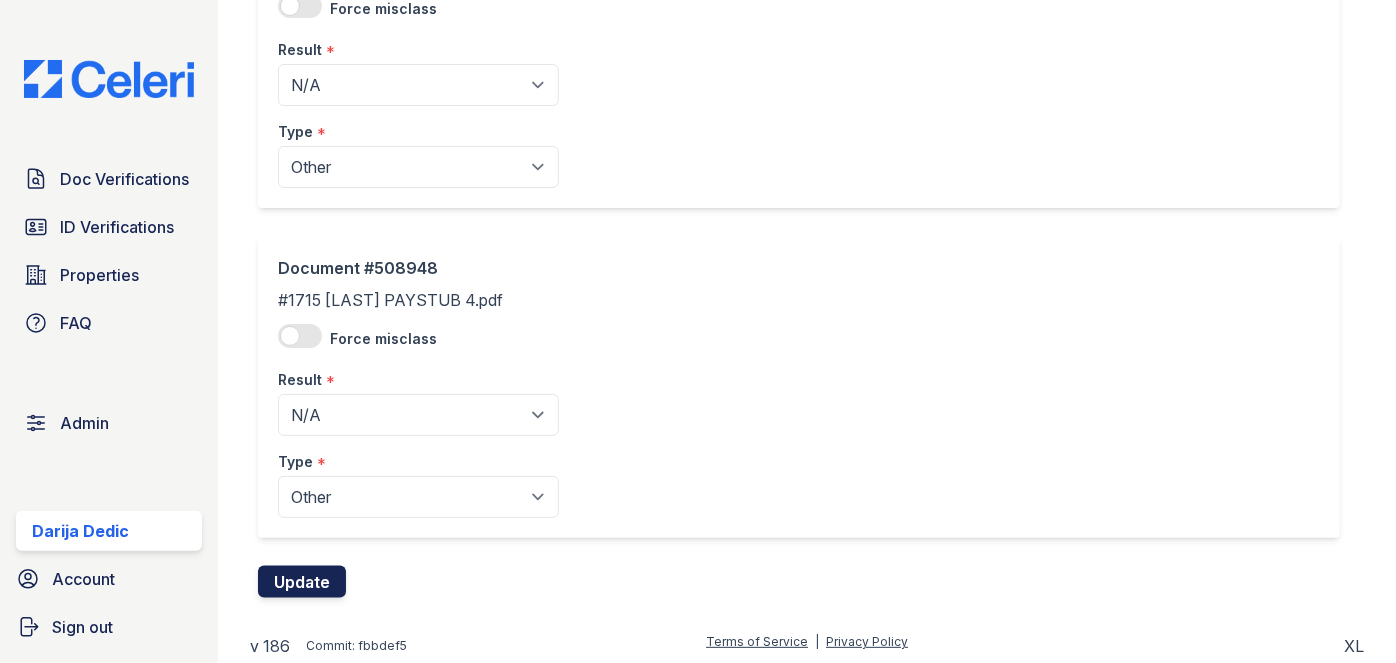 click on "Update" at bounding box center [302, 582] 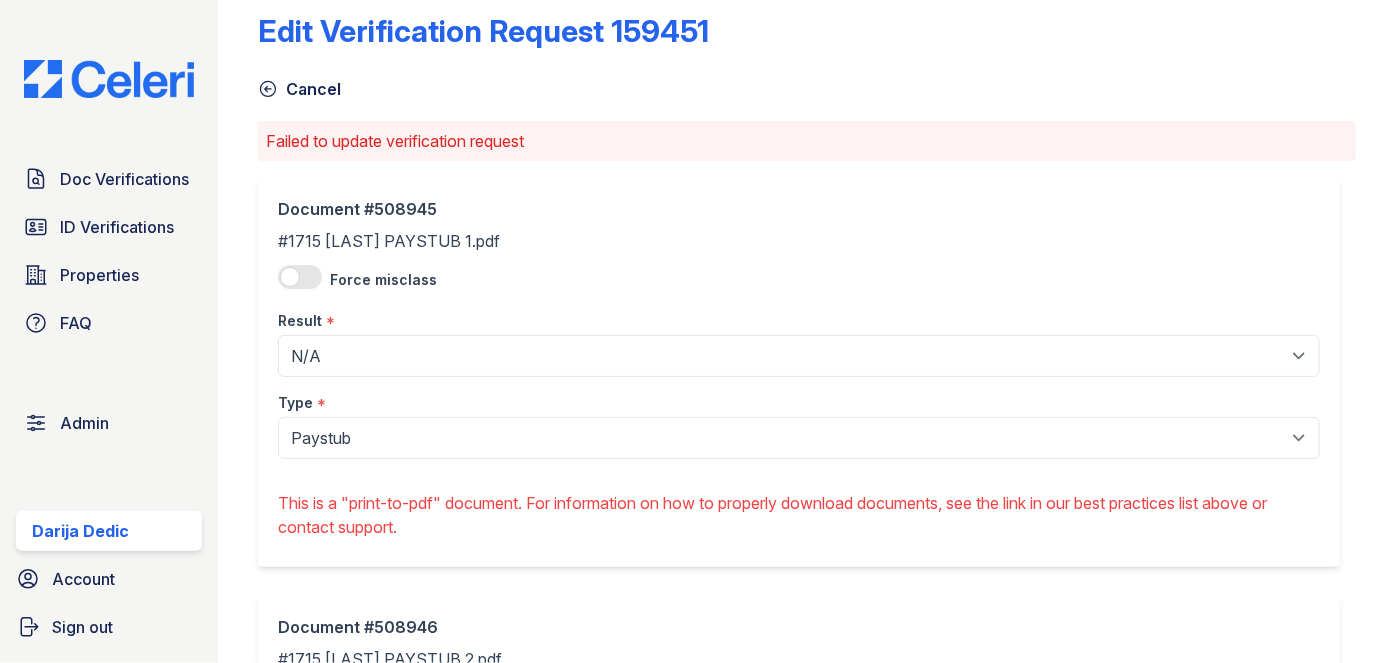scroll, scrollTop: 0, scrollLeft: 0, axis: both 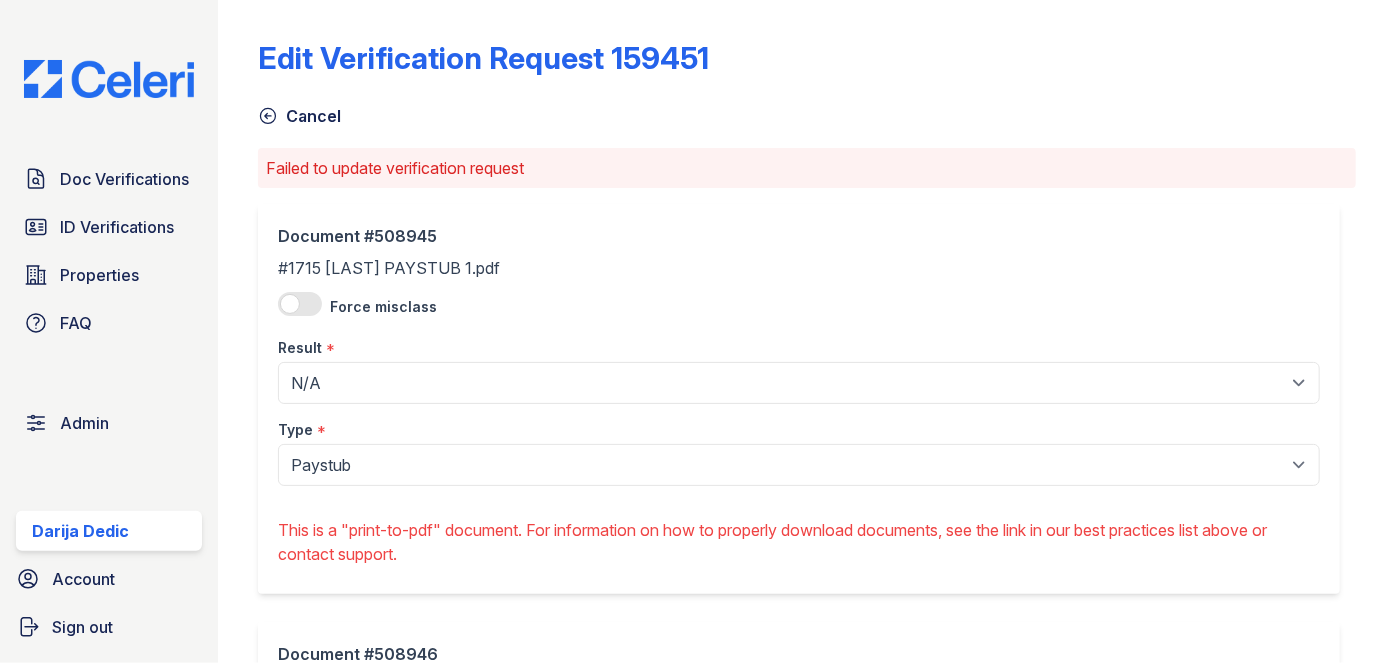 click on "Cancel" at bounding box center (299, 116) 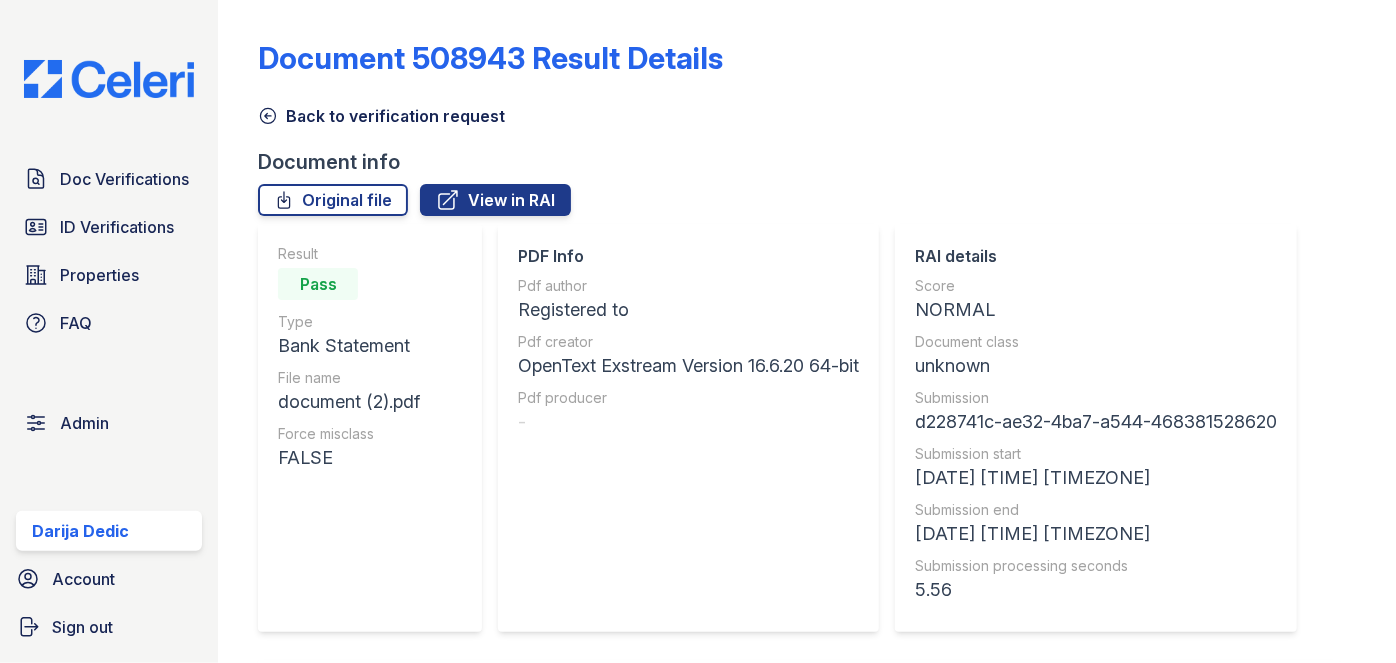 scroll, scrollTop: 0, scrollLeft: 0, axis: both 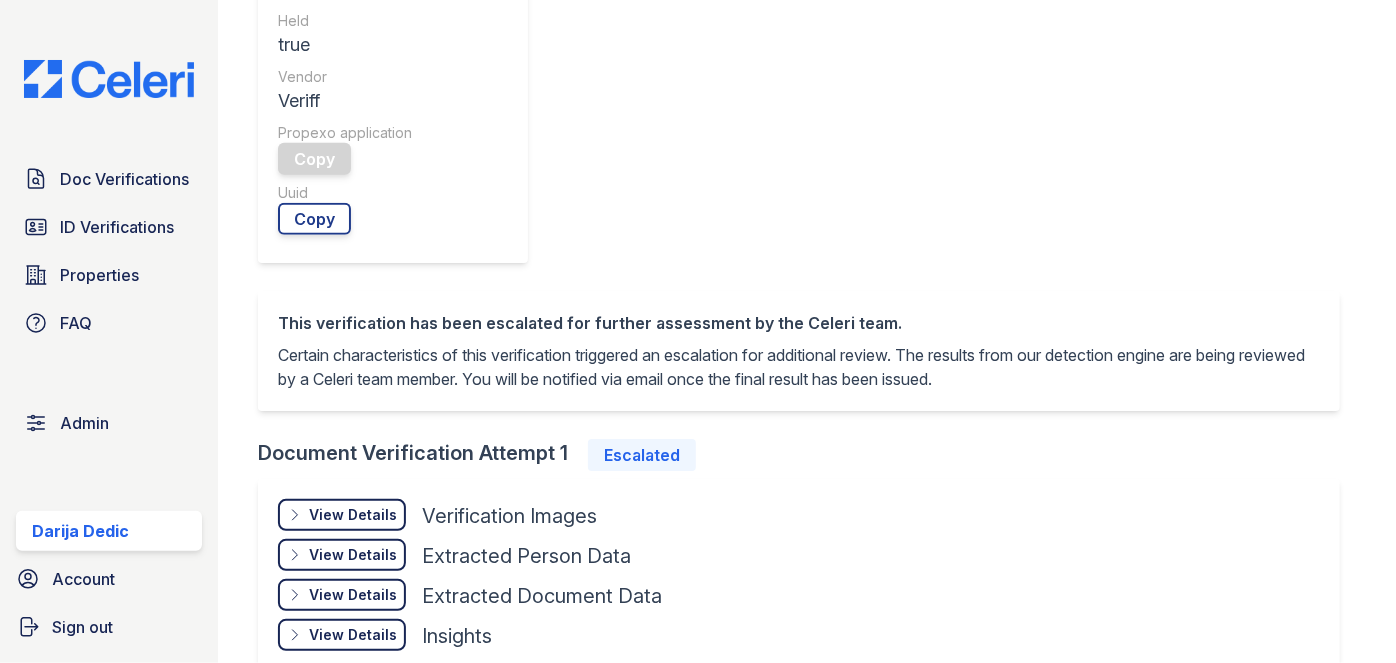 click on "View Details" at bounding box center [353, 515] 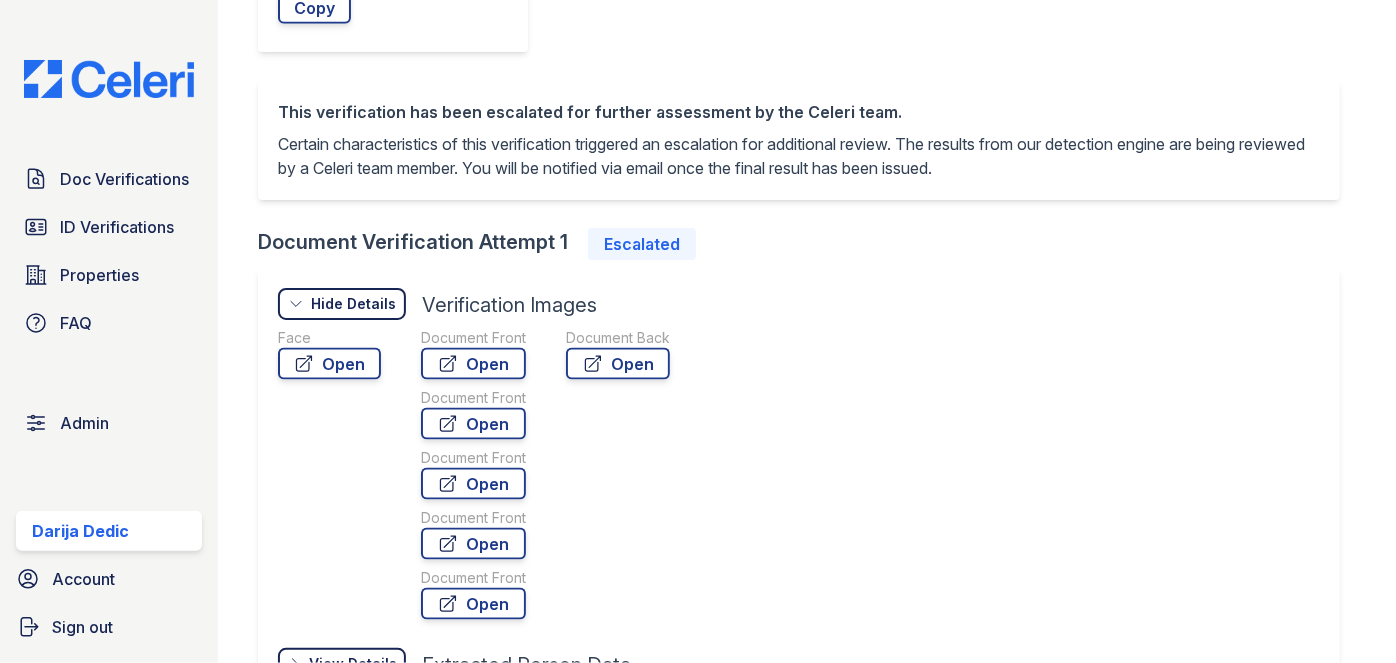 scroll, scrollTop: 1272, scrollLeft: 0, axis: vertical 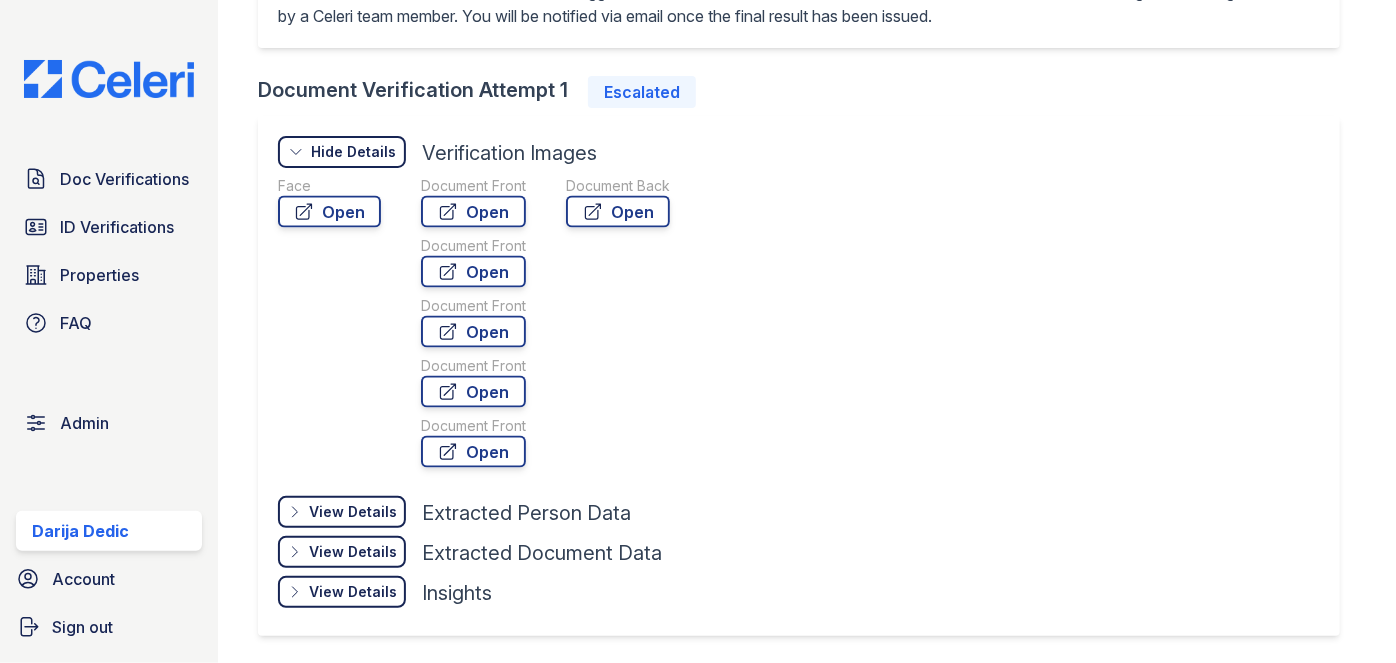 click on "View Details" at bounding box center (0, 0) 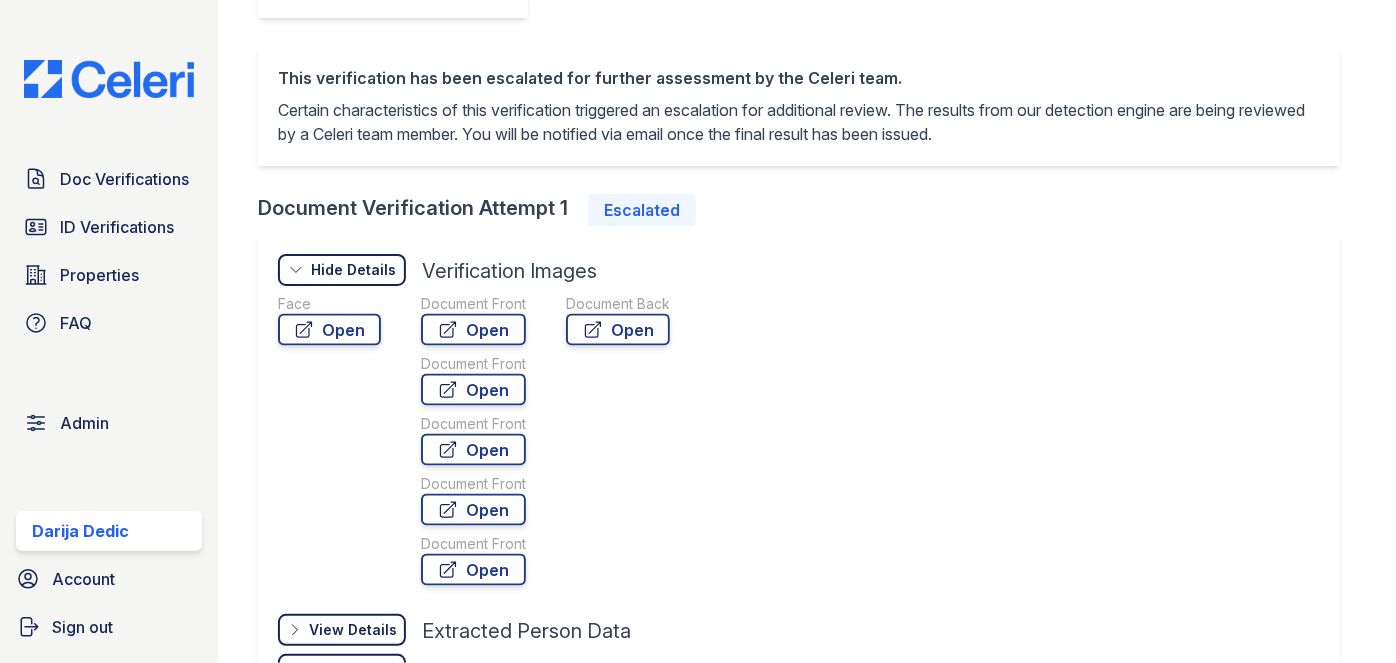scroll, scrollTop: 1181, scrollLeft: 0, axis: vertical 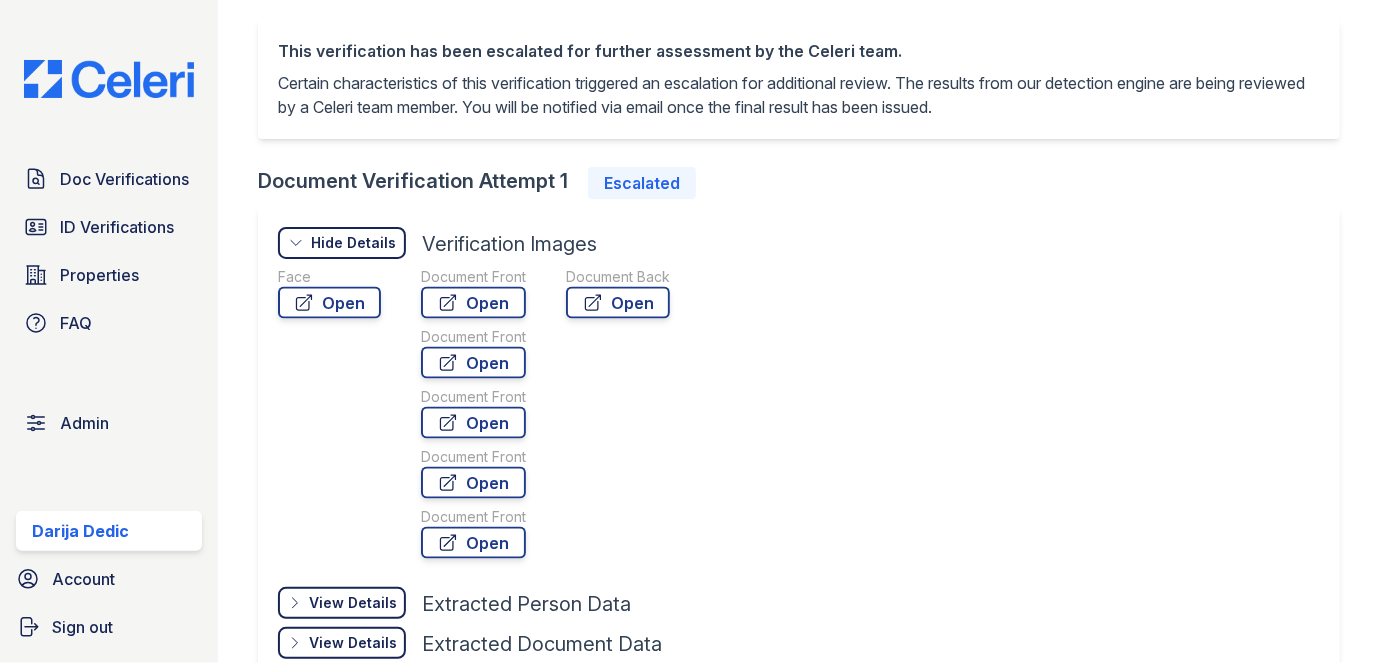 click on "Document Front" at bounding box center [473, 277] 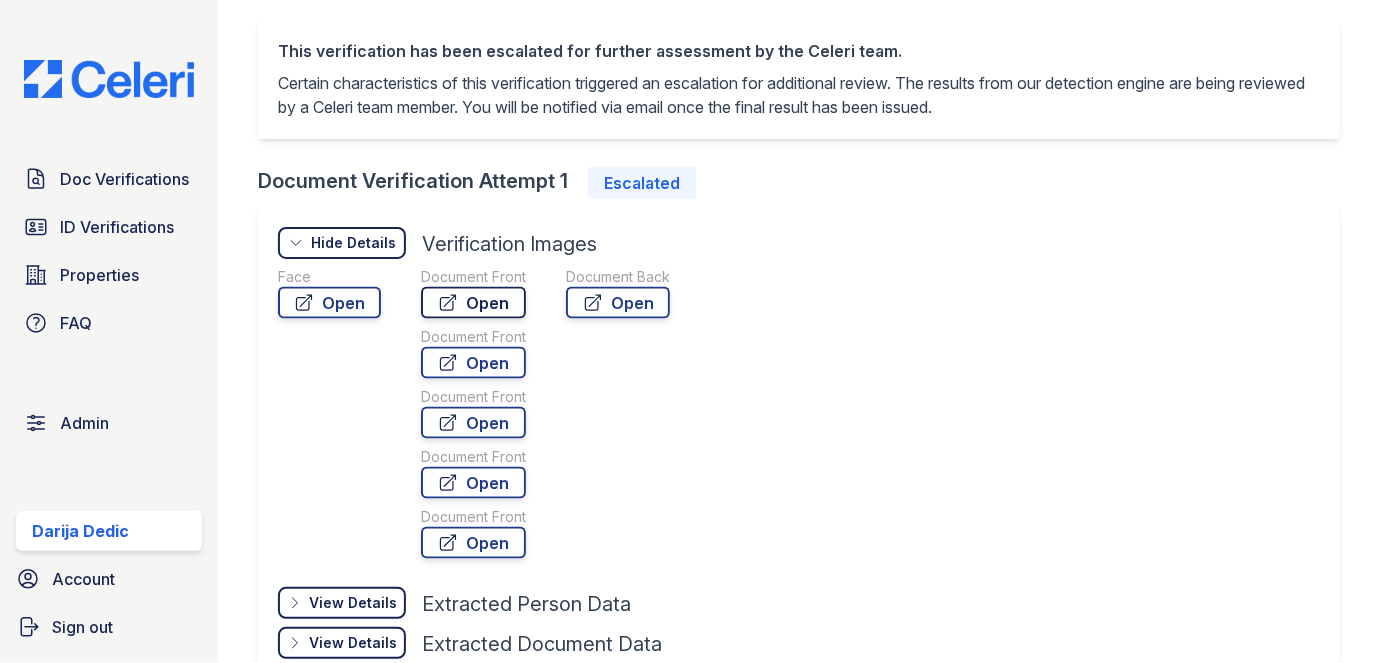 click on "Open" at bounding box center [473, 303] 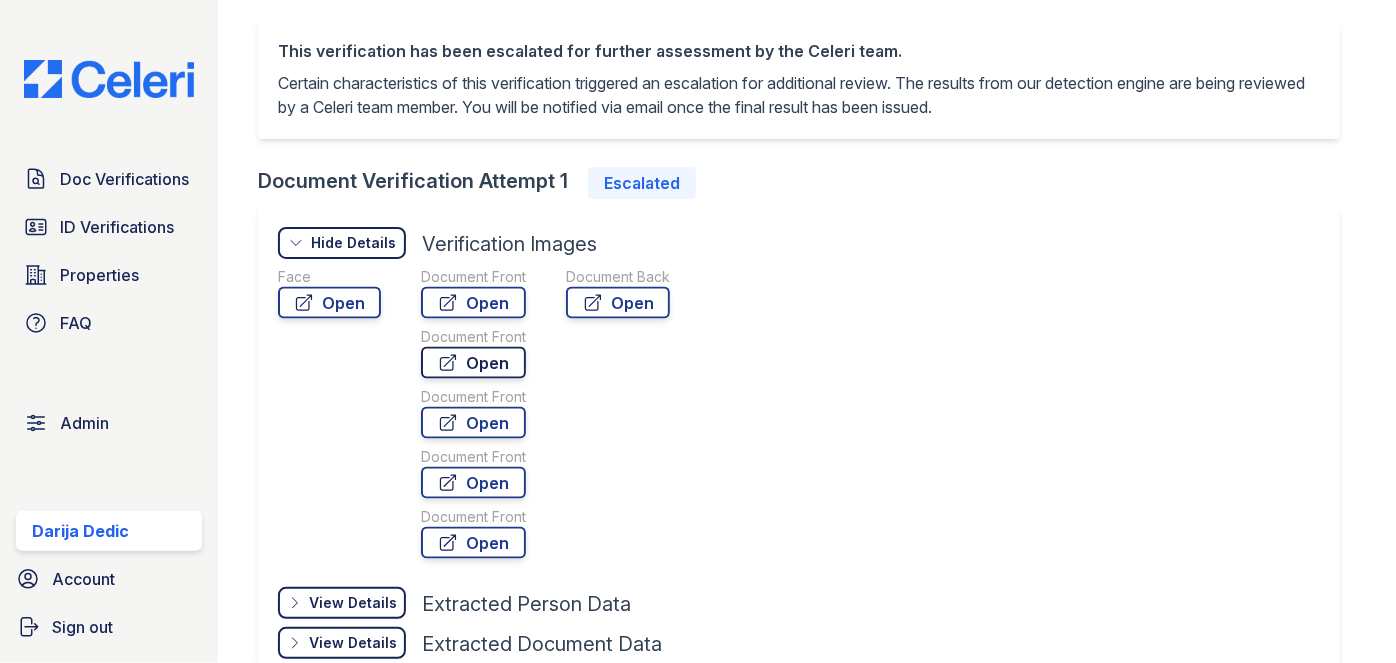 click on "Open" at bounding box center [473, 363] 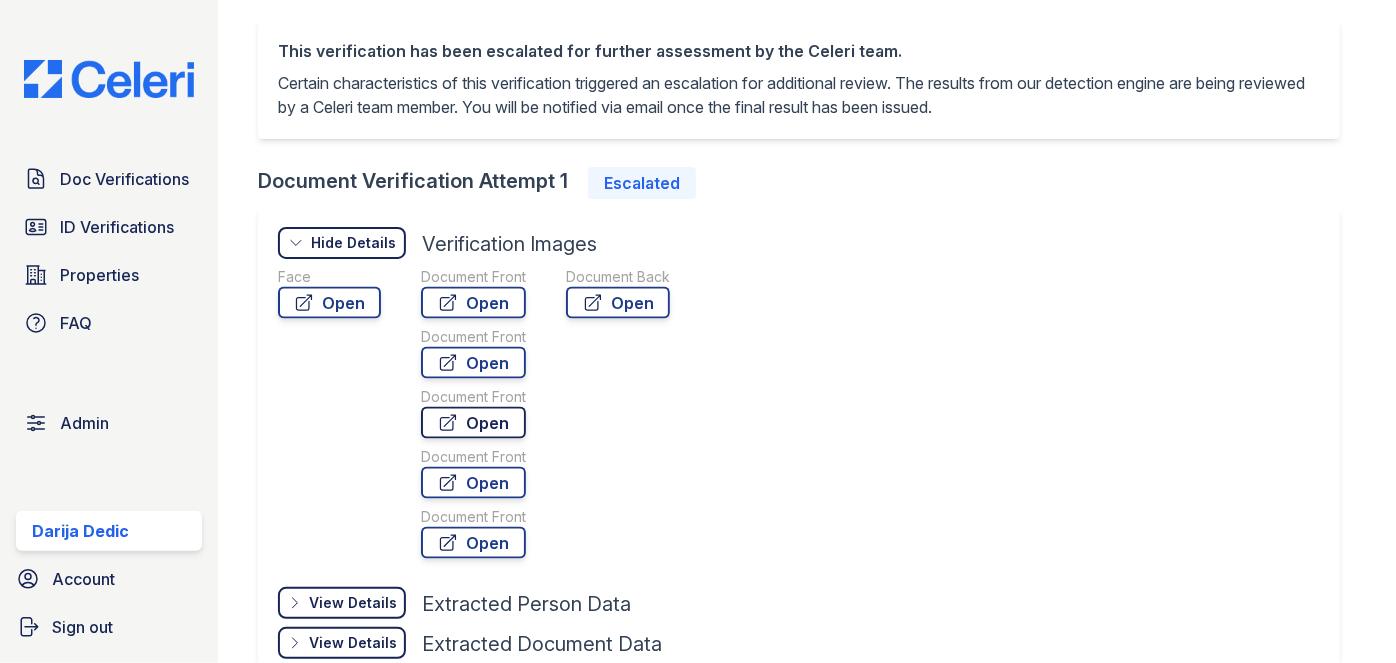click on "Open" at bounding box center [473, 423] 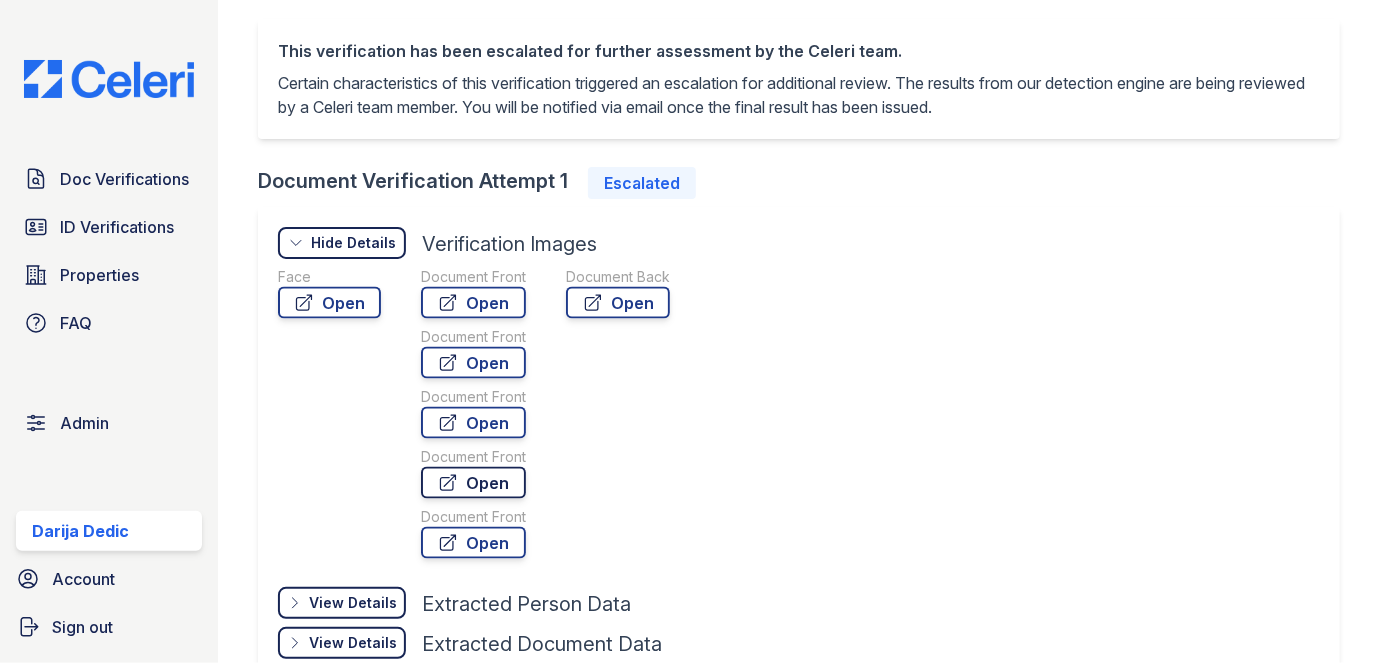 click on "Open" at bounding box center (473, 483) 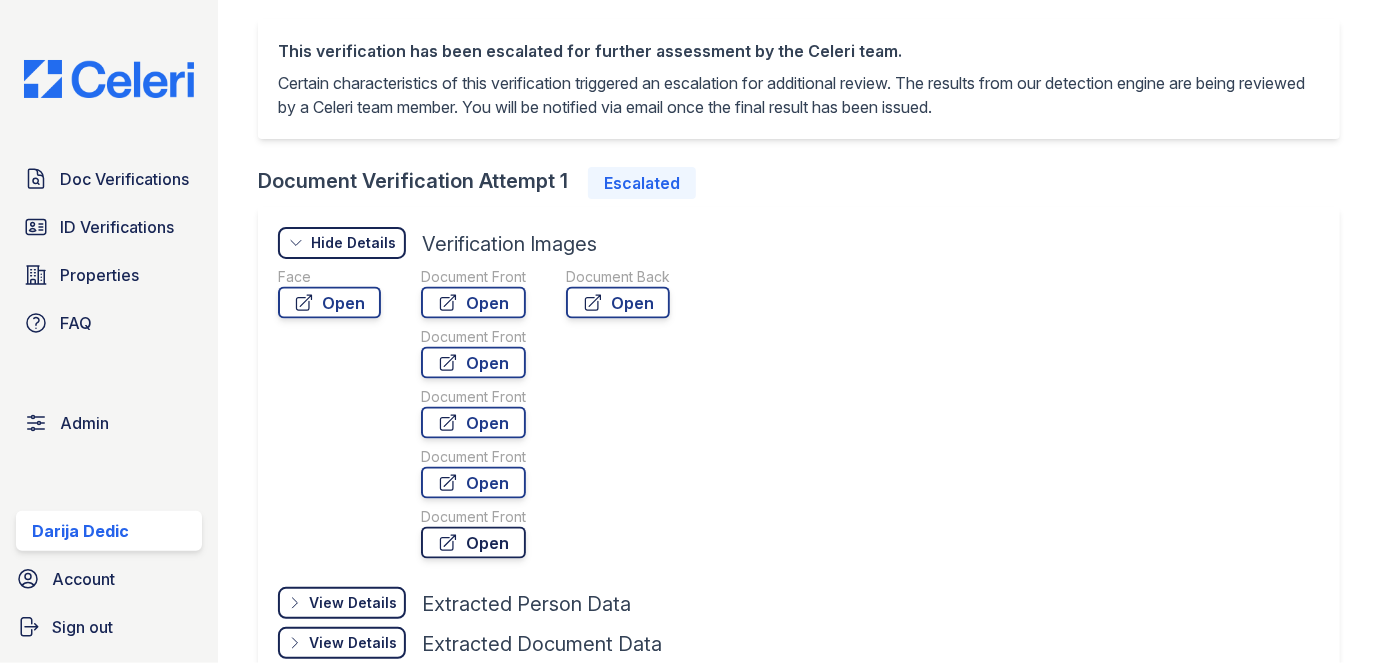 click on "Open" at bounding box center (473, 543) 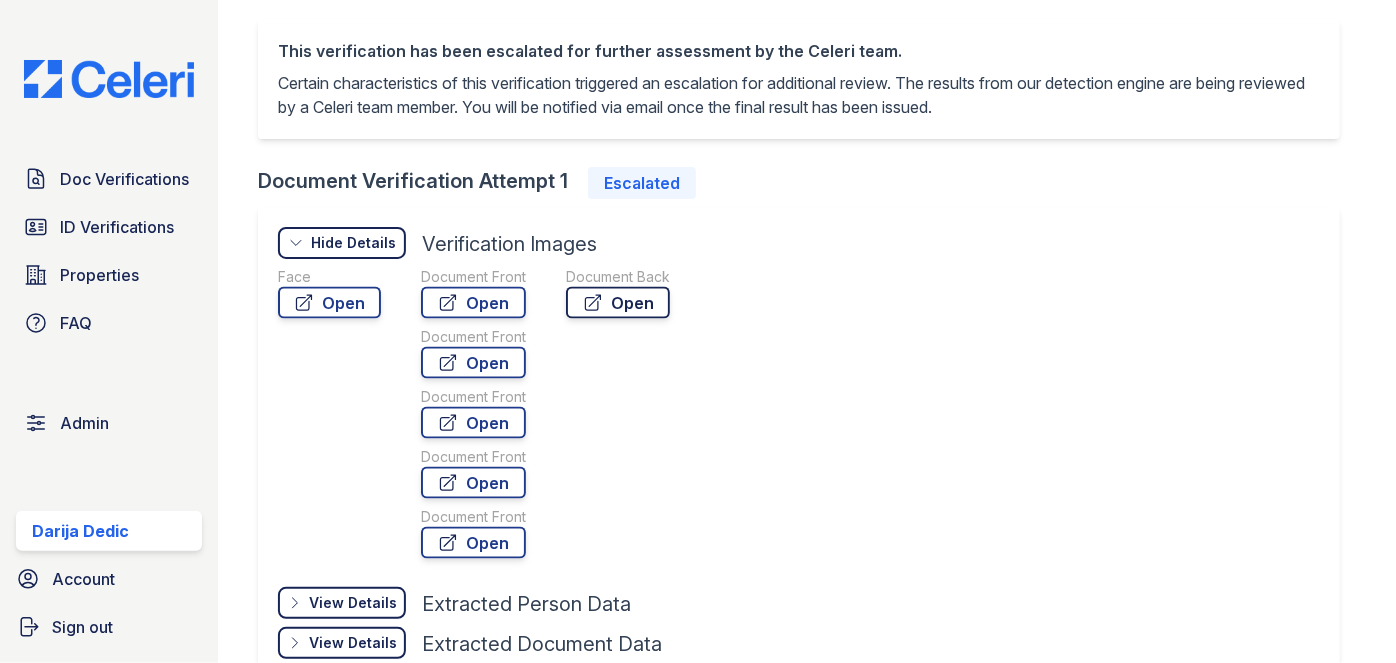 click on "Open" at bounding box center [618, 303] 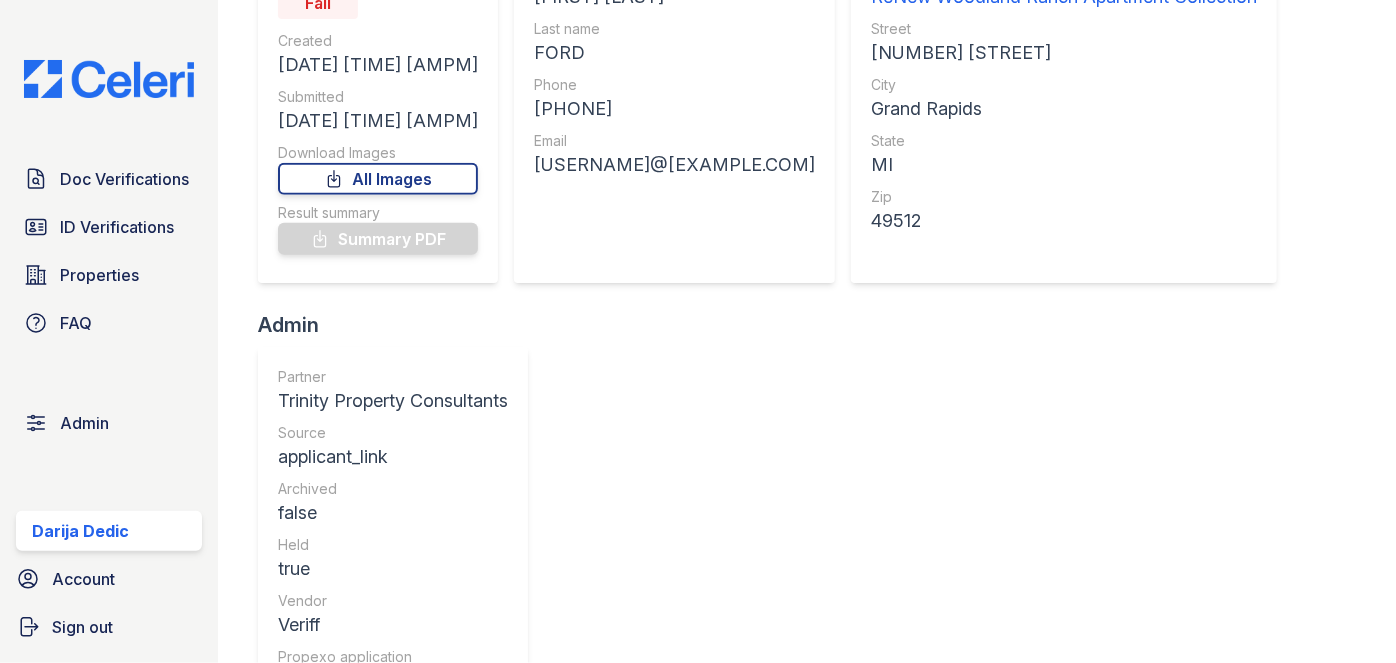 scroll, scrollTop: 181, scrollLeft: 0, axis: vertical 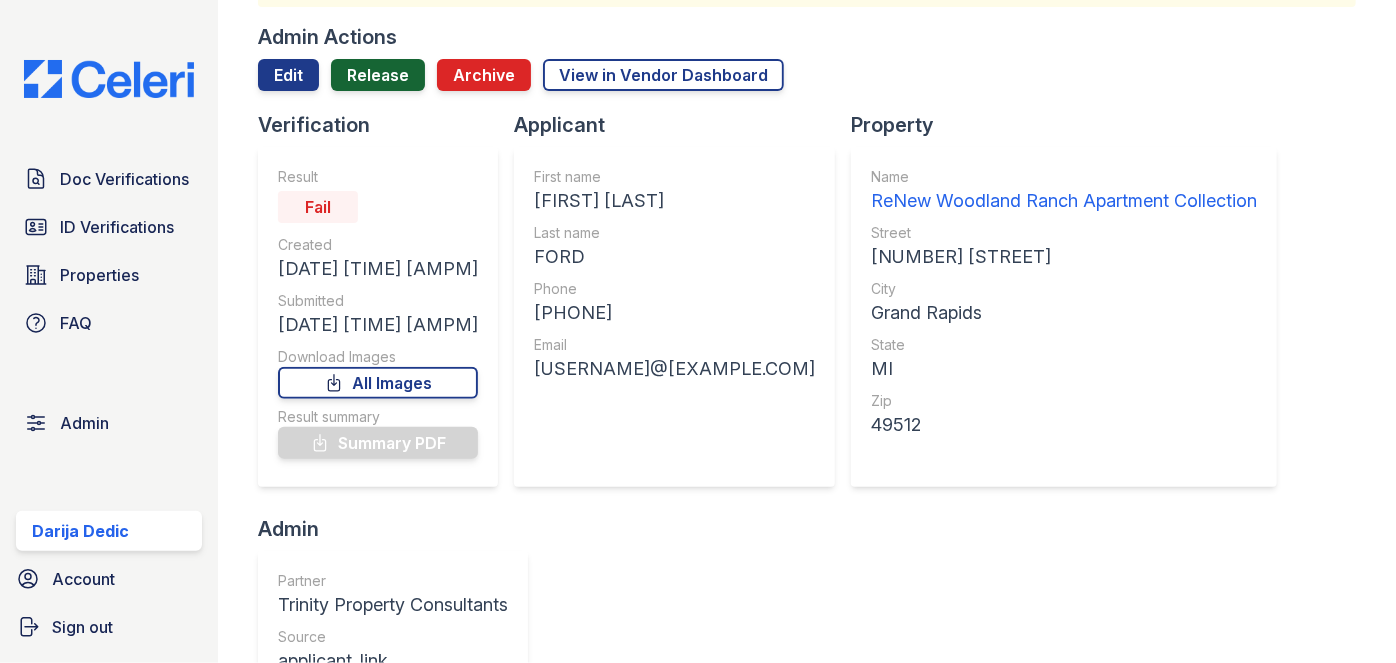 click on "Release" at bounding box center [378, 75] 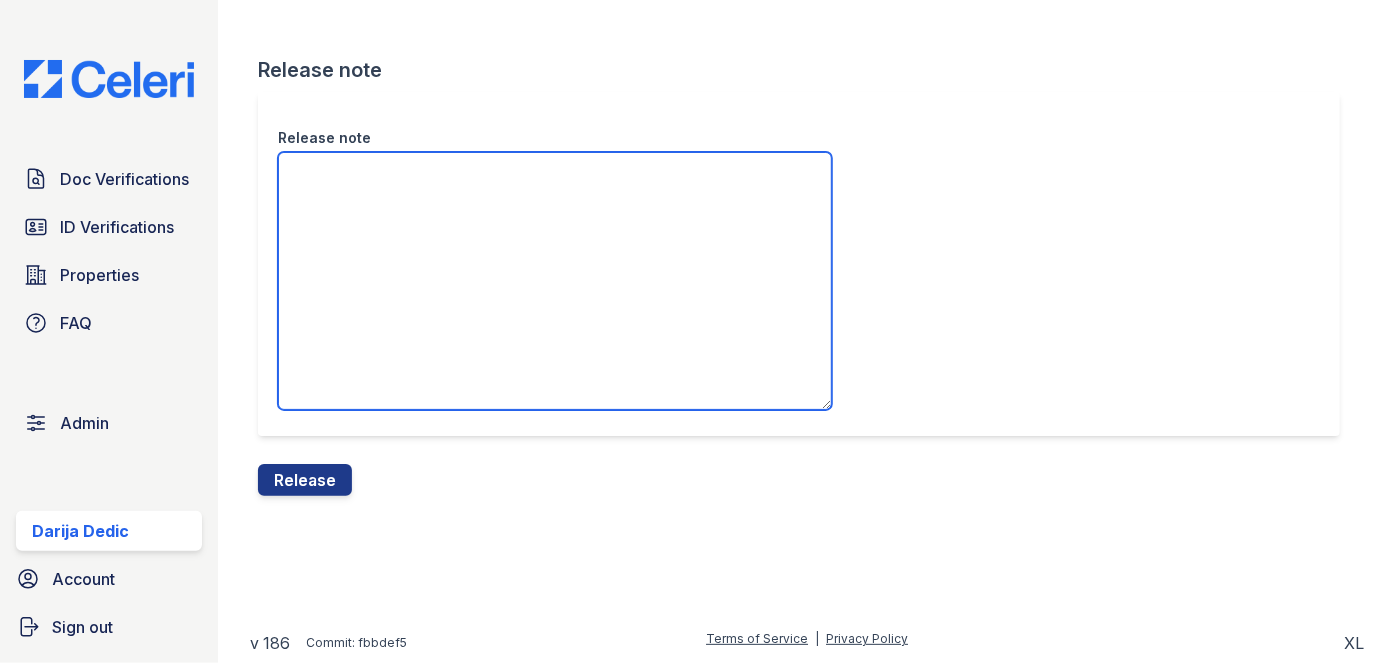 click on "Release note" at bounding box center [555, 281] 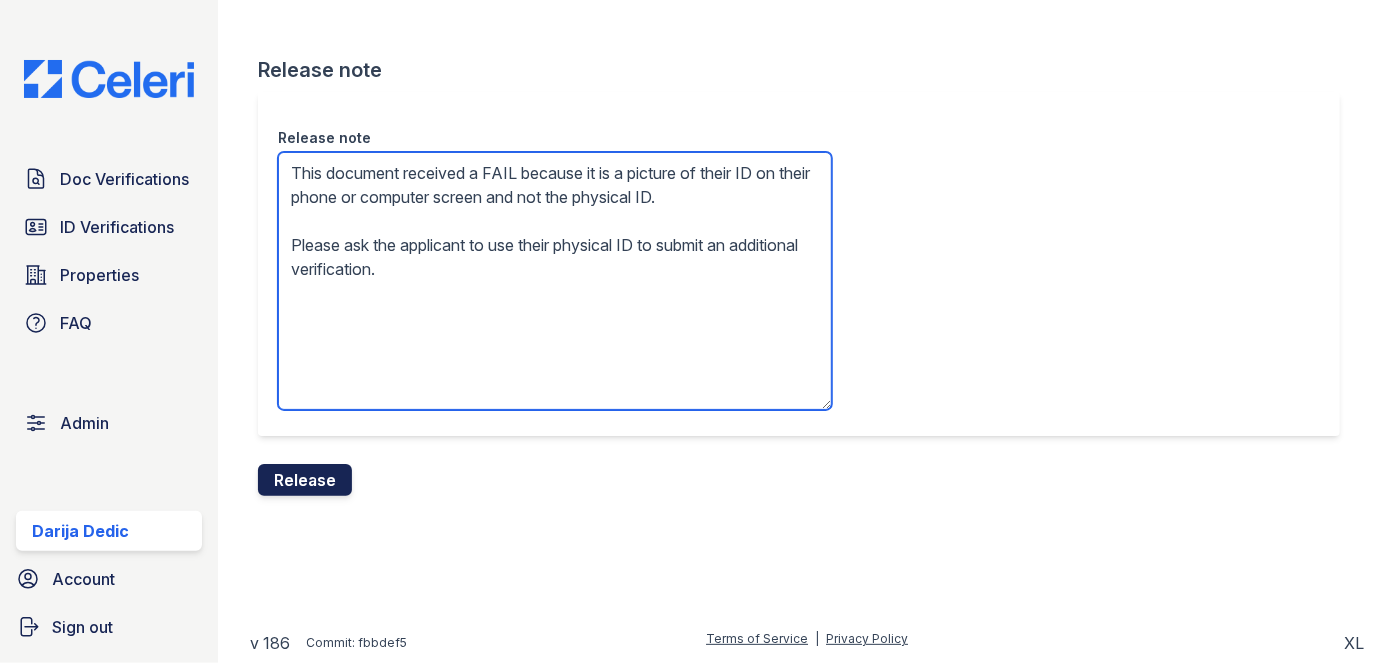 type on "This document received a FAIL because it is a picture of their ID on their phone or computer screen and not the physical ID.
Please ask the applicant to use their physical ID to submit an additional verification." 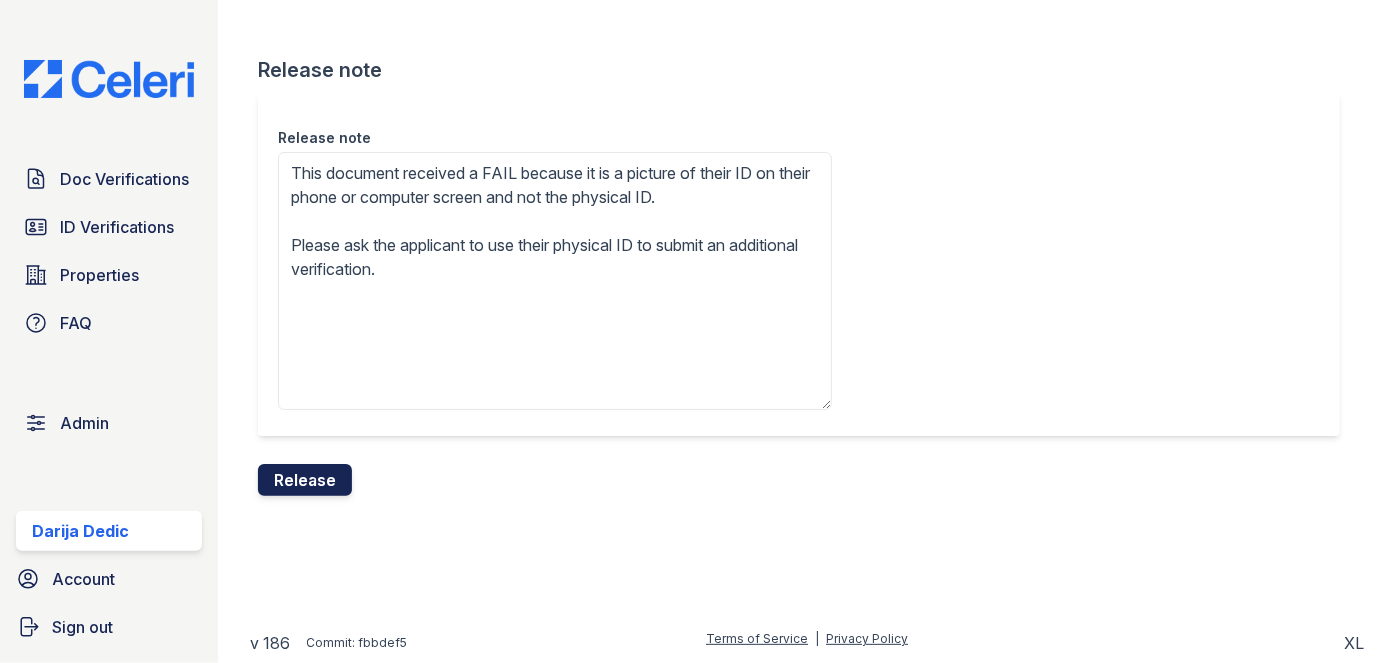 click on "Release" at bounding box center [305, 480] 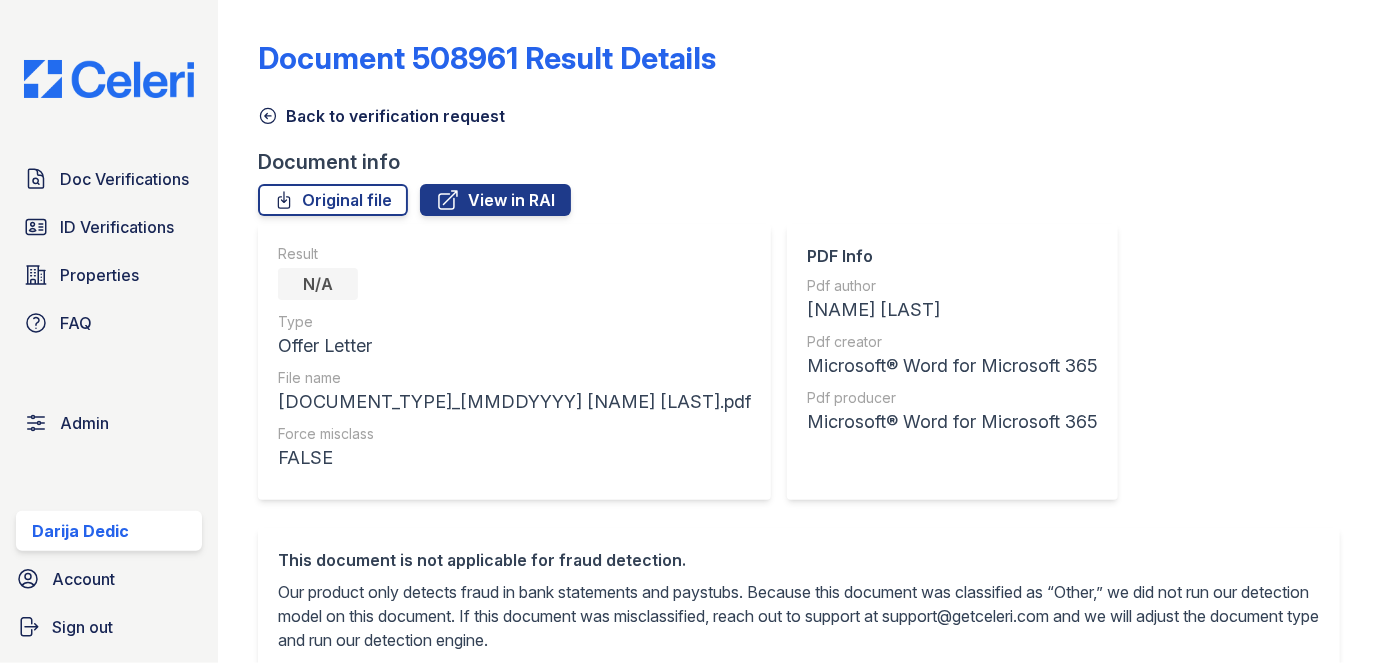 scroll, scrollTop: 0, scrollLeft: 0, axis: both 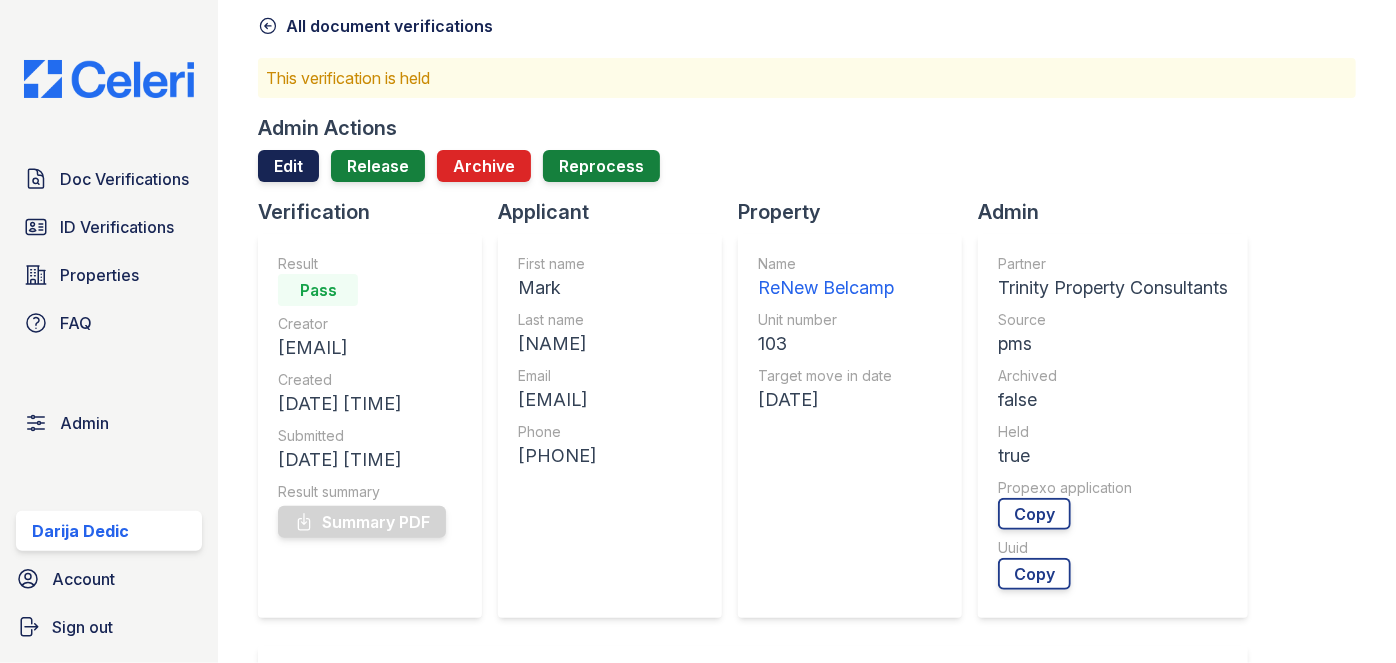 click on "Edit" at bounding box center (288, 166) 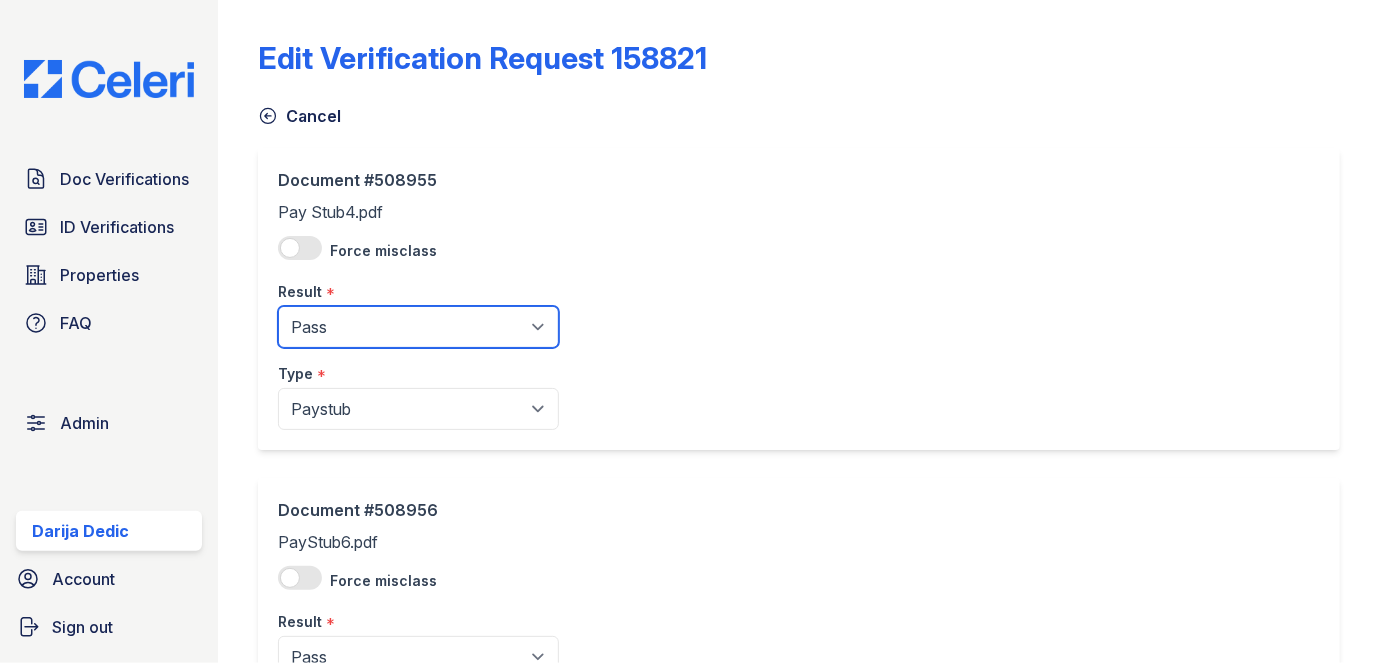 click on "Pending
Sent
Started
Processing
Pass
Fail
Caution
Error
N/A" at bounding box center [418, 327] 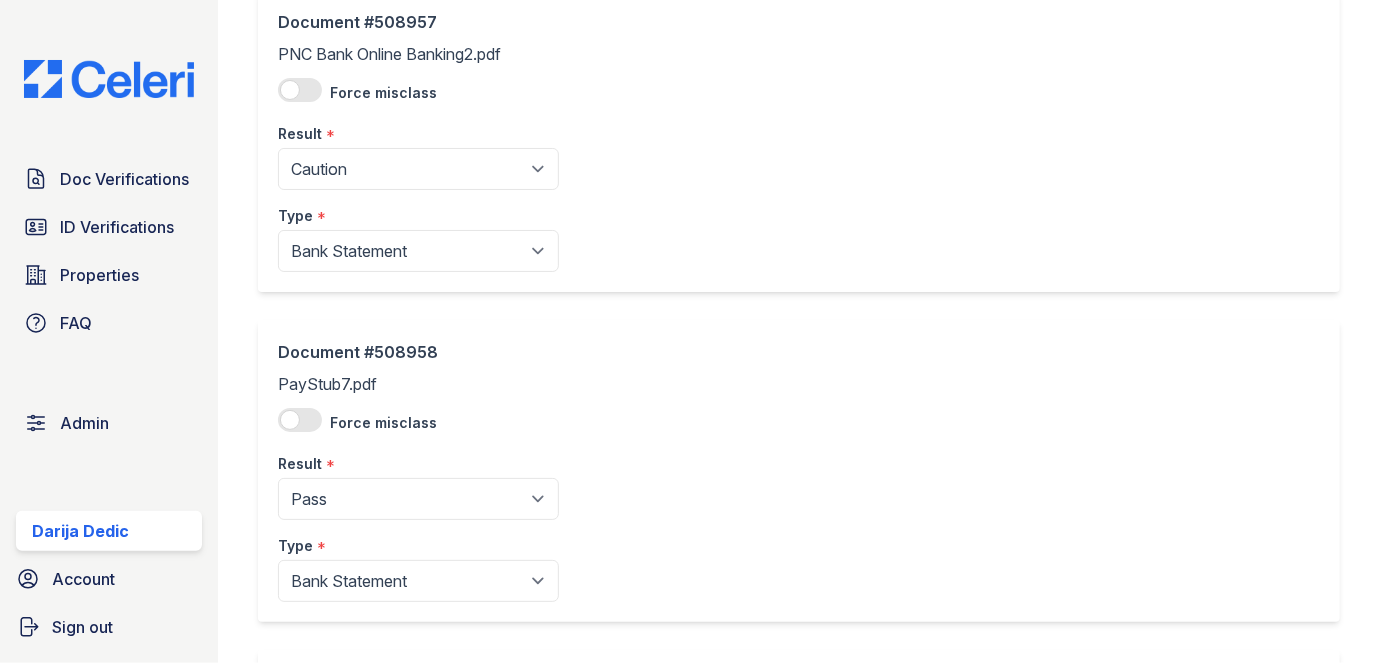 scroll, scrollTop: 1232, scrollLeft: 0, axis: vertical 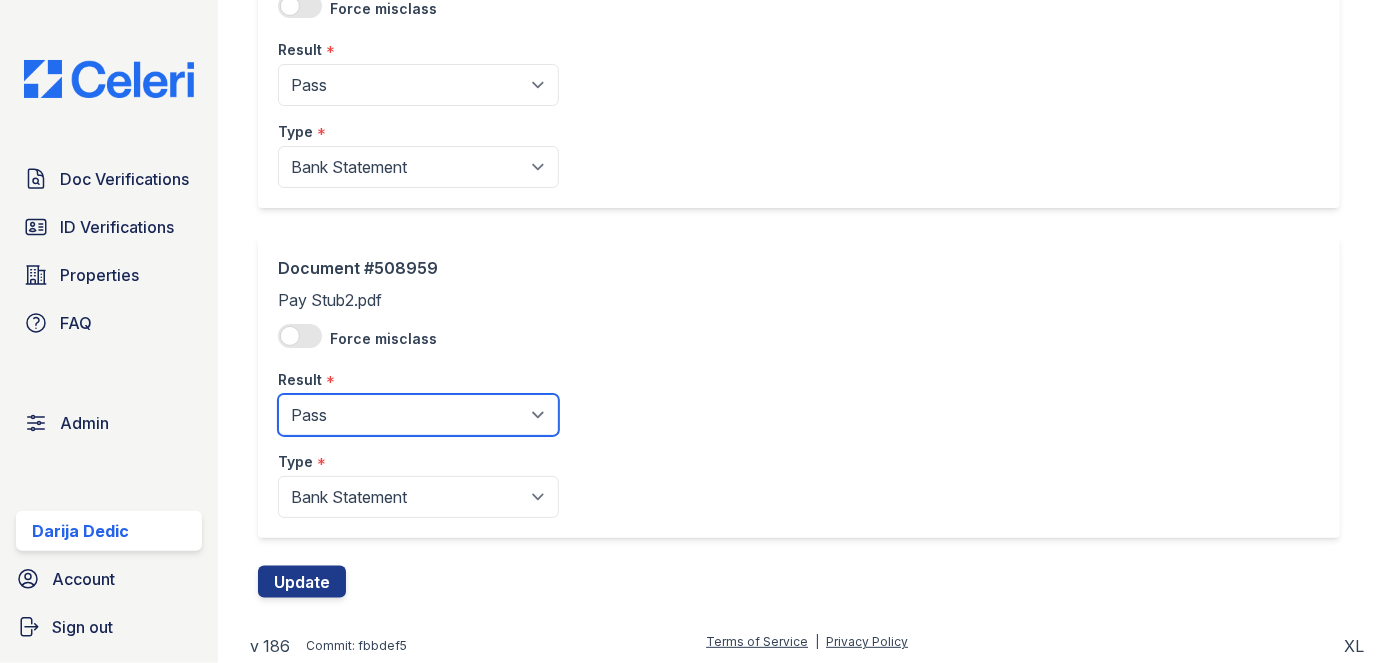 click on "Pending
Sent
Started
Processing
Pass
Fail
Caution
Error
N/A" at bounding box center (418, 415) 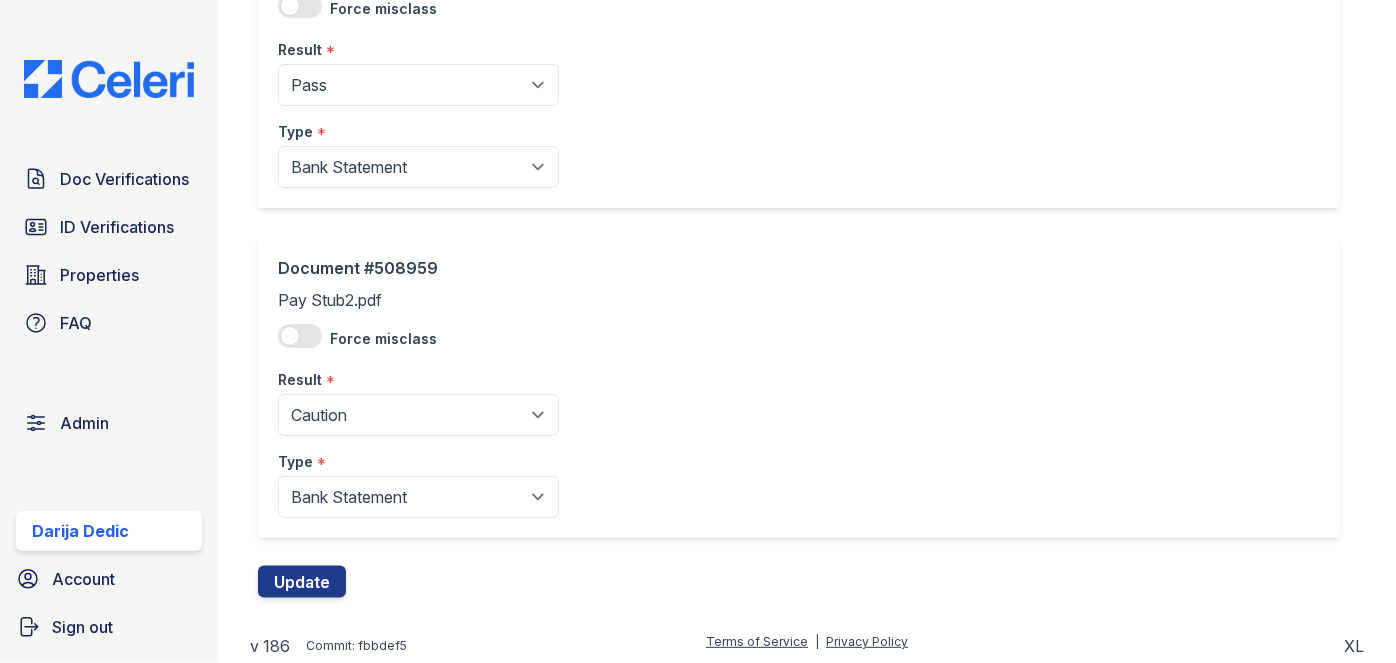 click on "Force misclass" at bounding box center (383, 339) 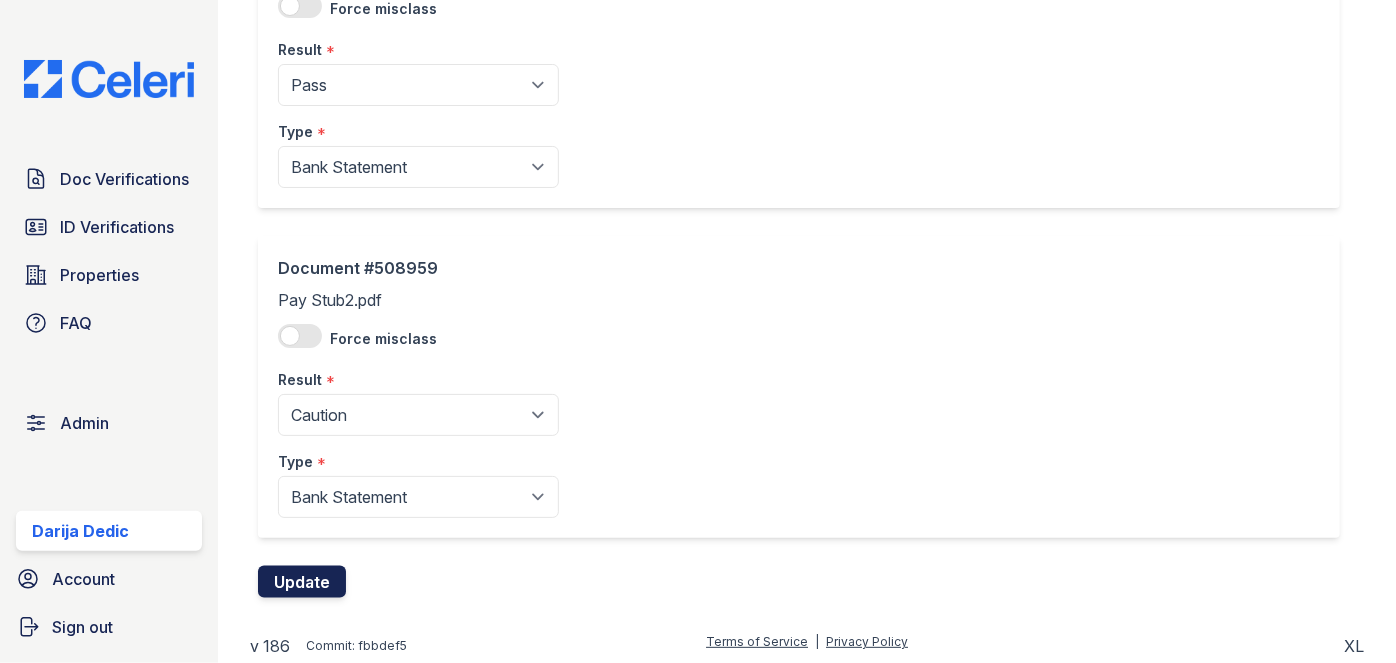 click on "Update" at bounding box center [302, 582] 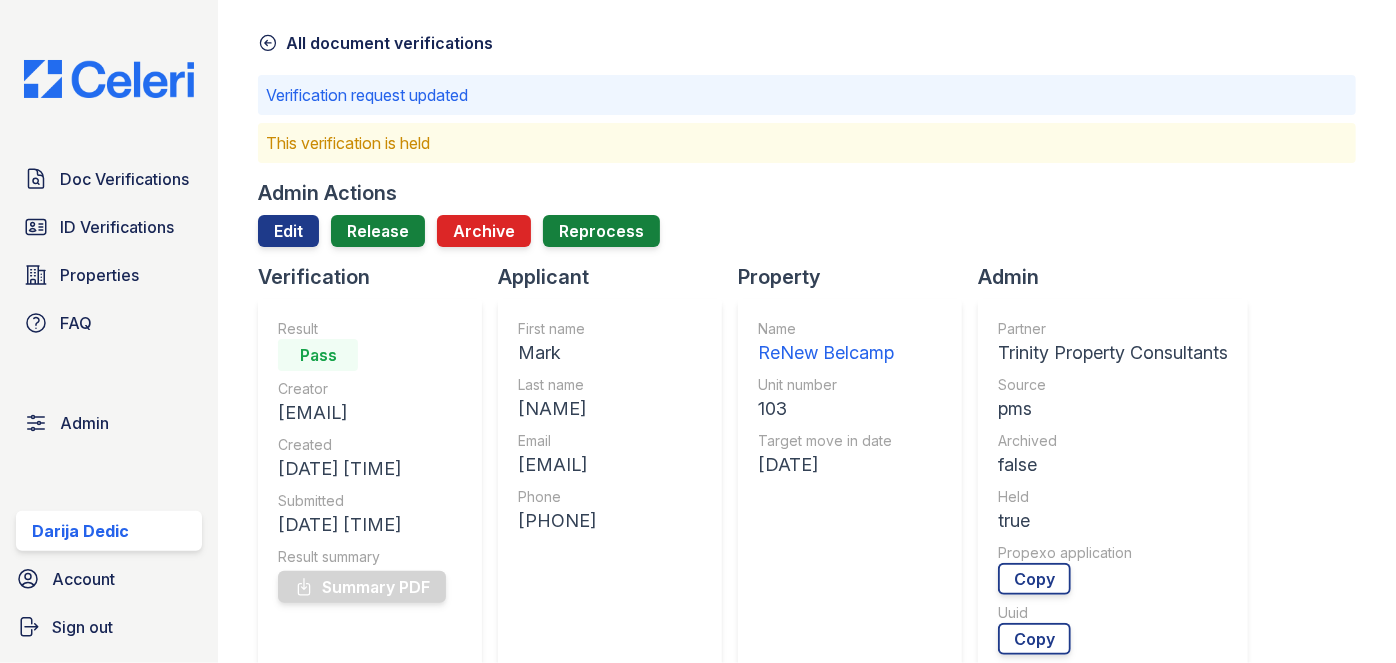 scroll, scrollTop: 0, scrollLeft: 0, axis: both 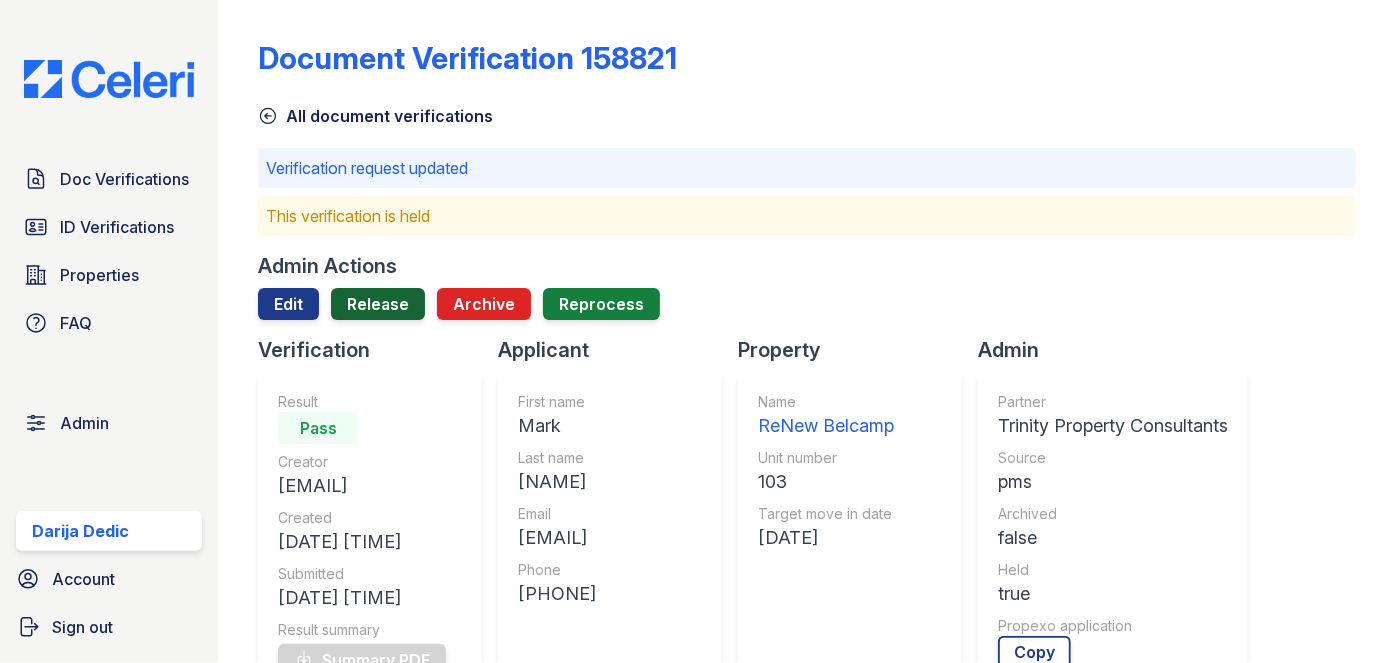 click on "Release" at bounding box center (378, 304) 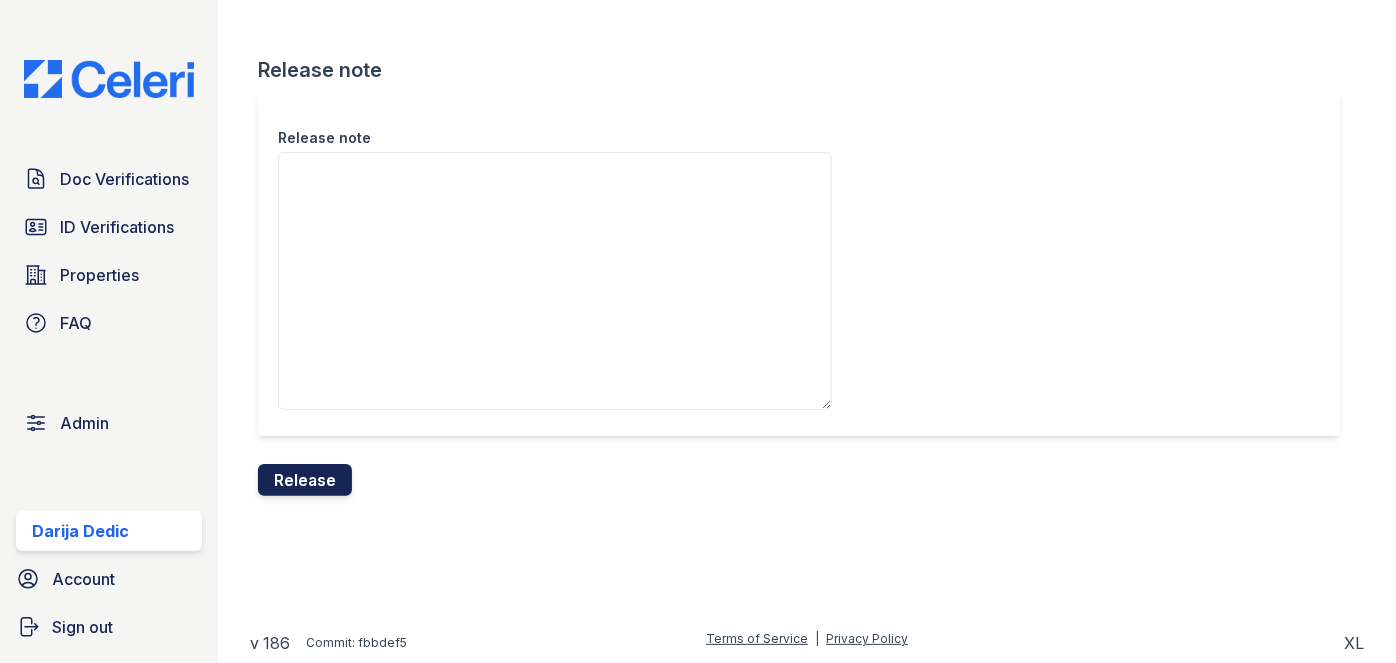 click on "Release" at bounding box center (305, 480) 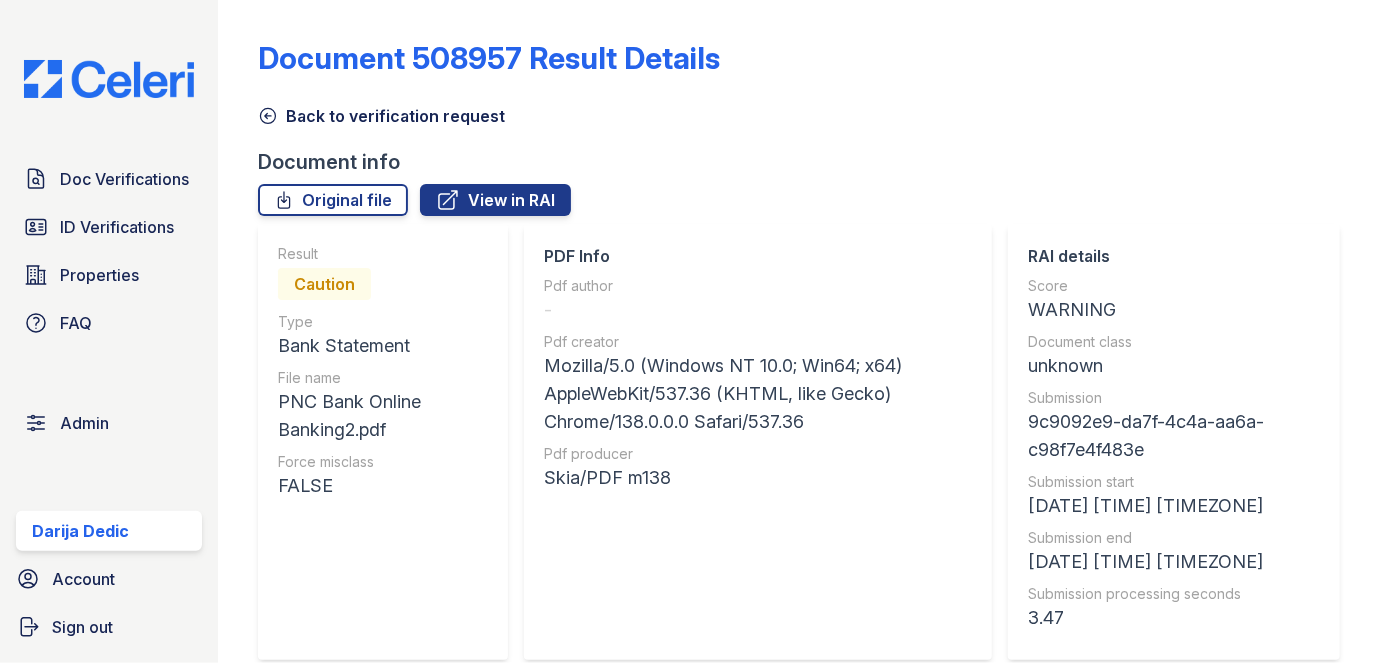 scroll, scrollTop: 0, scrollLeft: 0, axis: both 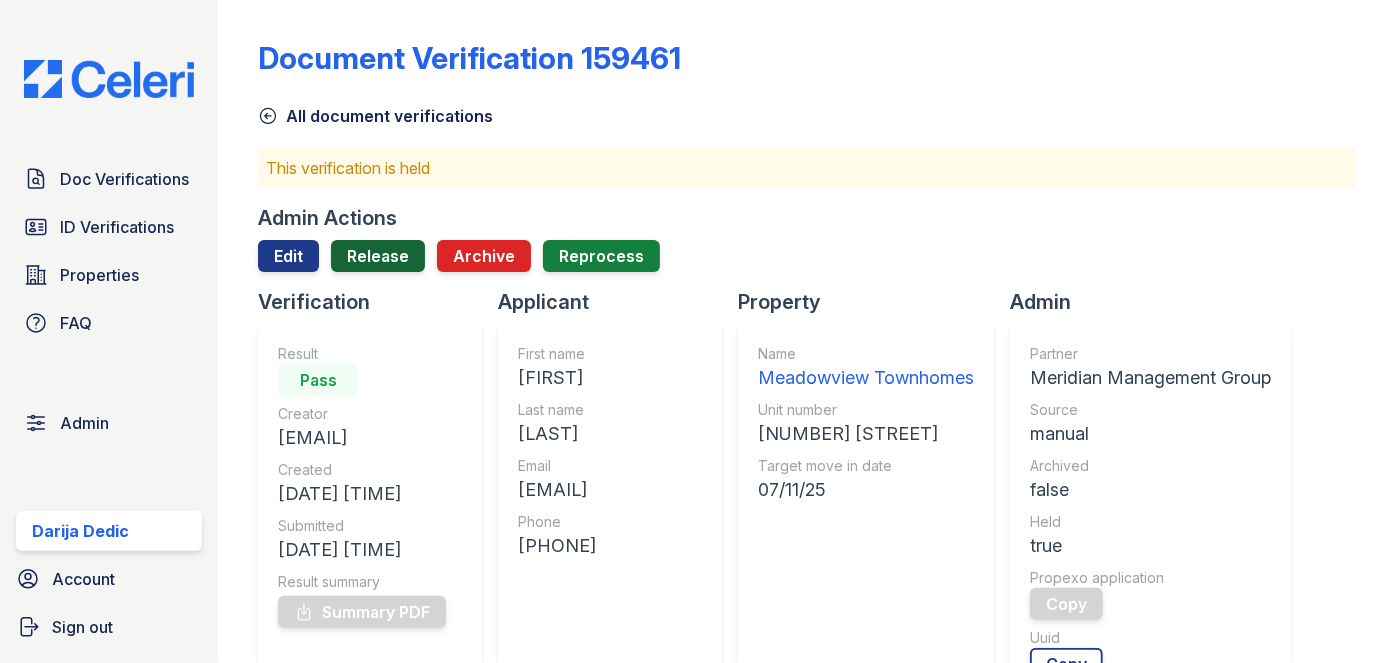 click on "Release" at bounding box center [378, 256] 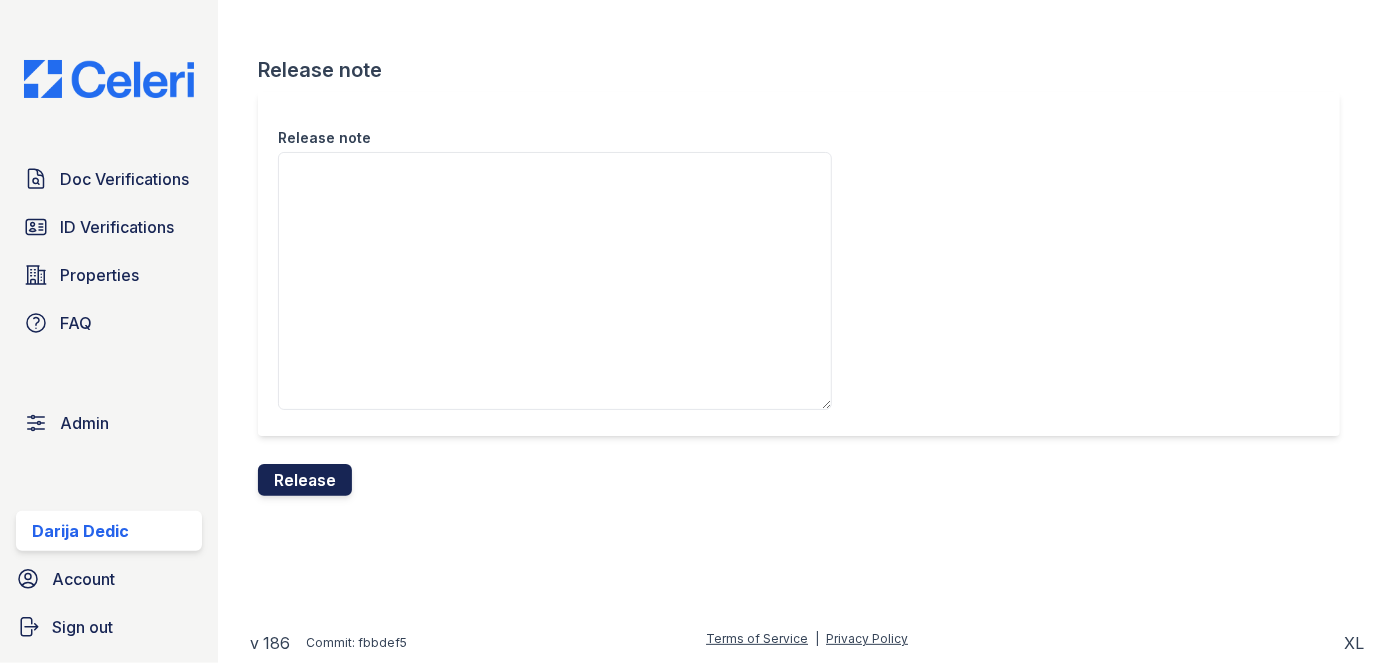 click on "Release" at bounding box center (305, 480) 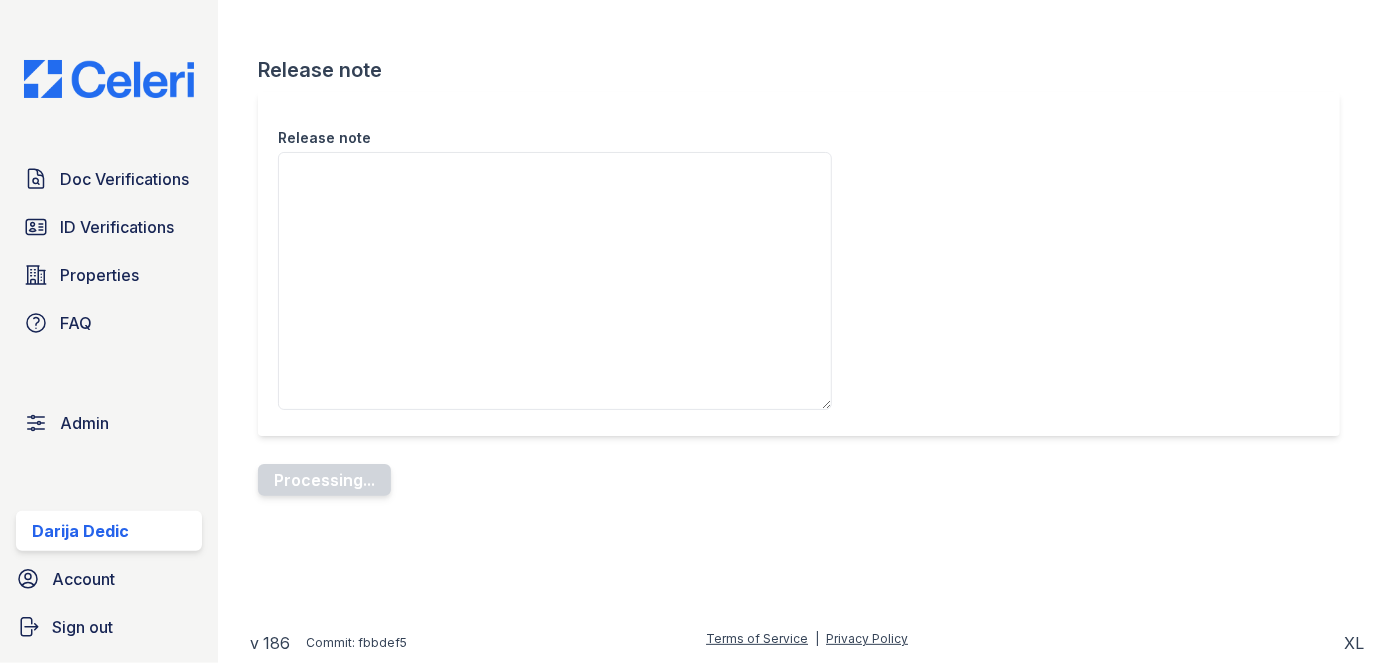 click on "Release note" at bounding box center (799, 264) 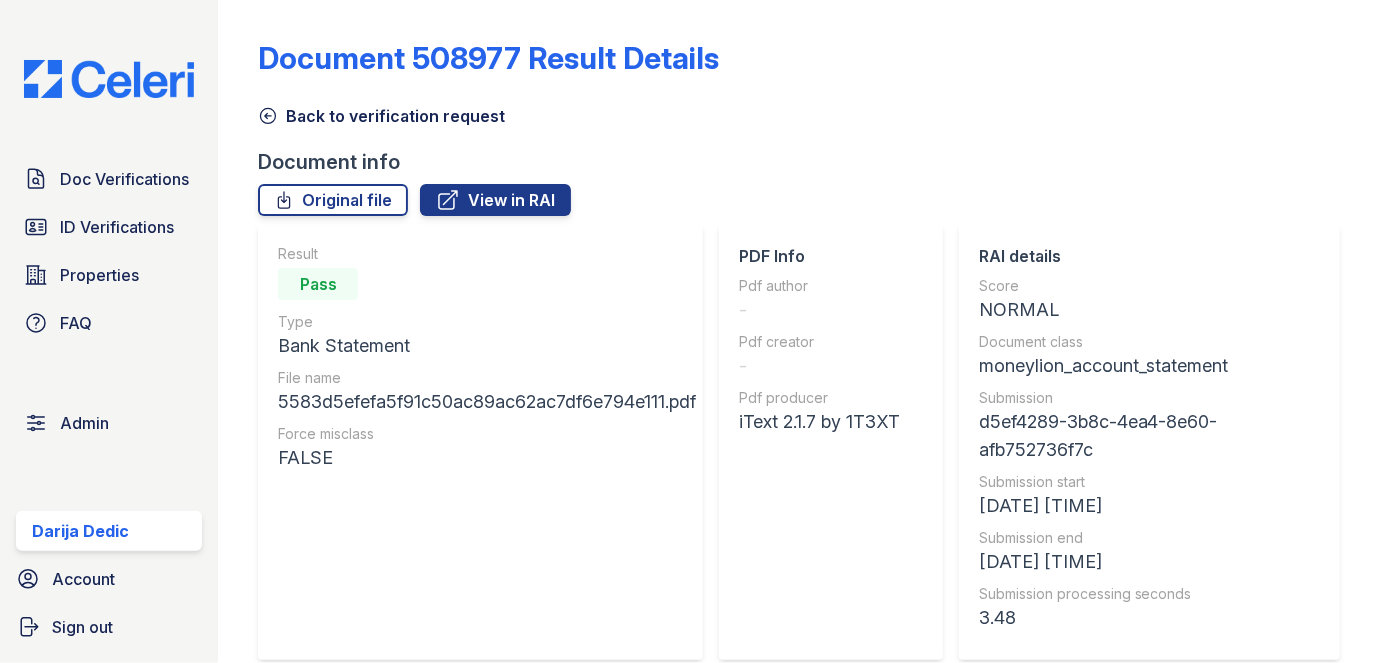 scroll, scrollTop: 0, scrollLeft: 0, axis: both 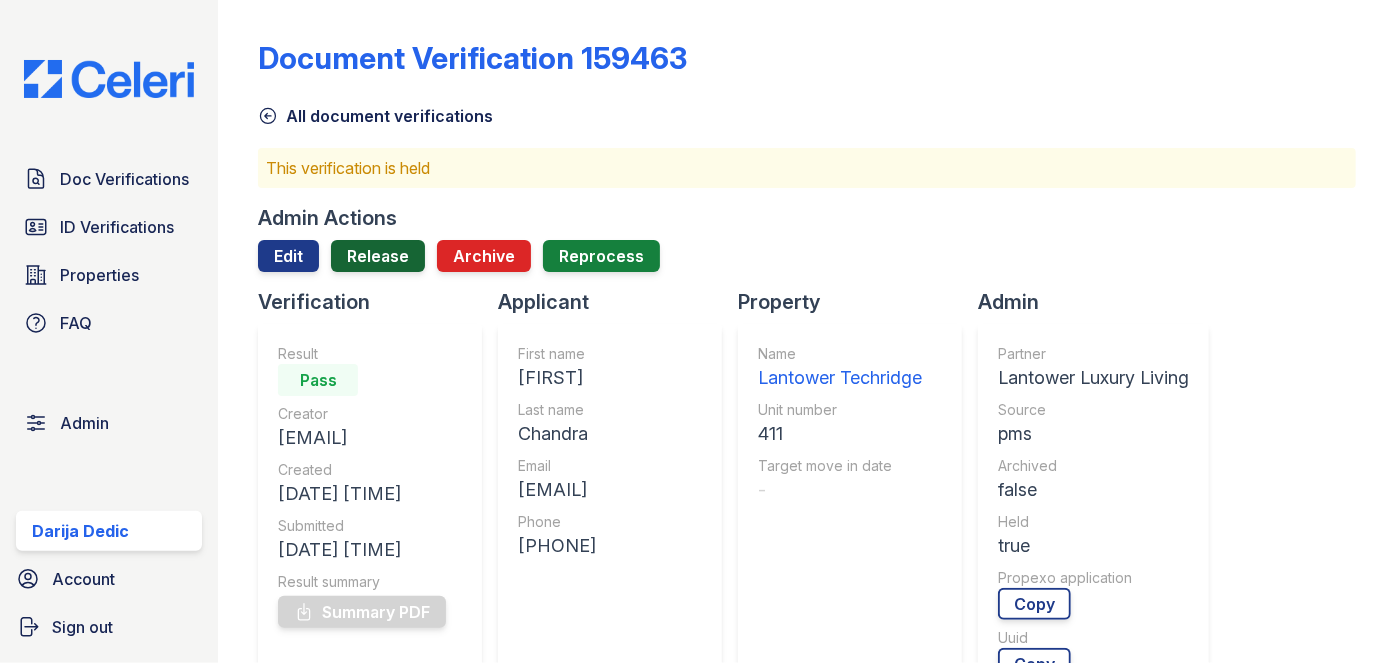 click on "Release" at bounding box center (378, 256) 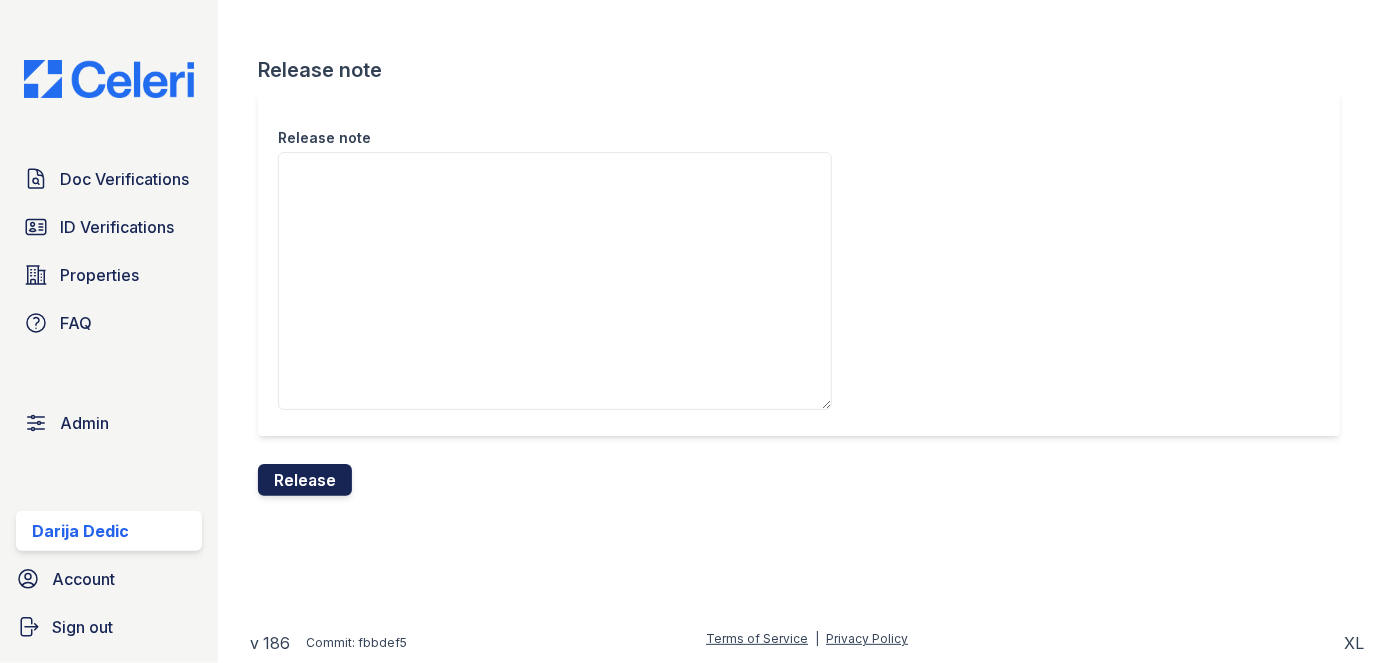click on "Release" at bounding box center (305, 480) 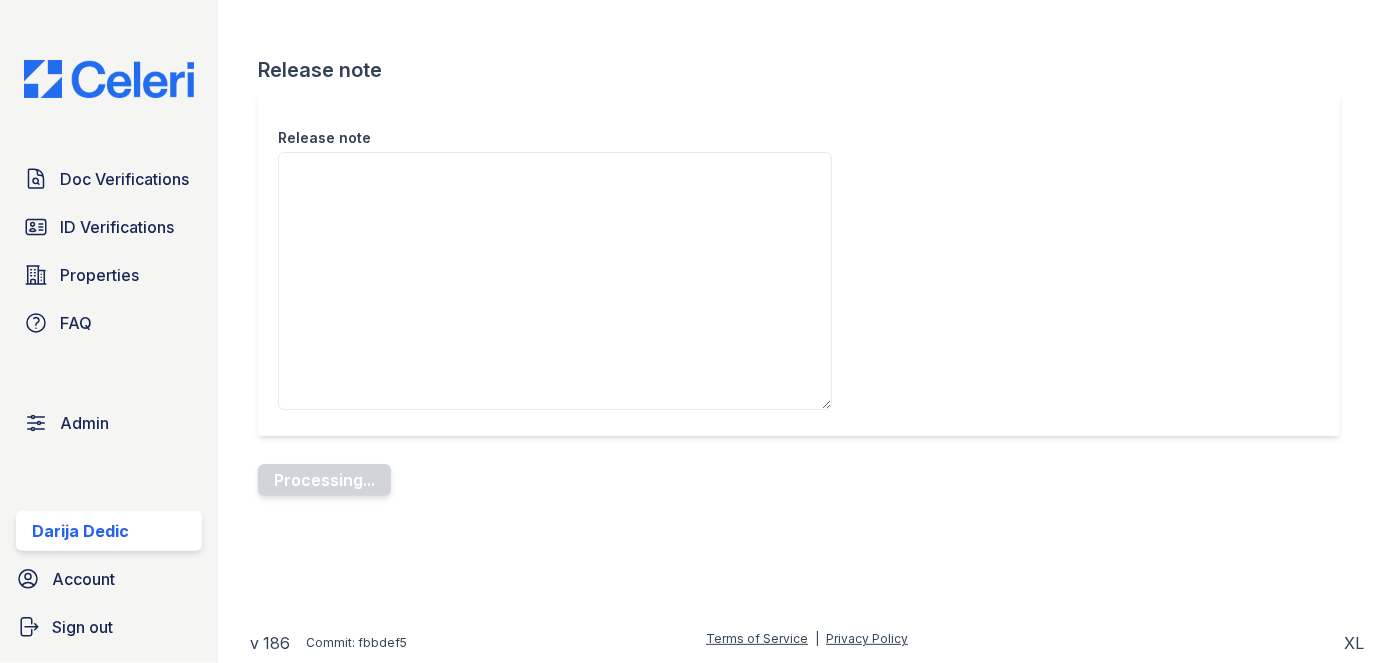 click on "Release note" at bounding box center [799, 264] 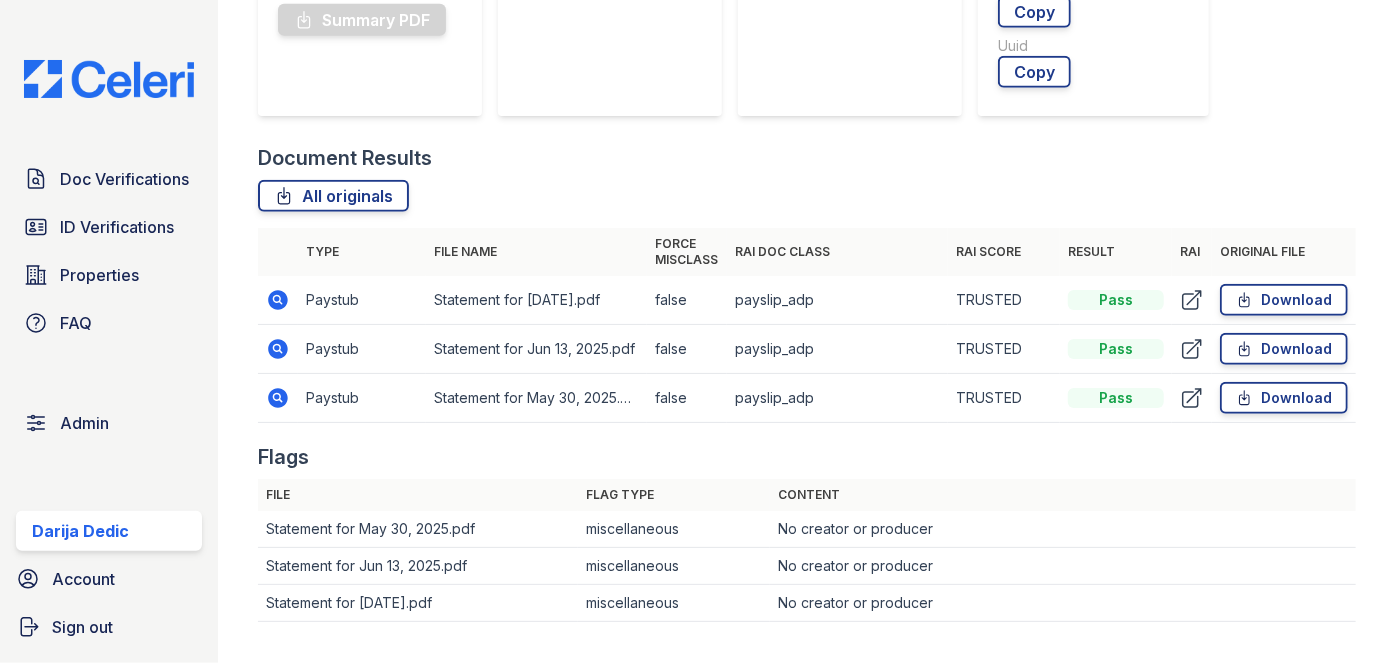 scroll, scrollTop: 818, scrollLeft: 0, axis: vertical 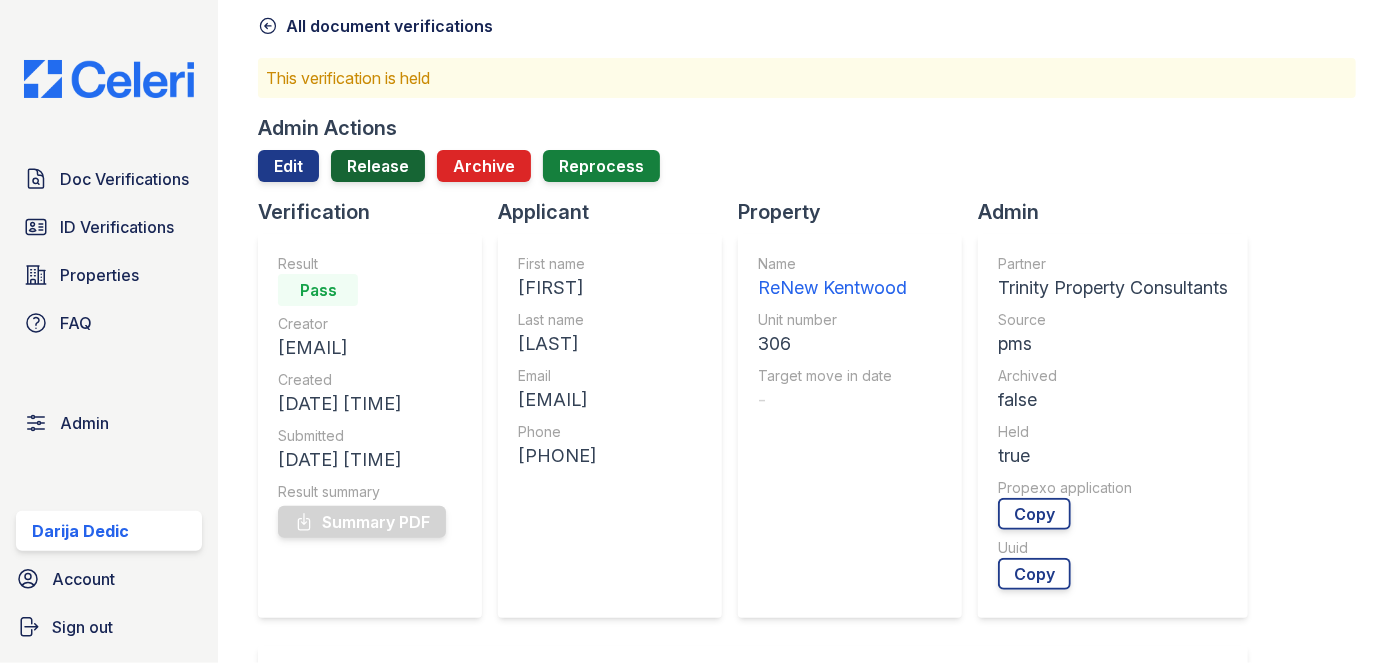 click on "Release" at bounding box center [378, 166] 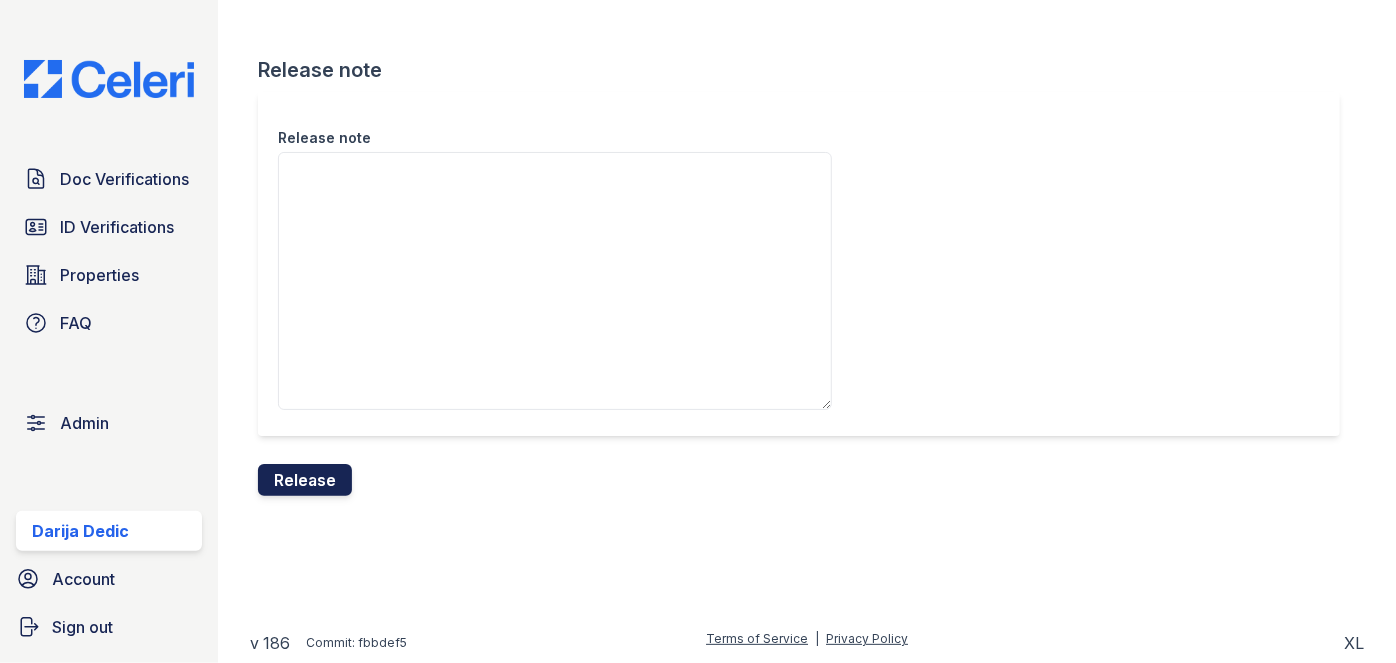 click on "Release" at bounding box center (305, 480) 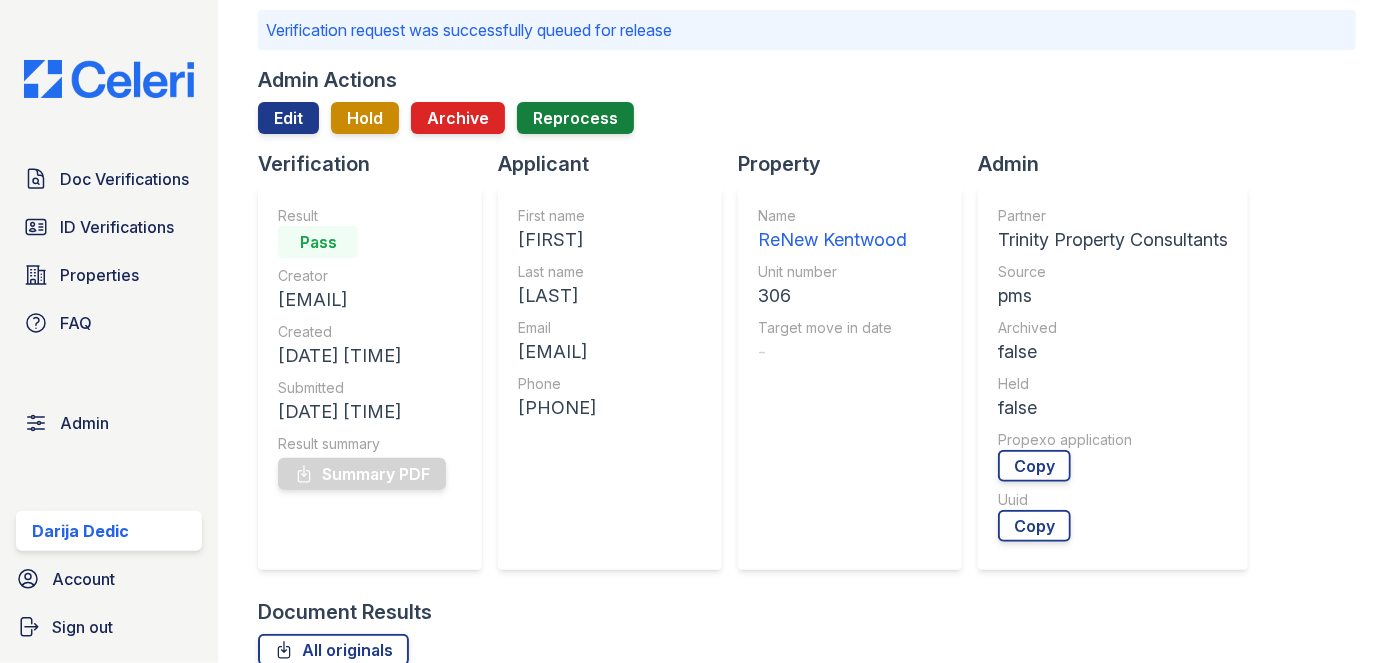 scroll, scrollTop: 0, scrollLeft: 0, axis: both 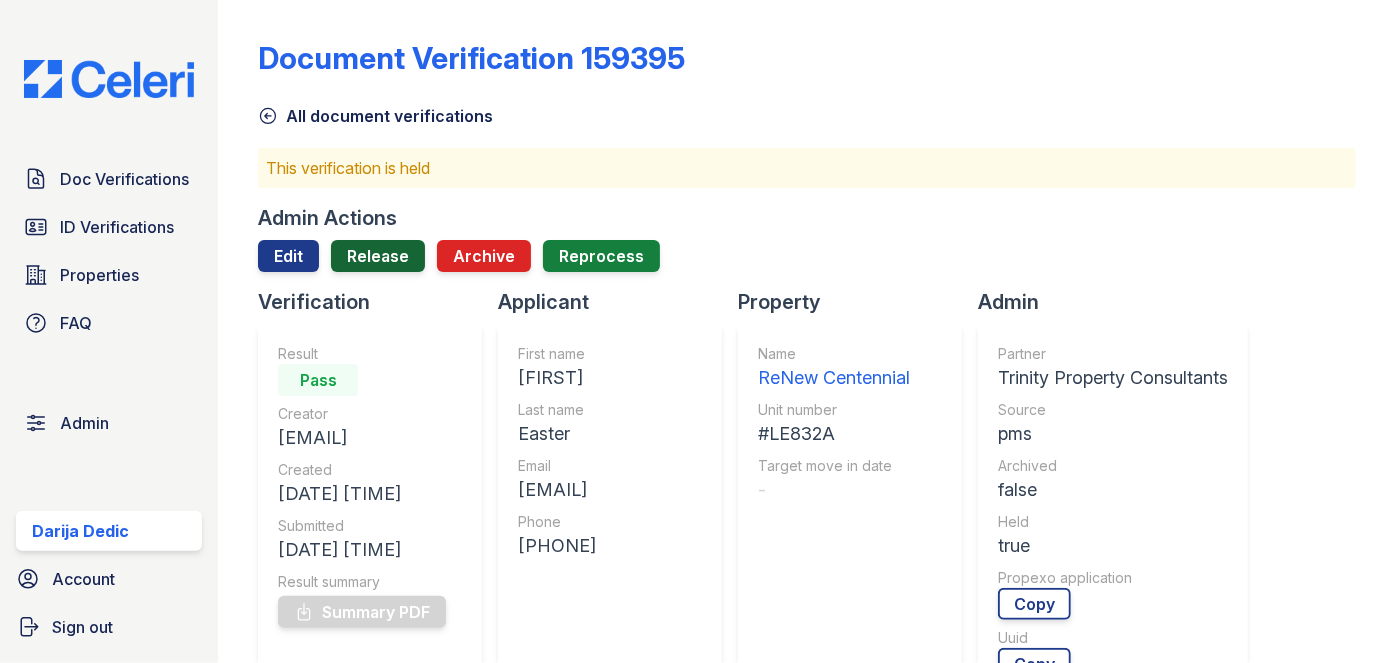 click on "Release" at bounding box center (378, 256) 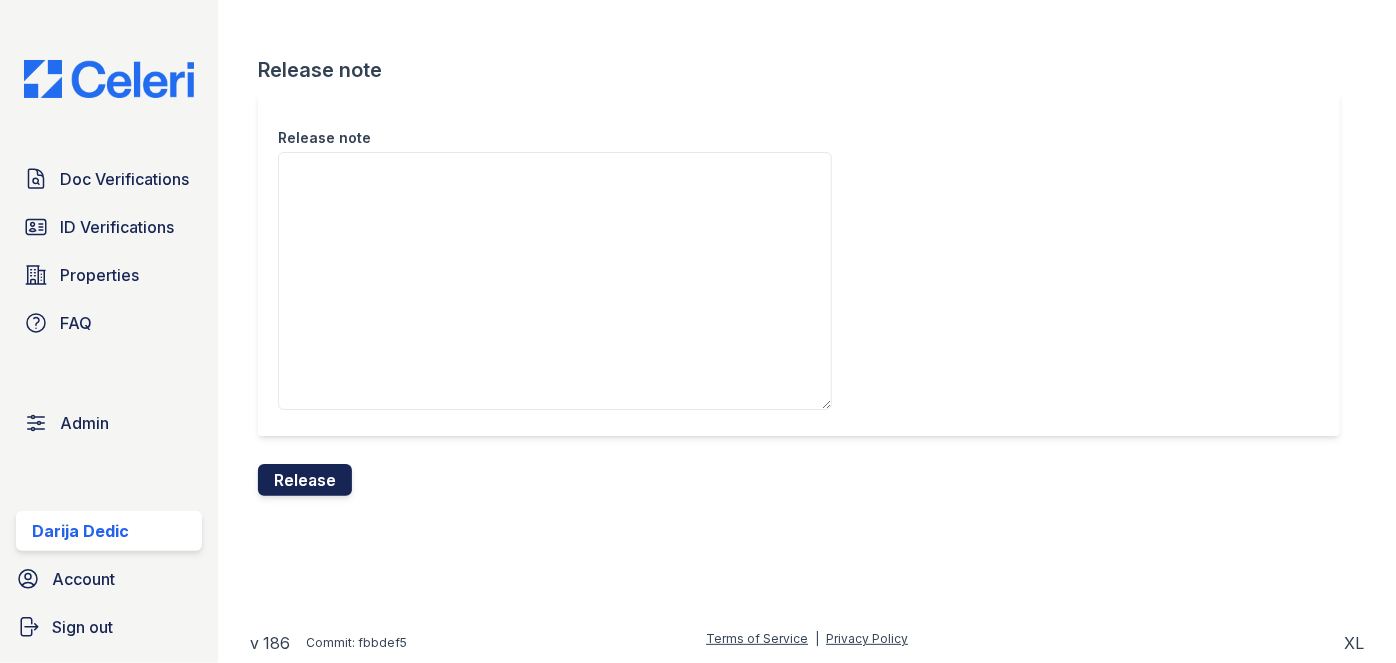 click on "Release" at bounding box center [305, 480] 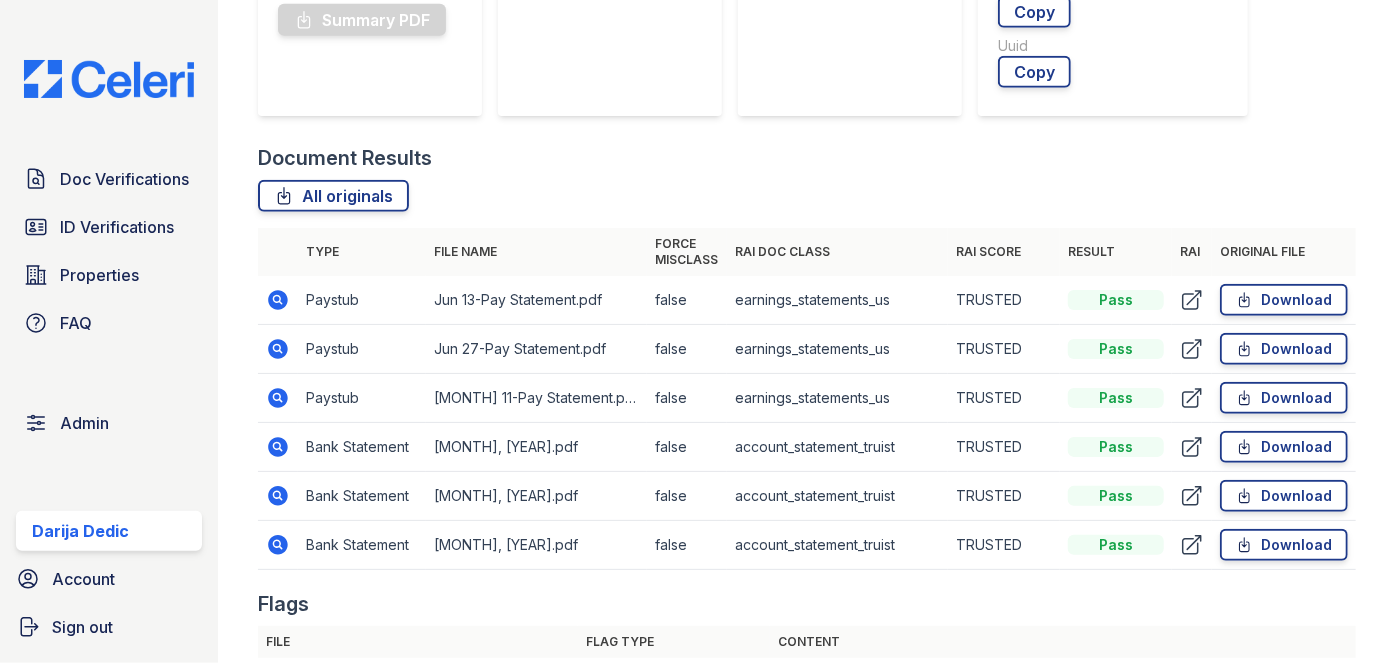 scroll, scrollTop: 636, scrollLeft: 0, axis: vertical 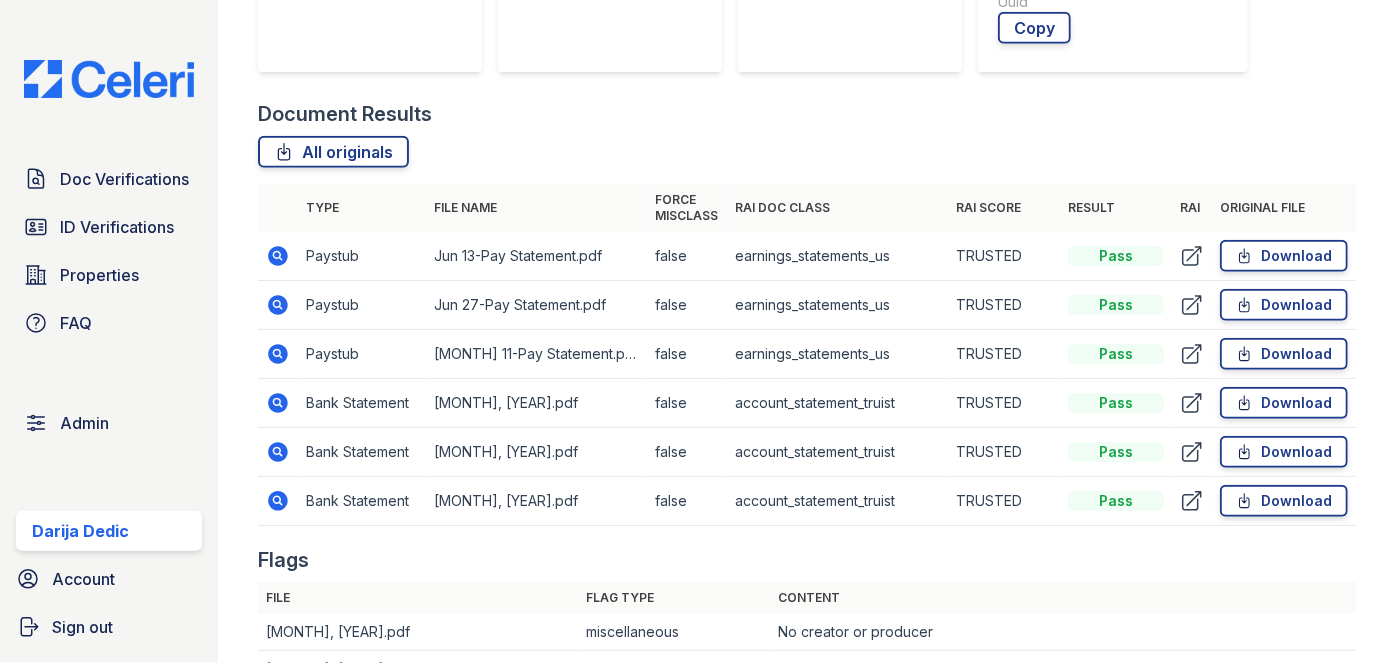 click 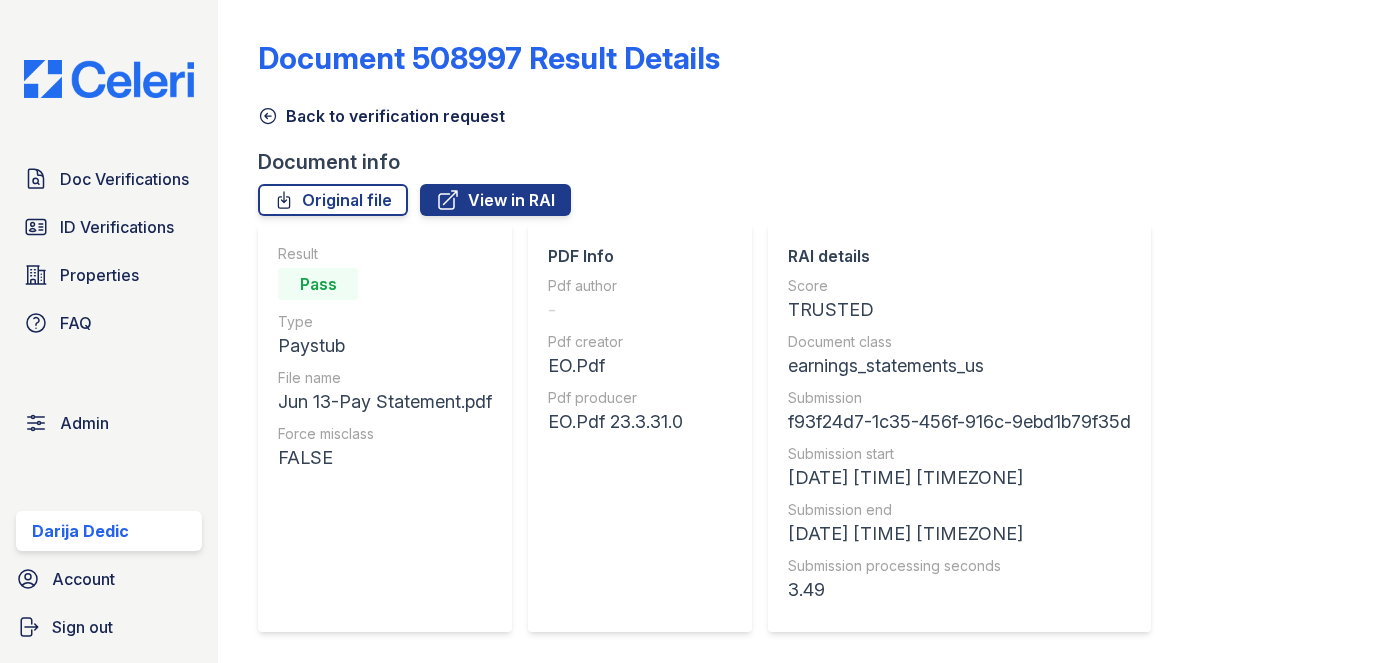 scroll, scrollTop: 0, scrollLeft: 0, axis: both 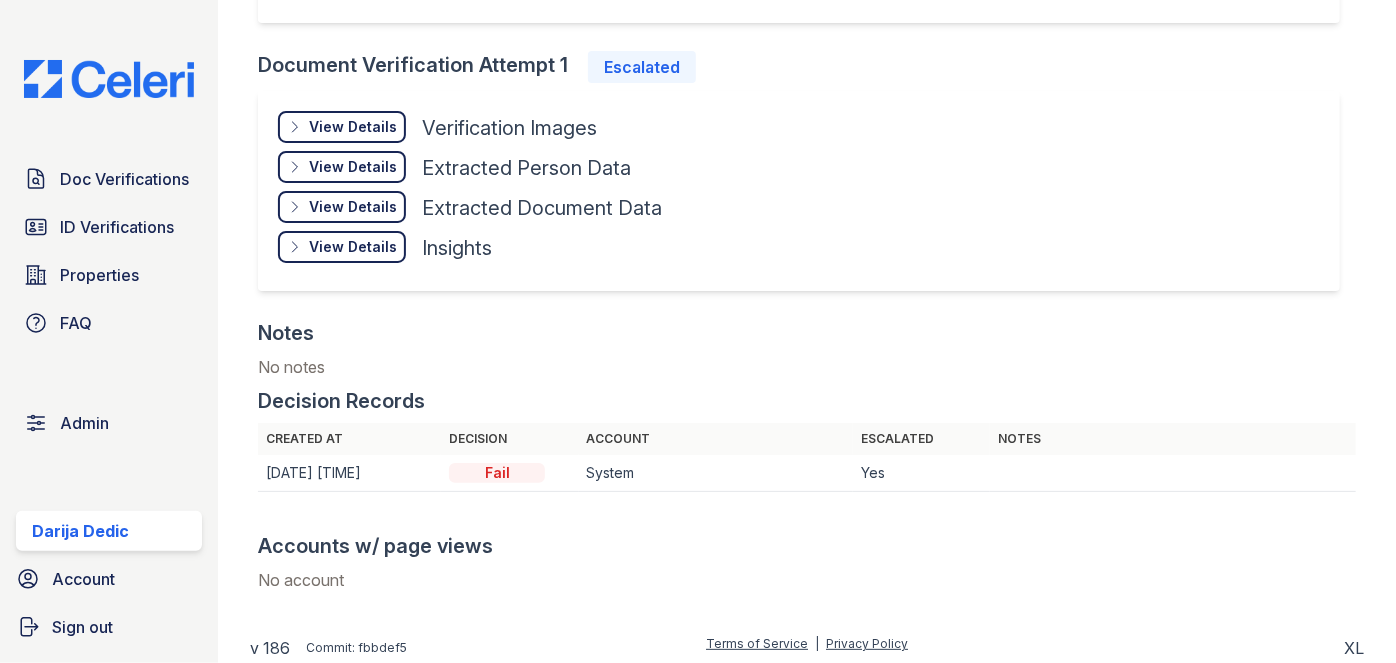 click on "View Details" at bounding box center [353, 127] 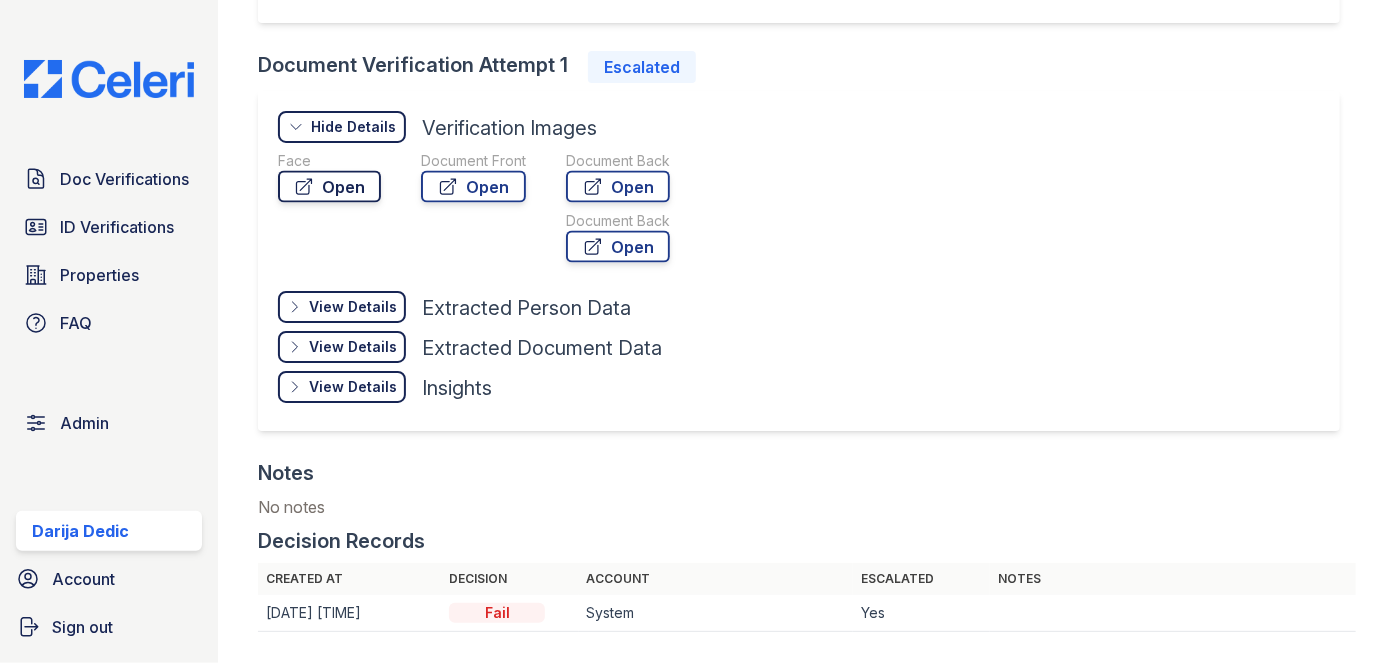 click on "Open" at bounding box center (329, 187) 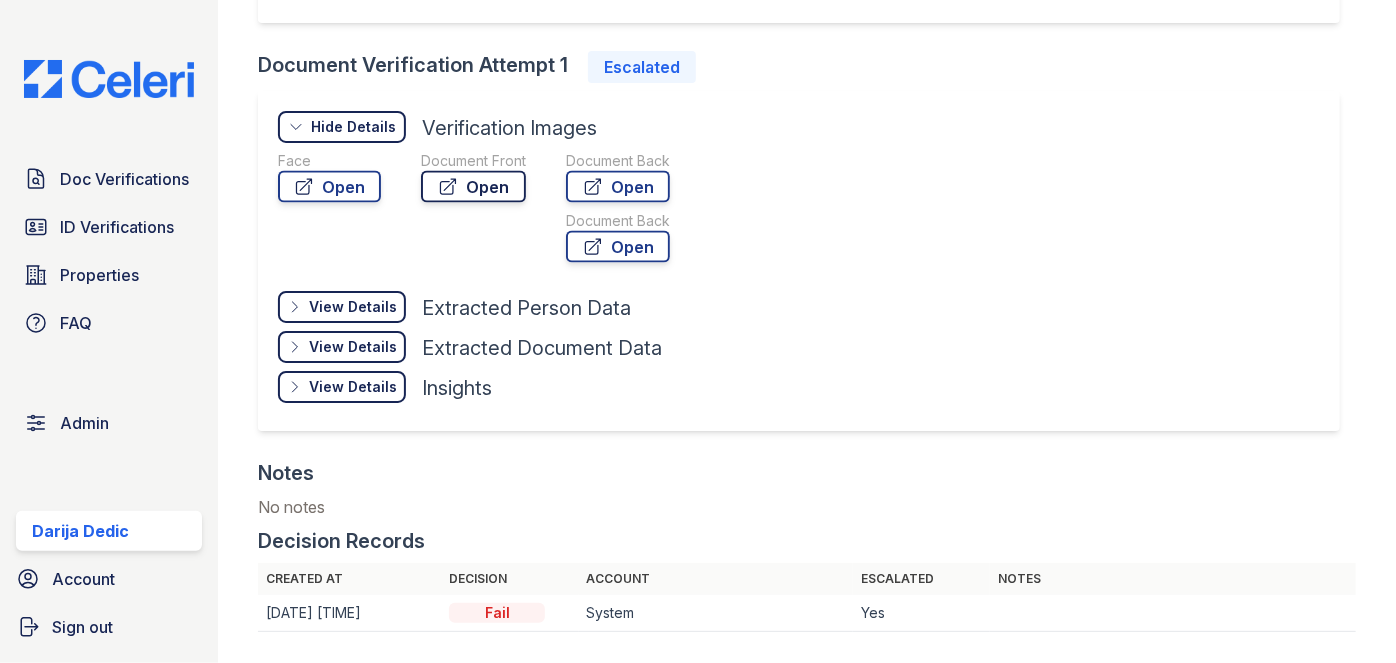 click on "Open" at bounding box center (473, 187) 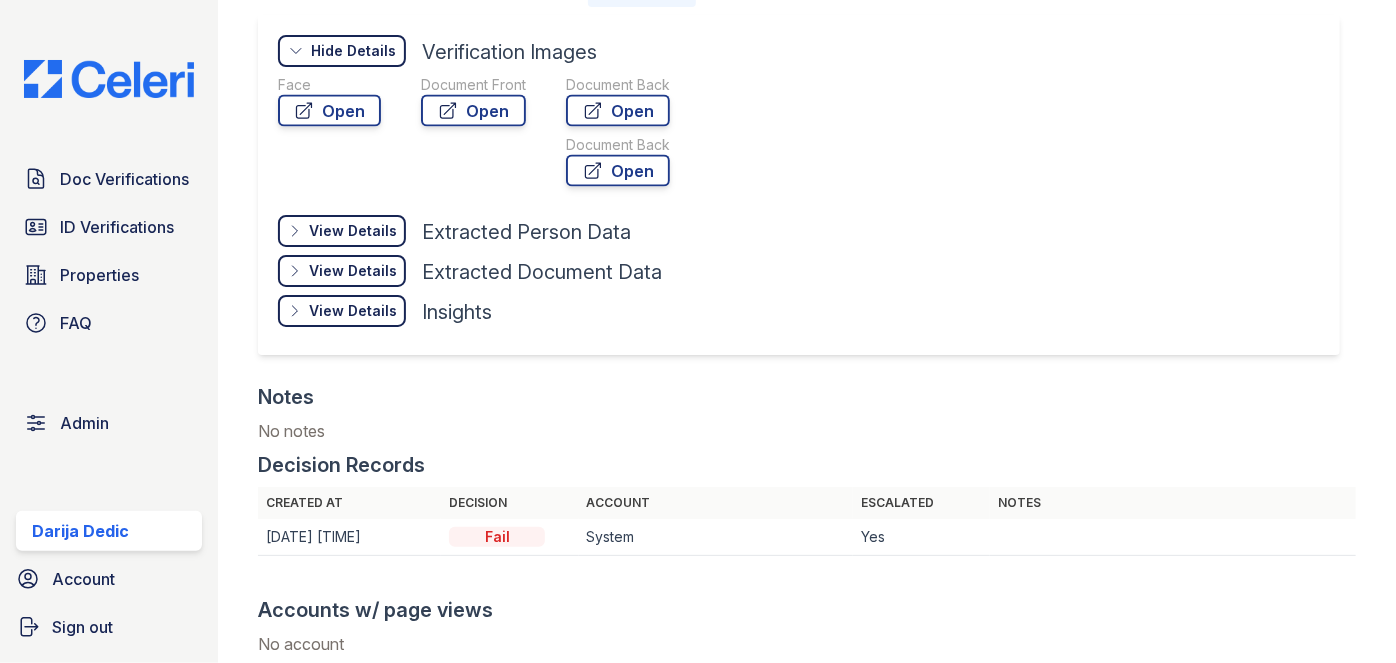scroll, scrollTop: 1437, scrollLeft: 0, axis: vertical 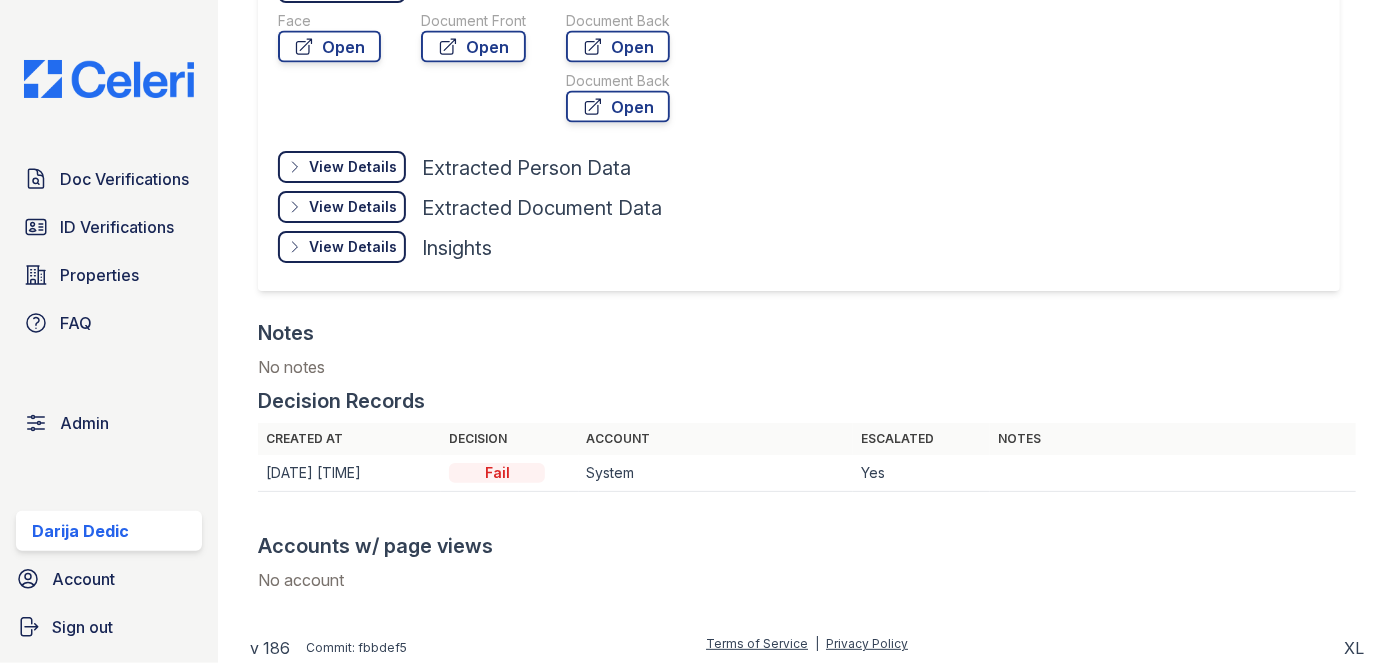 click on "View Details" at bounding box center [353, 167] 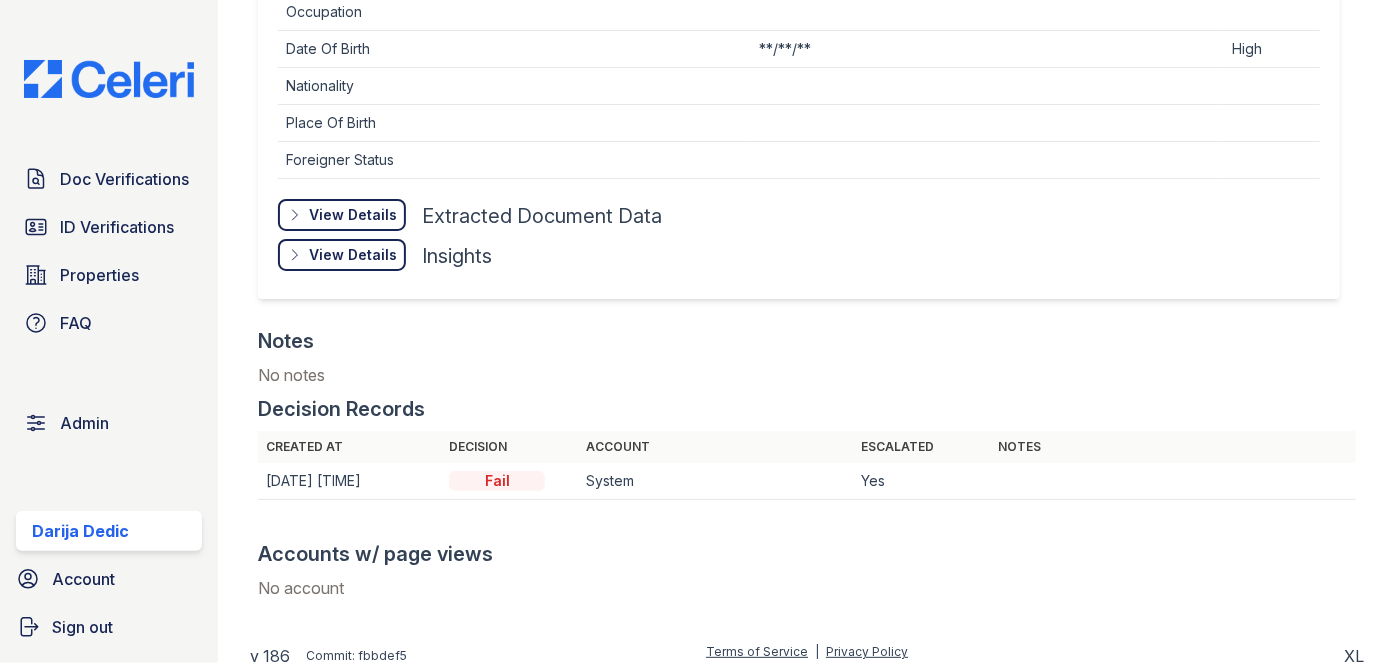 scroll, scrollTop: 1930, scrollLeft: 0, axis: vertical 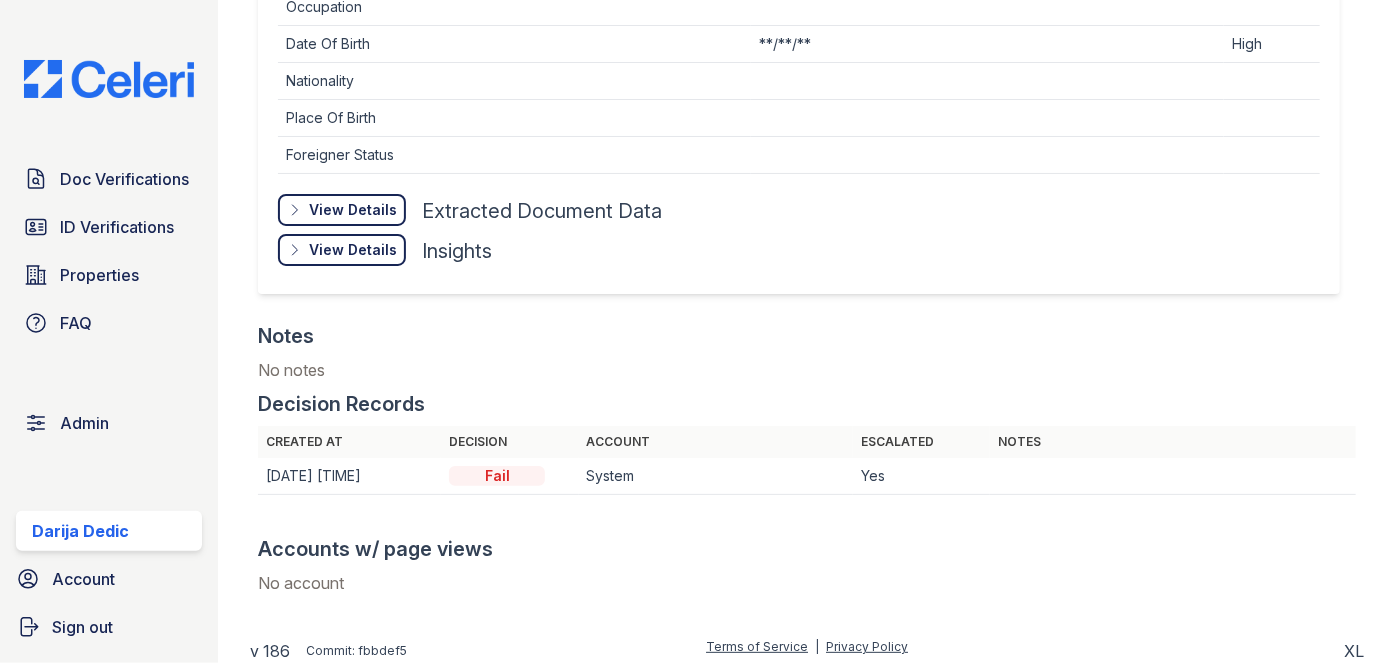 click on "View Details" at bounding box center (0, 0) 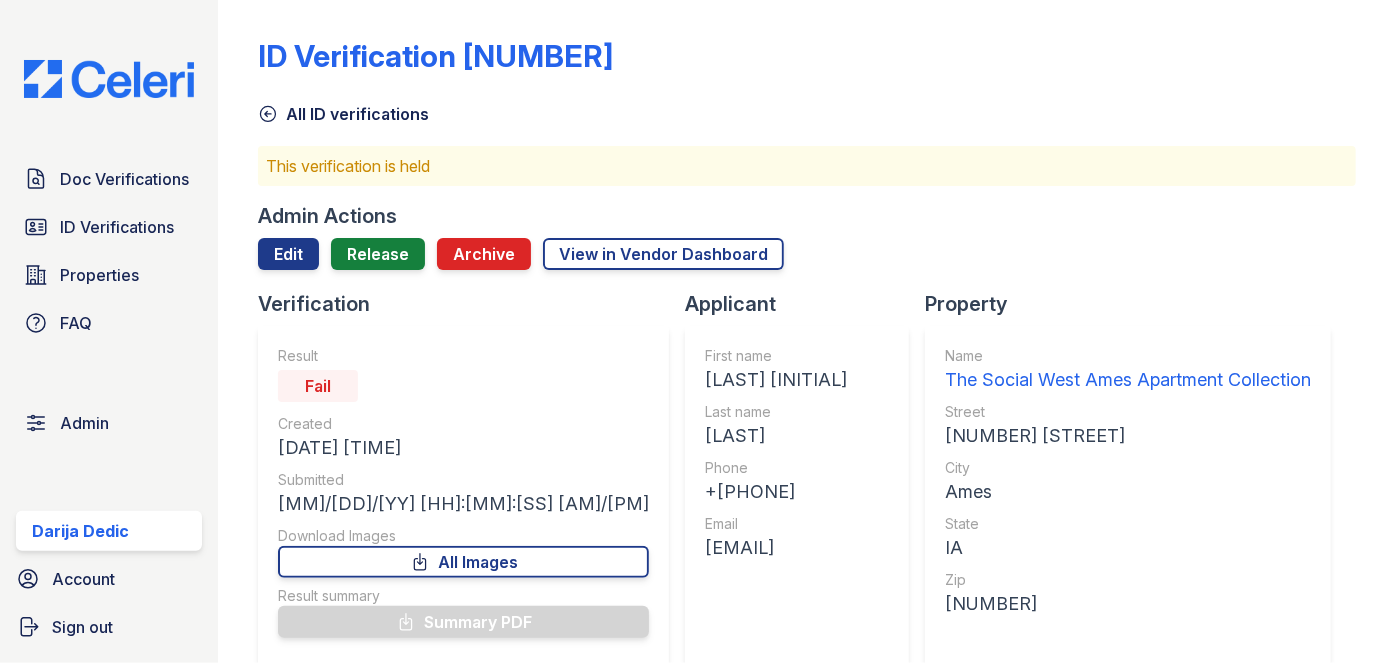 scroll, scrollTop: 0, scrollLeft: 0, axis: both 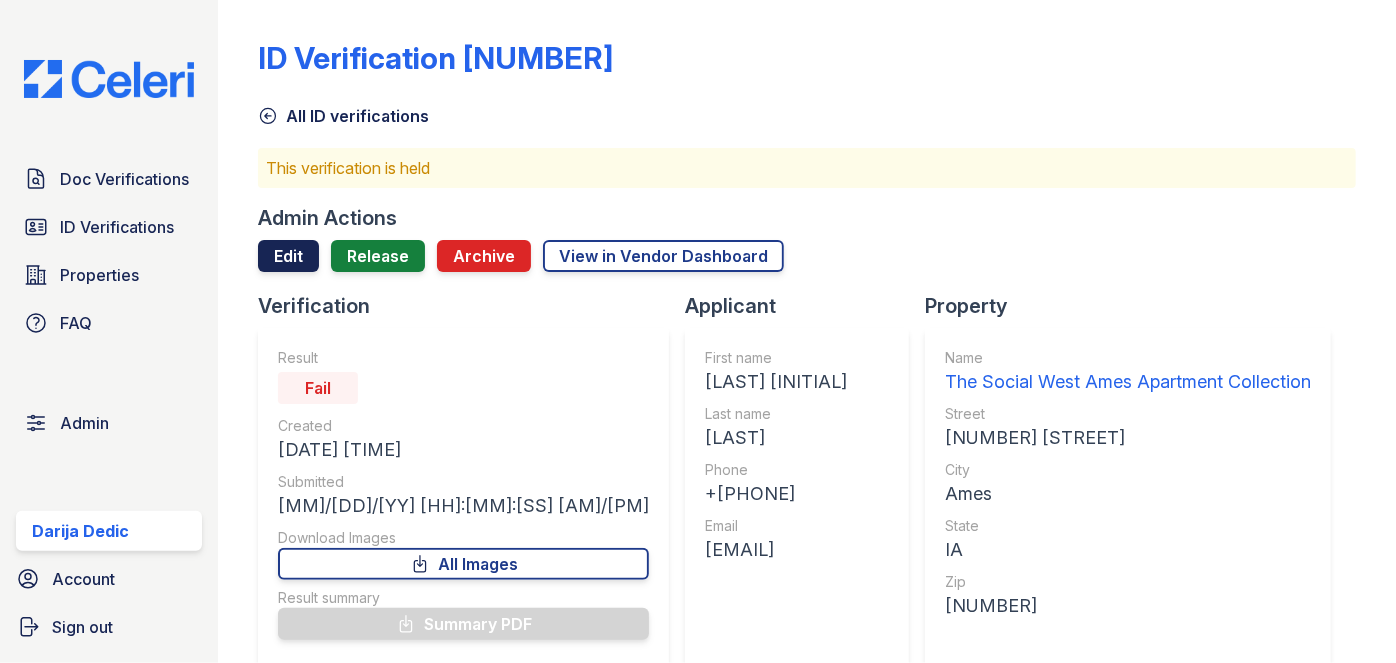 click on "Edit" at bounding box center [288, 256] 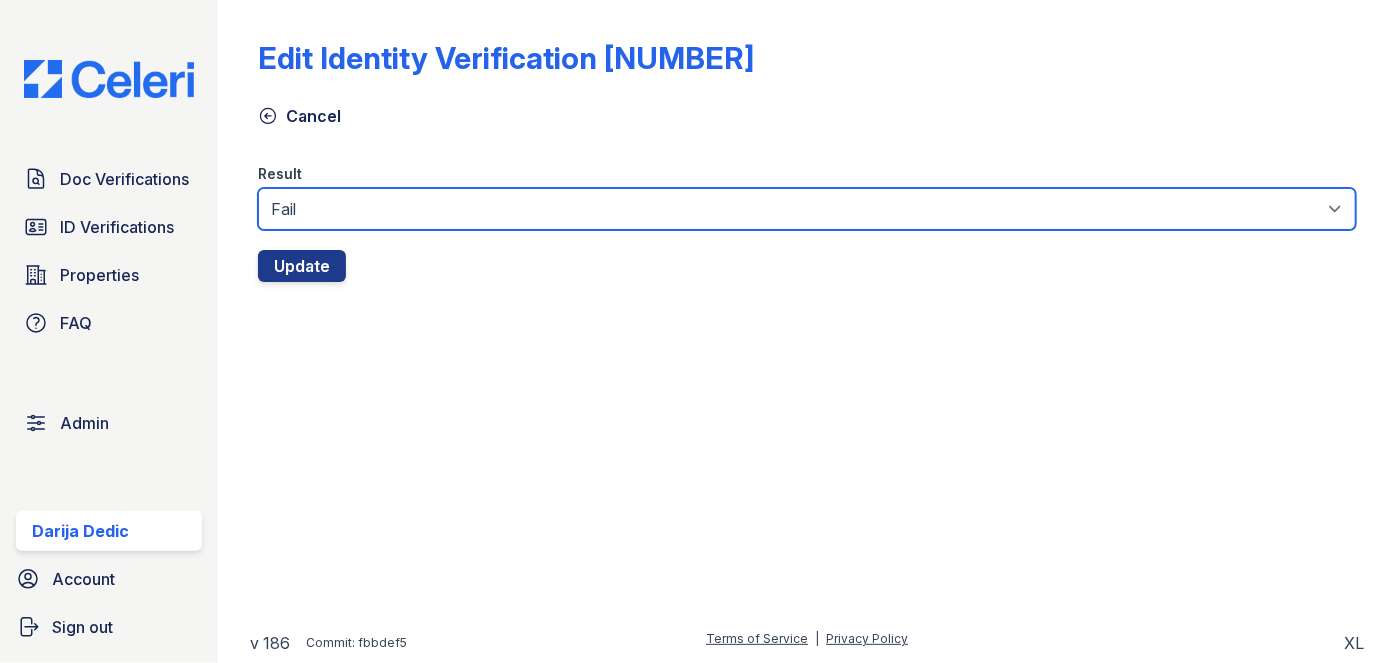 click on "Fail
Pass" at bounding box center [807, 209] 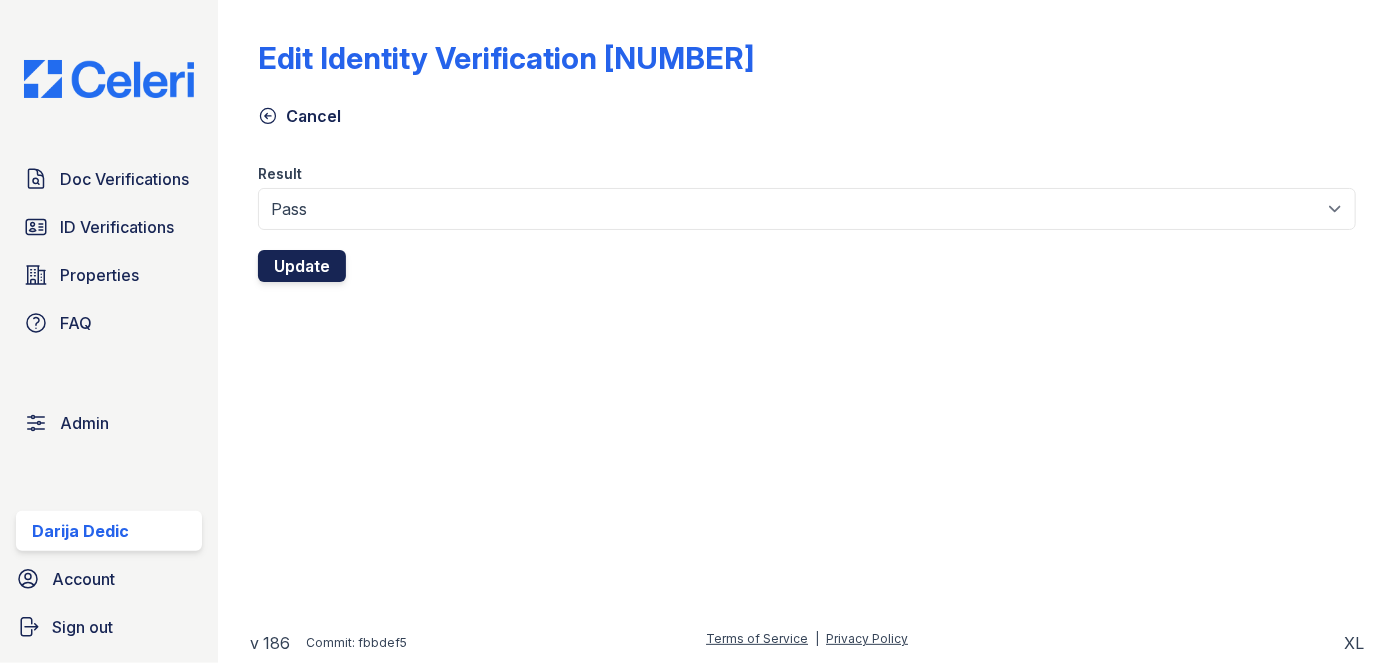 click on "Update" at bounding box center (302, 266) 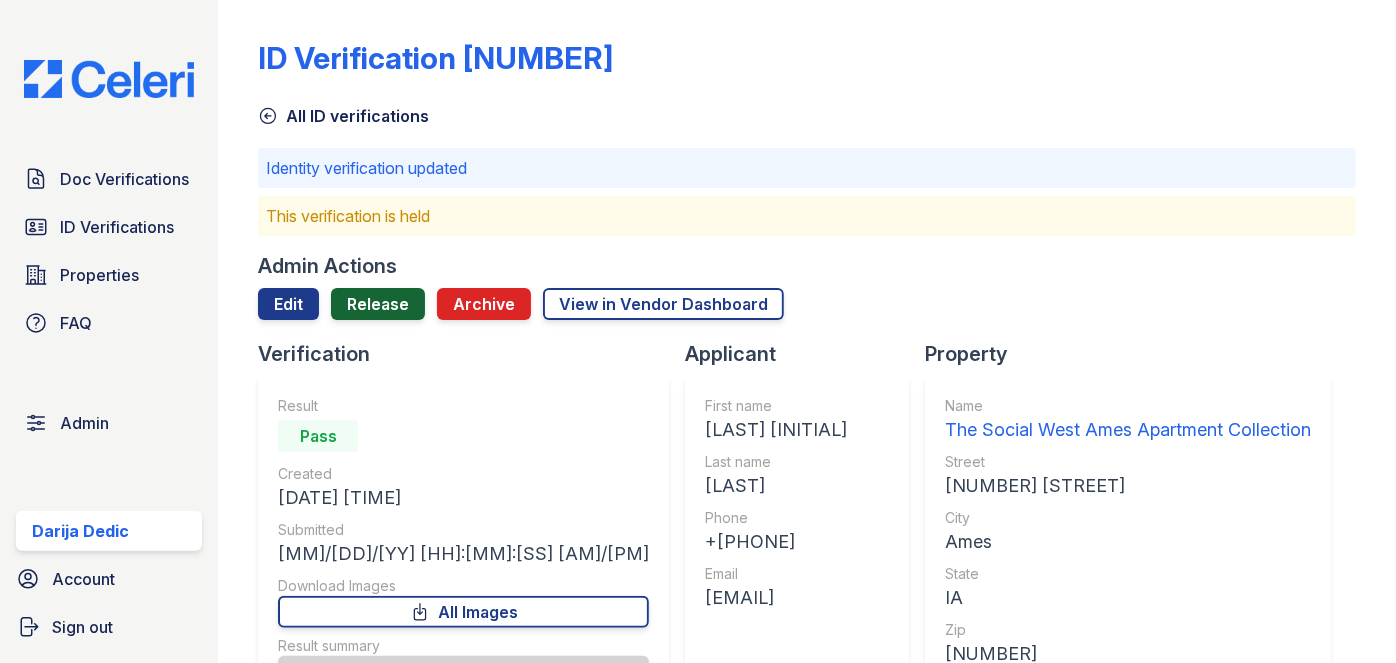click on "Release" at bounding box center (378, 304) 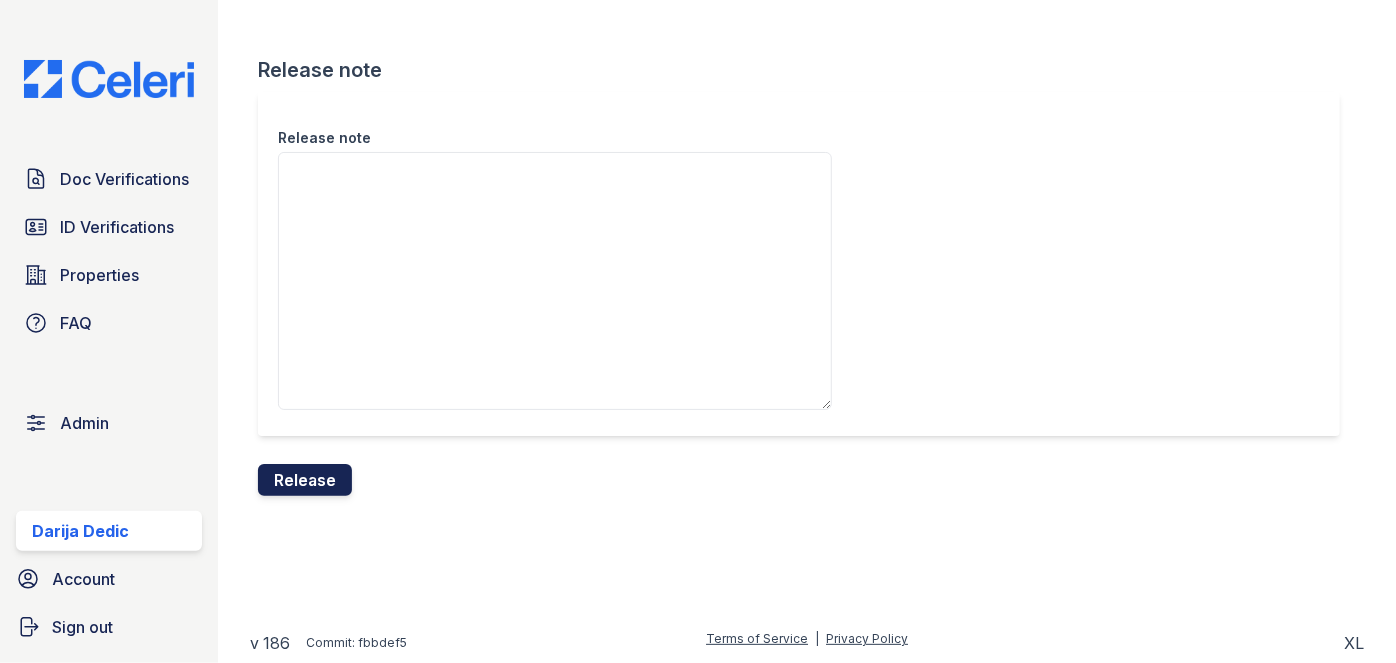 click on "Release" at bounding box center [305, 480] 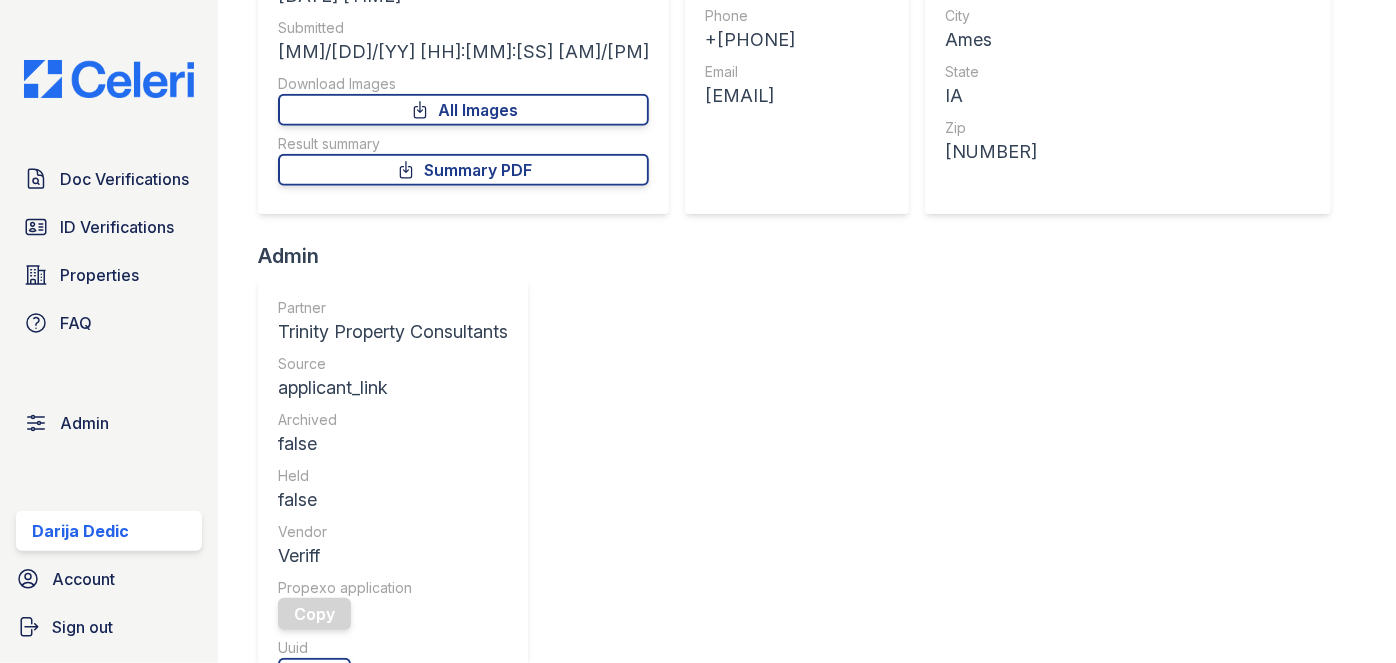 scroll, scrollTop: 0, scrollLeft: 0, axis: both 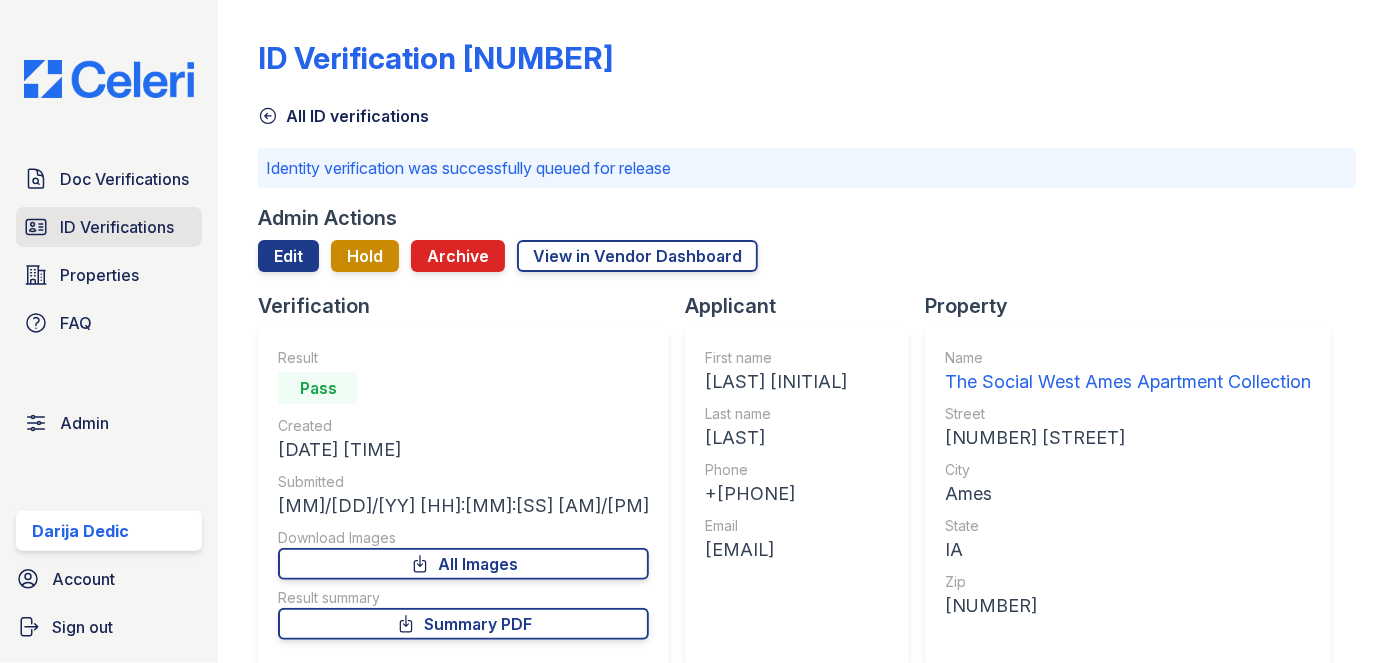 click on "ID Verifications" at bounding box center [117, 227] 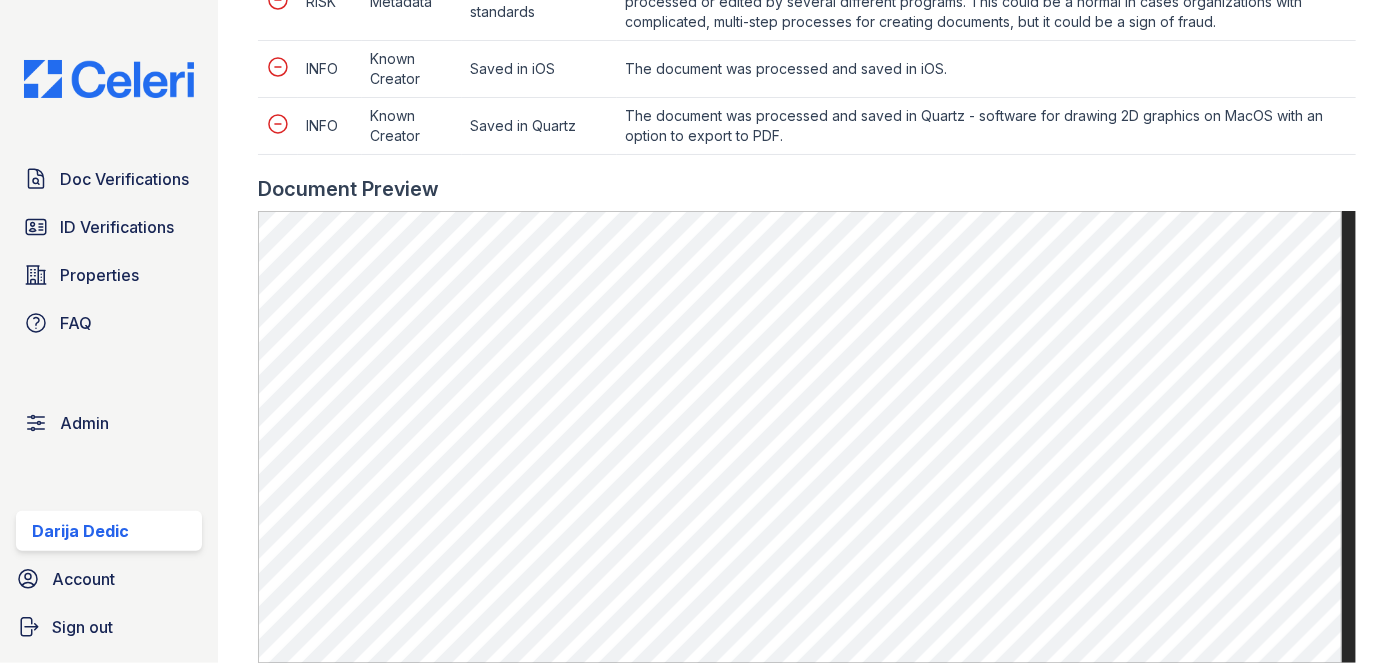 scroll, scrollTop: 0, scrollLeft: 0, axis: both 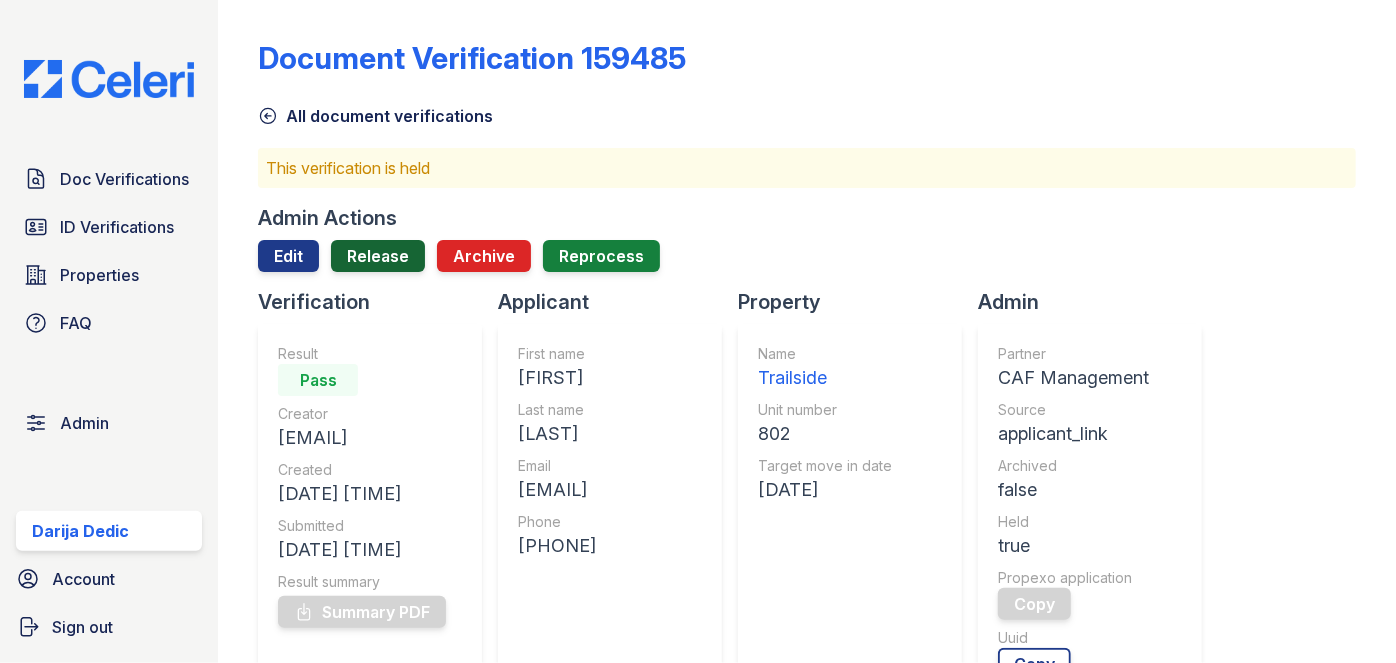click on "Release" at bounding box center [378, 256] 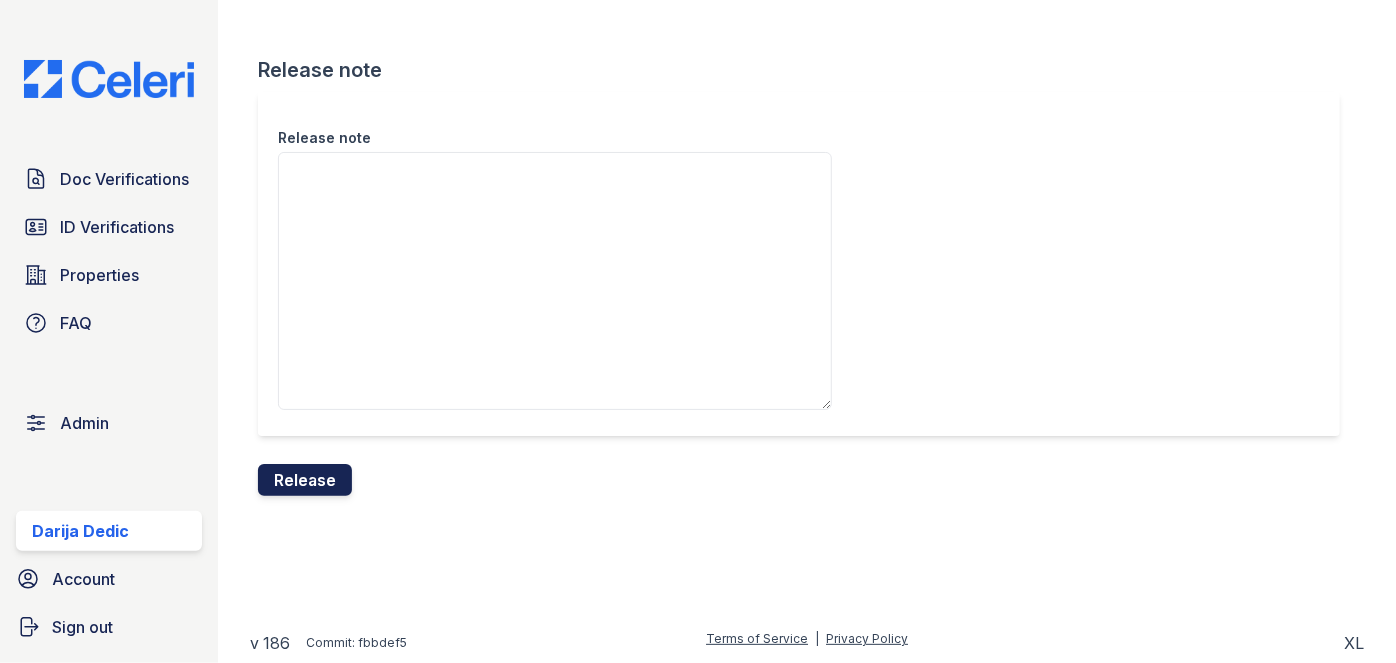 click on "Release" at bounding box center [305, 480] 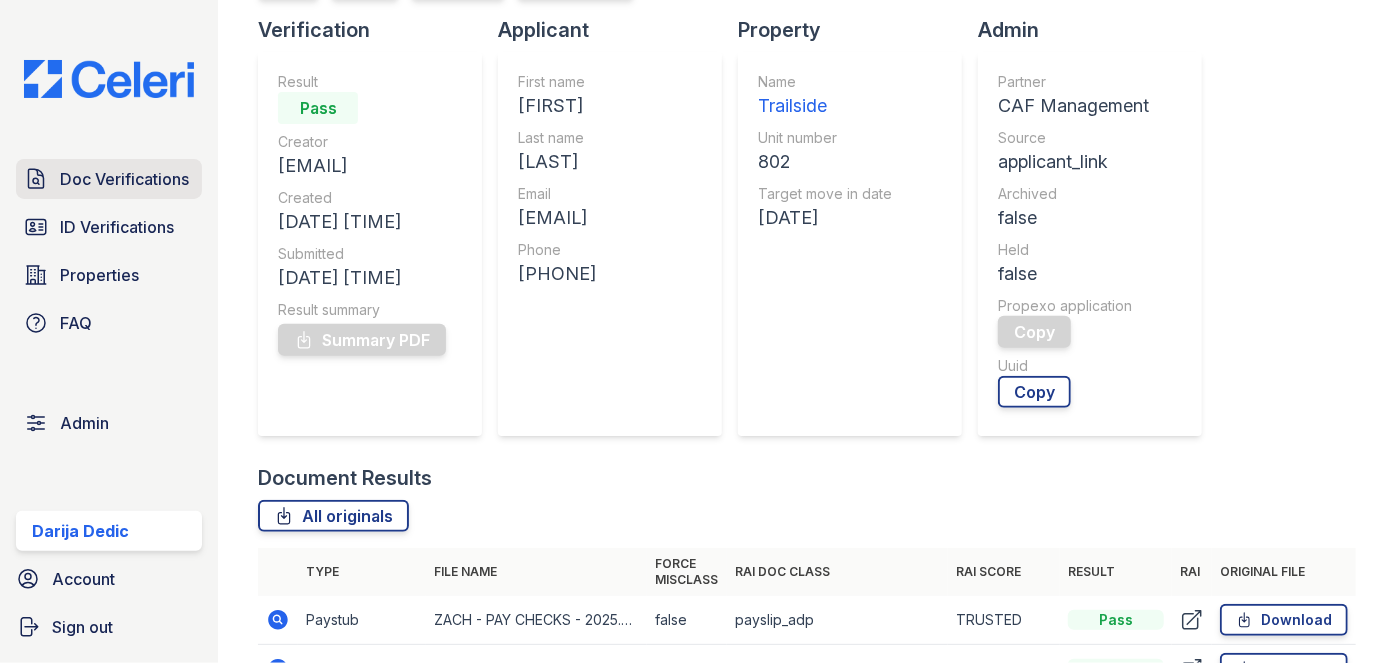 scroll, scrollTop: 181, scrollLeft: 0, axis: vertical 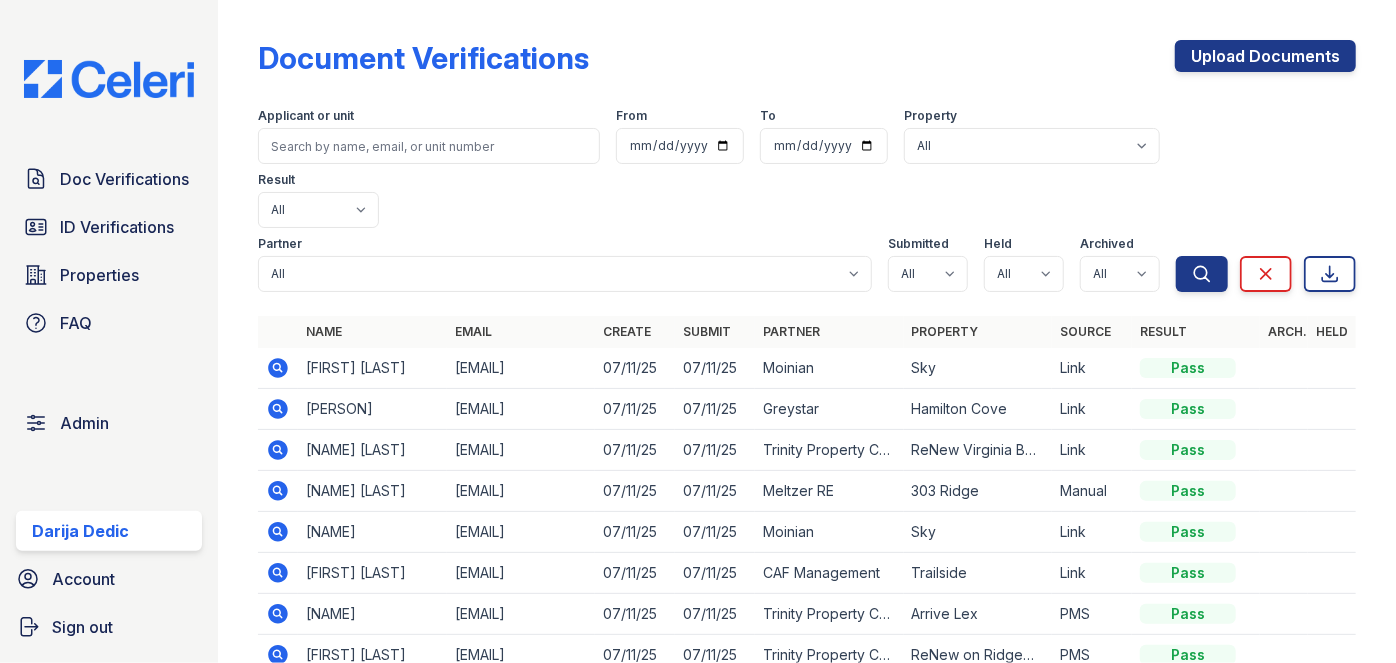 click 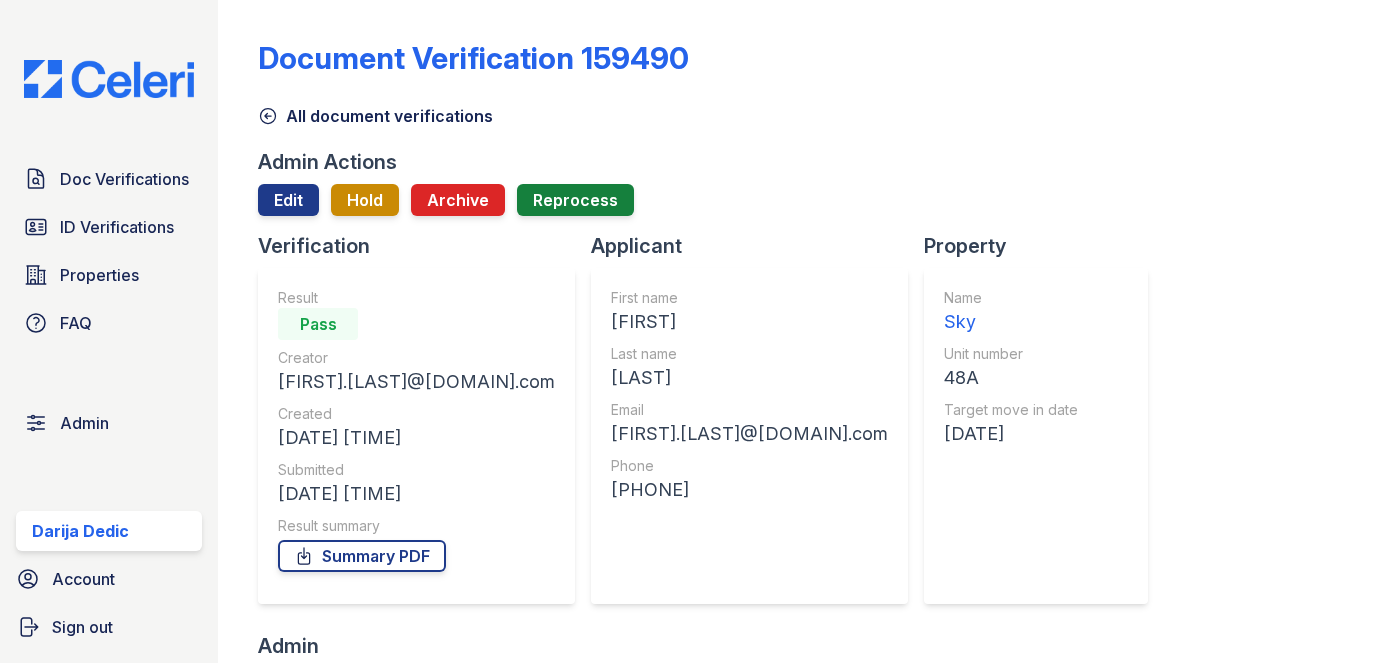 scroll, scrollTop: 0, scrollLeft: 0, axis: both 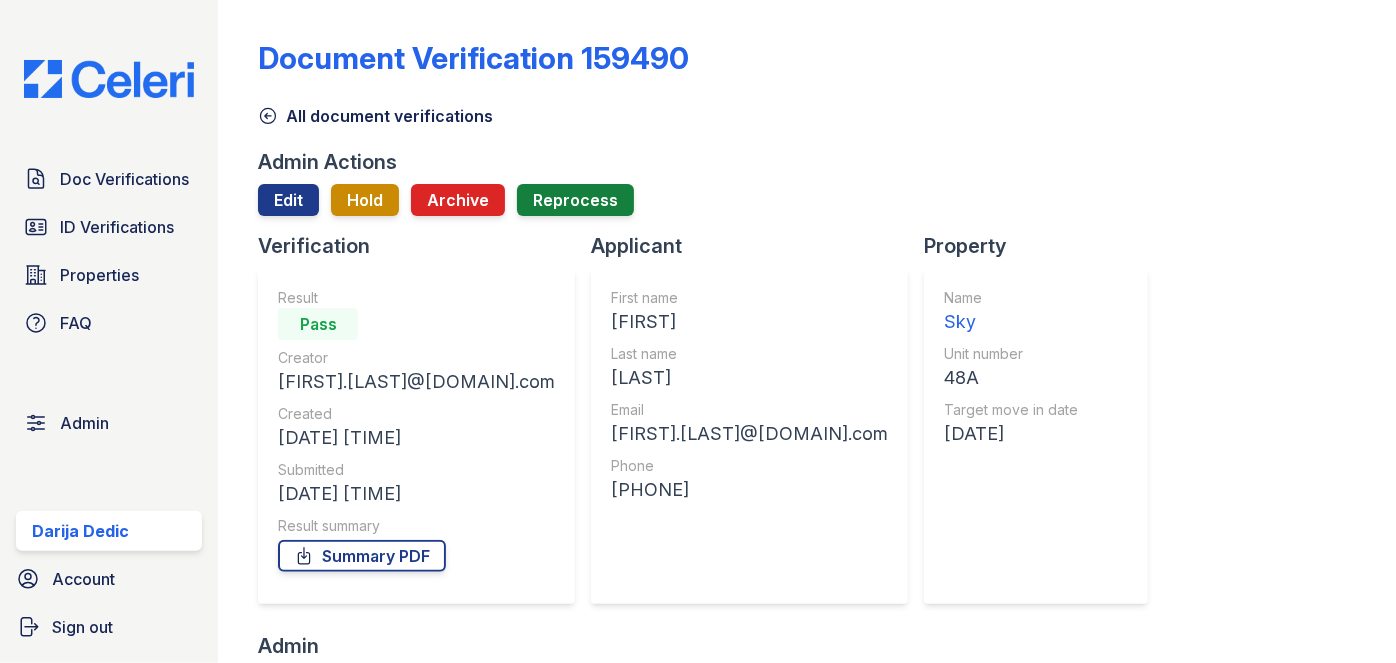 click on "Doc Verifications
ID Verifications
Properties
FAQ
Admin
[FIRST] [LAST]
Account
Sign out" at bounding box center (109, 331) 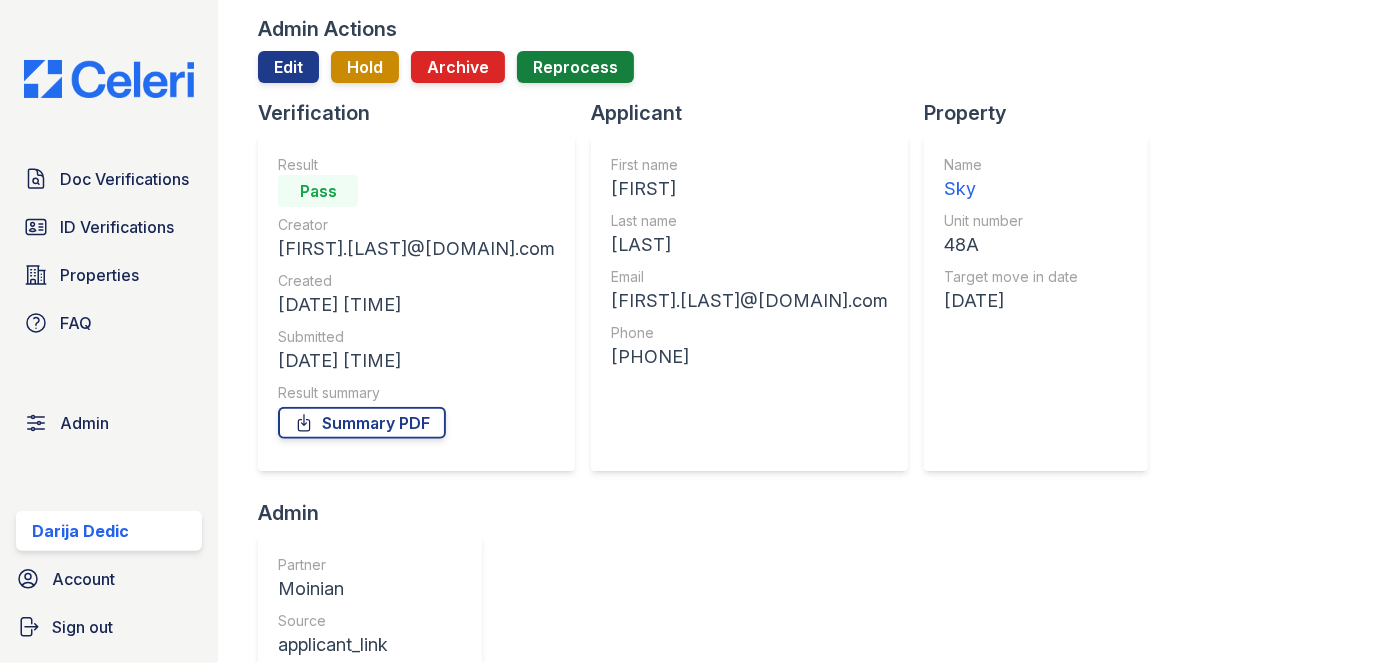 scroll, scrollTop: 181, scrollLeft: 0, axis: vertical 